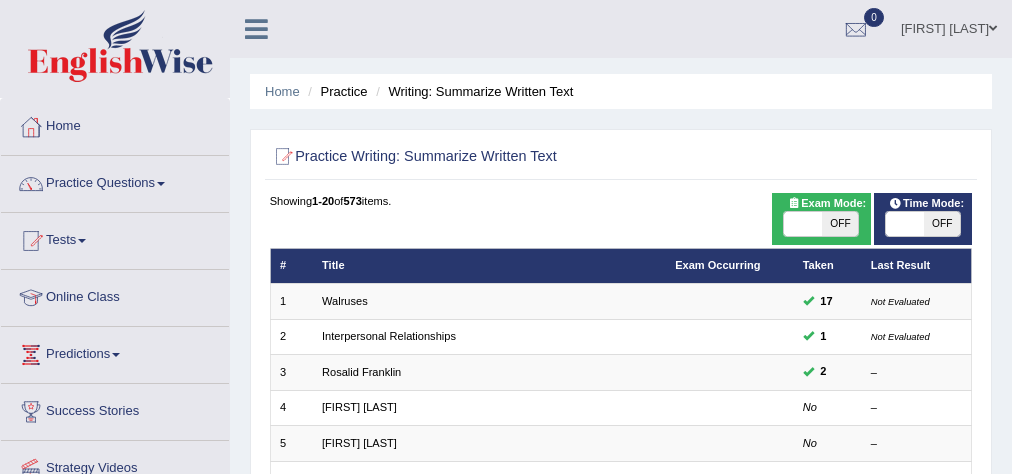 scroll, scrollTop: 0, scrollLeft: 0, axis: both 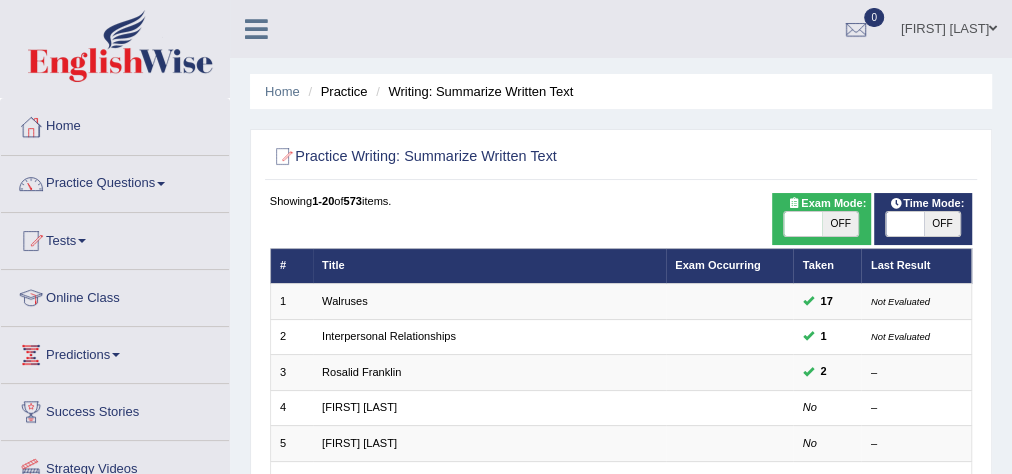 drag, startPoint x: 0, startPoint y: 0, endPoint x: 583, endPoint y: -70, distance: 587.1874 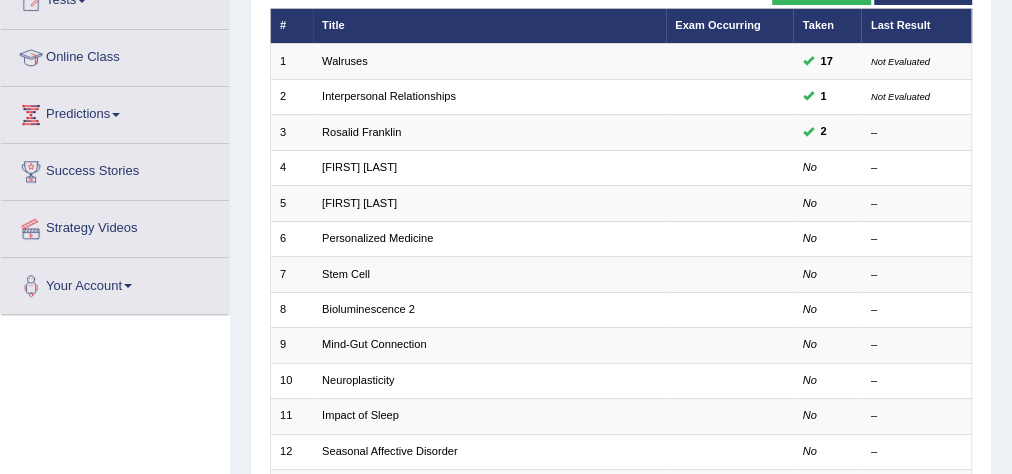 scroll, scrollTop: 0, scrollLeft: 0, axis: both 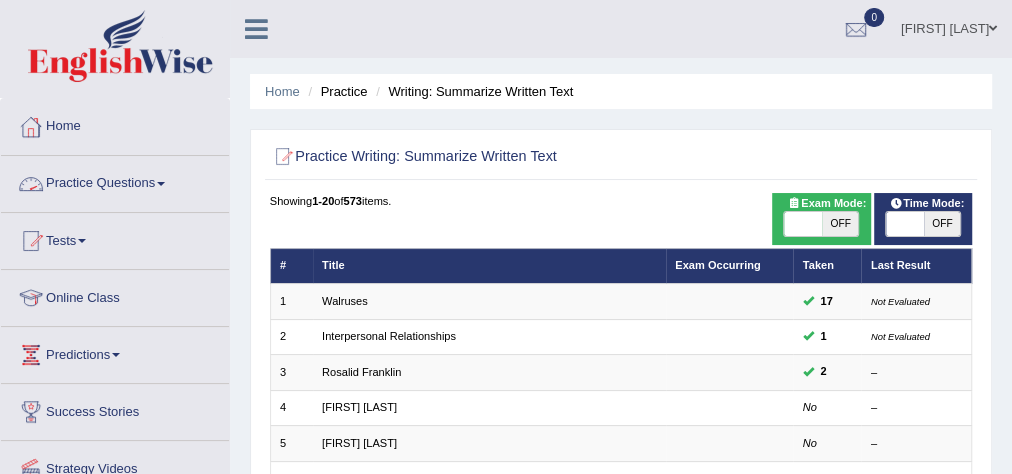 click on "Home" at bounding box center [115, 124] 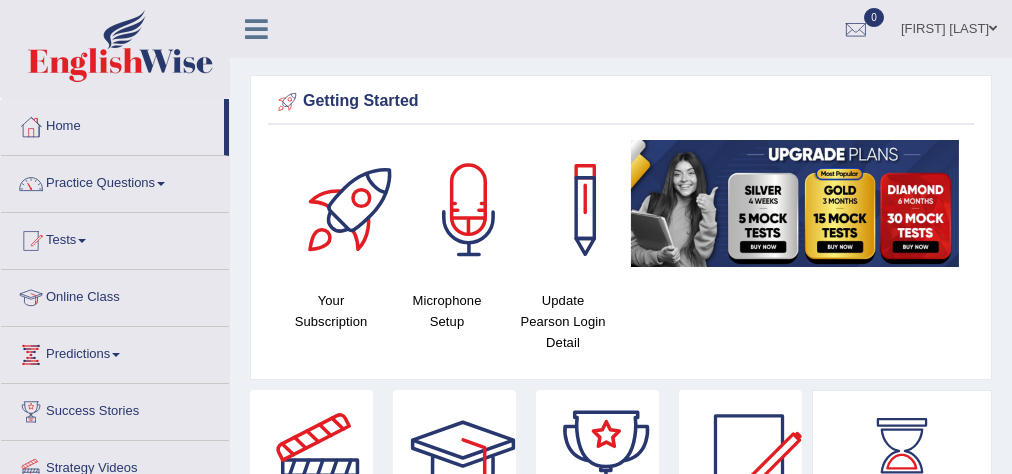 scroll, scrollTop: 0, scrollLeft: 0, axis: both 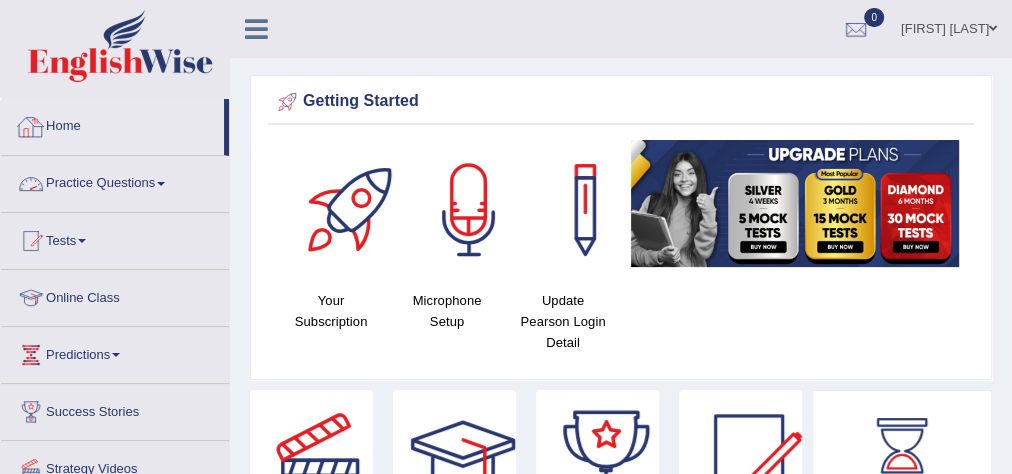 click on "Practice Questions" at bounding box center (115, 181) 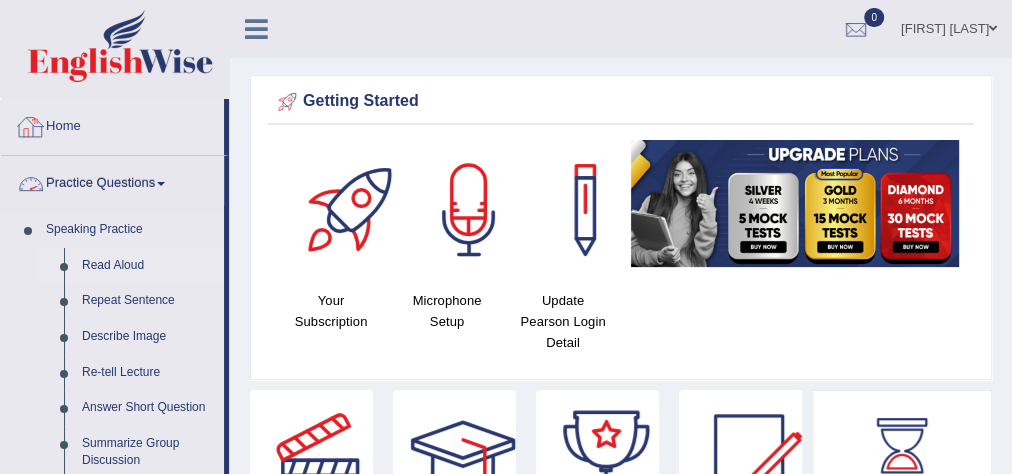 click on "Read Aloud" at bounding box center (148, 266) 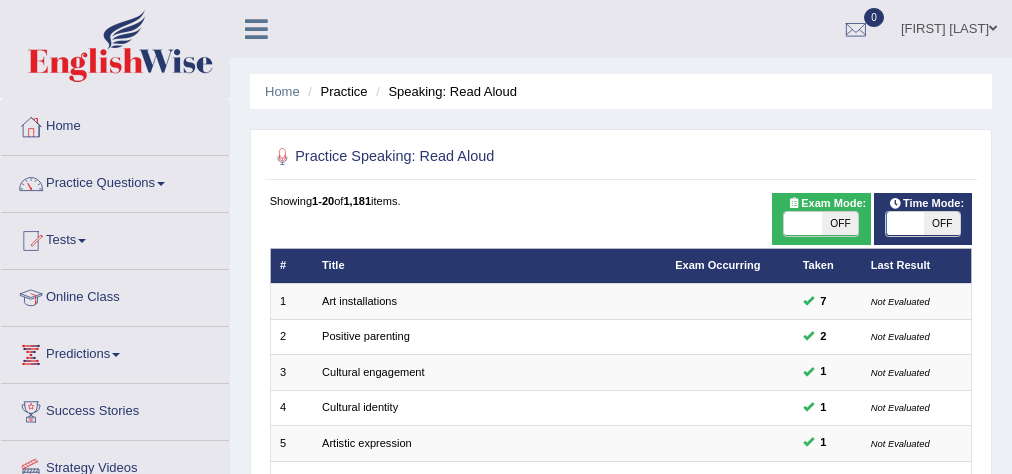scroll, scrollTop: 0, scrollLeft: 0, axis: both 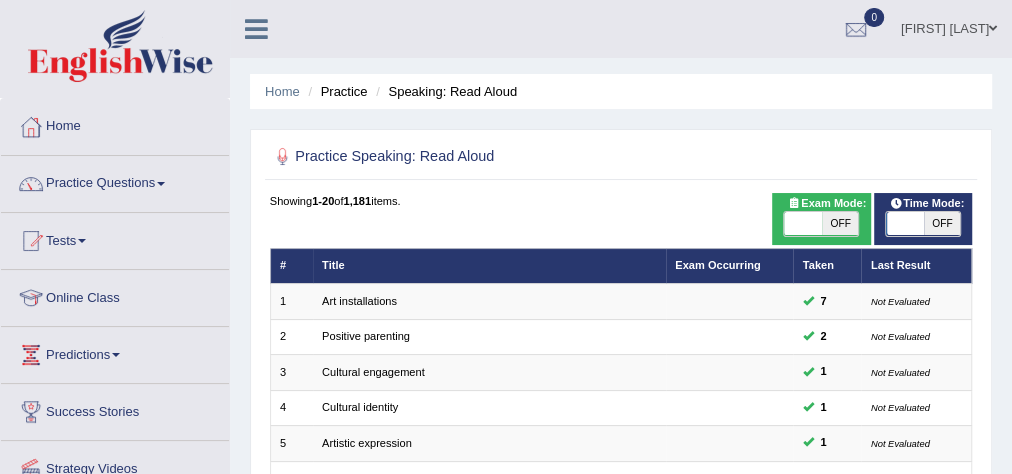 click on "Art installations" at bounding box center (359, 301) 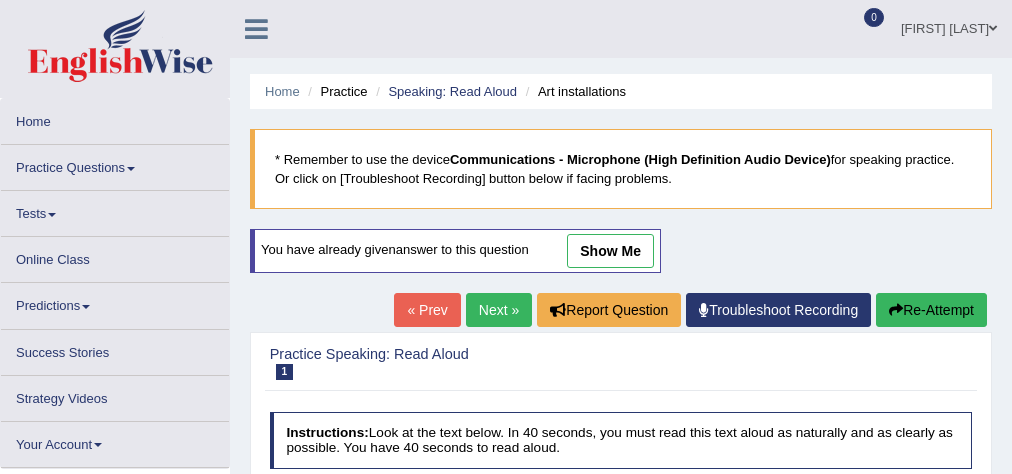 scroll, scrollTop: 240, scrollLeft: 0, axis: vertical 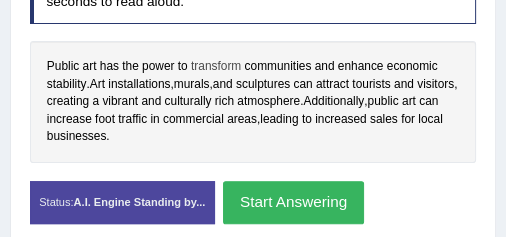click on "transform" at bounding box center [216, 67] 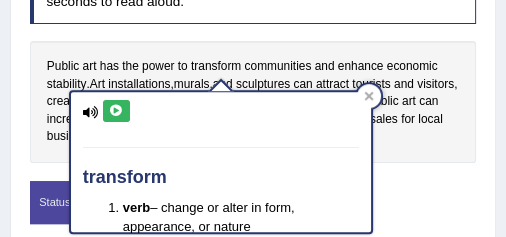 click at bounding box center [116, 111] 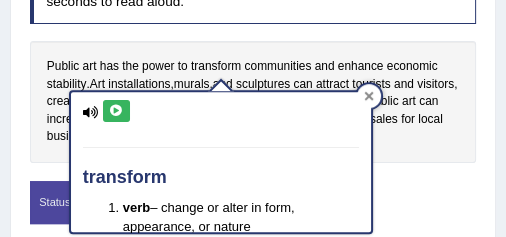 click 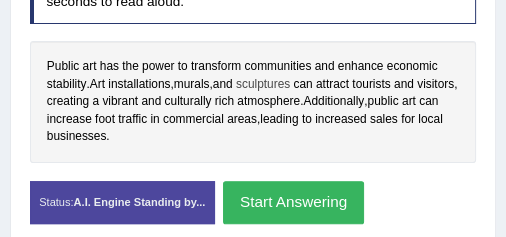 click on "sculptures" at bounding box center [263, 85] 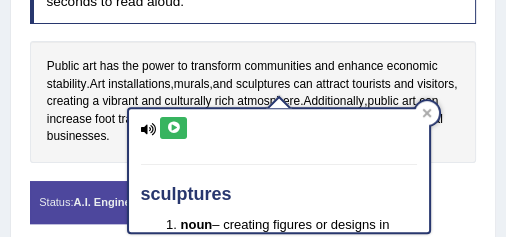 click at bounding box center (173, 128) 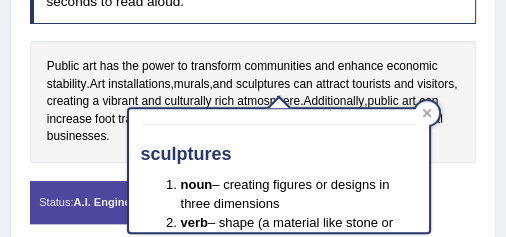 scroll, scrollTop: 120, scrollLeft: 0, axis: vertical 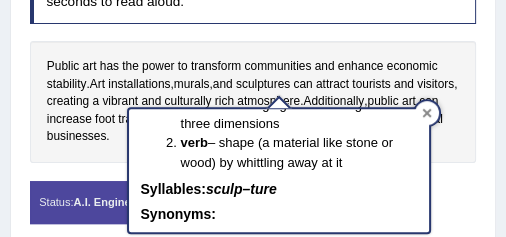 click 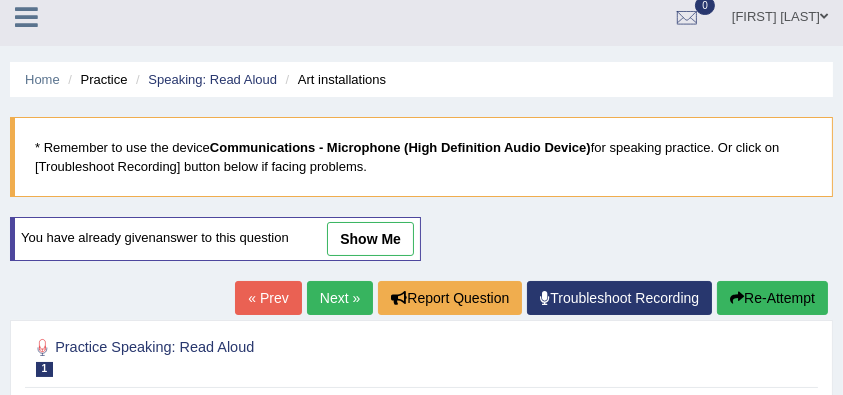 scroll, scrollTop: 0, scrollLeft: 0, axis: both 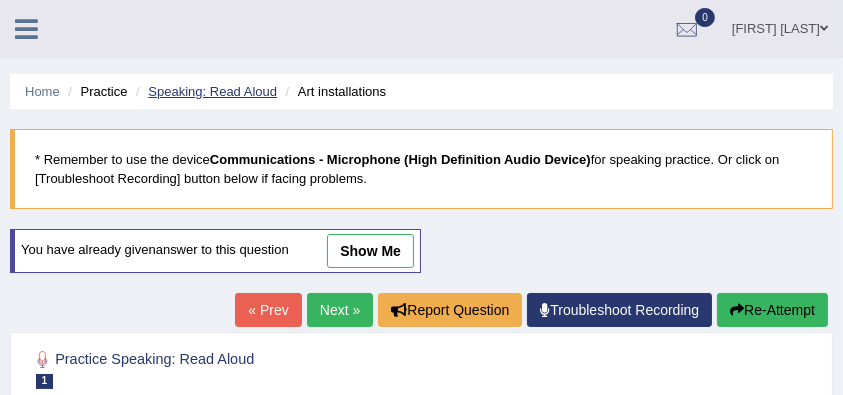 click on "Speaking: Read Aloud" at bounding box center [212, 91] 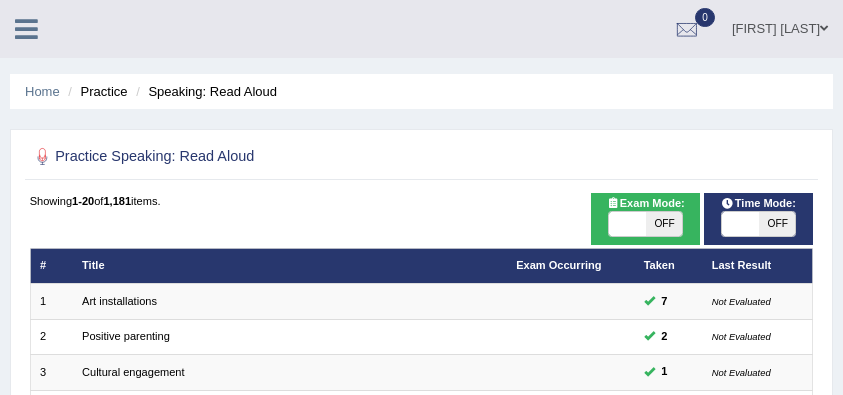 scroll, scrollTop: 0, scrollLeft: 0, axis: both 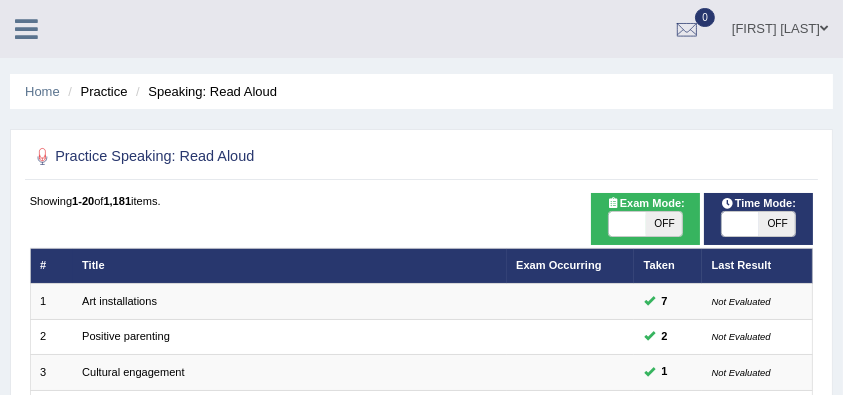 click on "OFF" at bounding box center [777, 224] 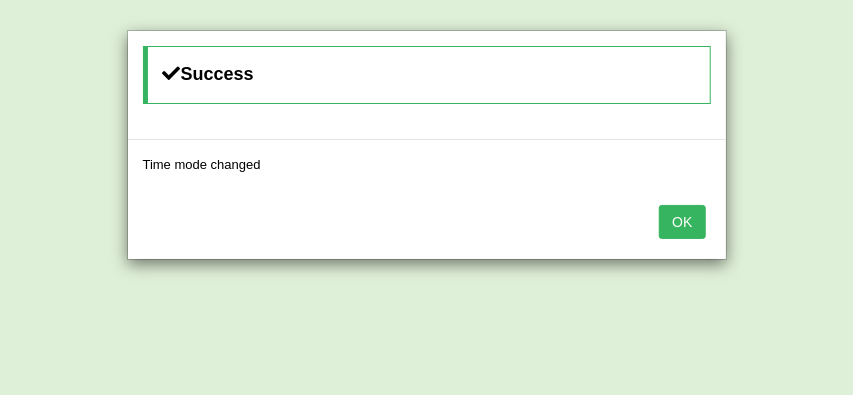 click on "OK" at bounding box center [682, 222] 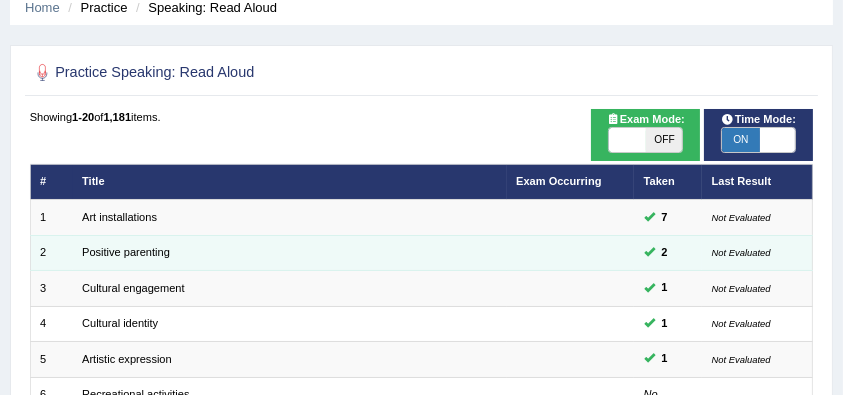 scroll, scrollTop: 133, scrollLeft: 0, axis: vertical 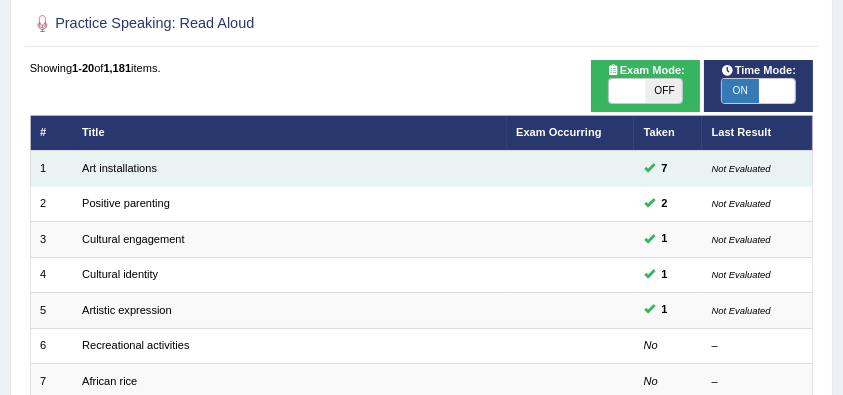 click on "Art installations" at bounding box center [290, 168] 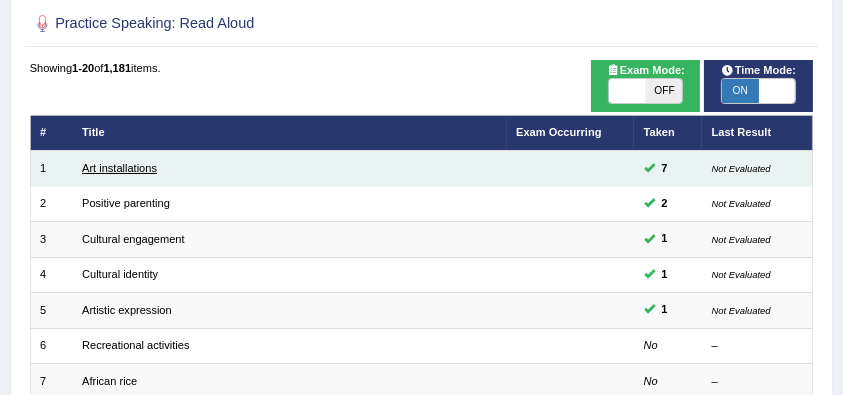 click on "Art installations" at bounding box center [119, 168] 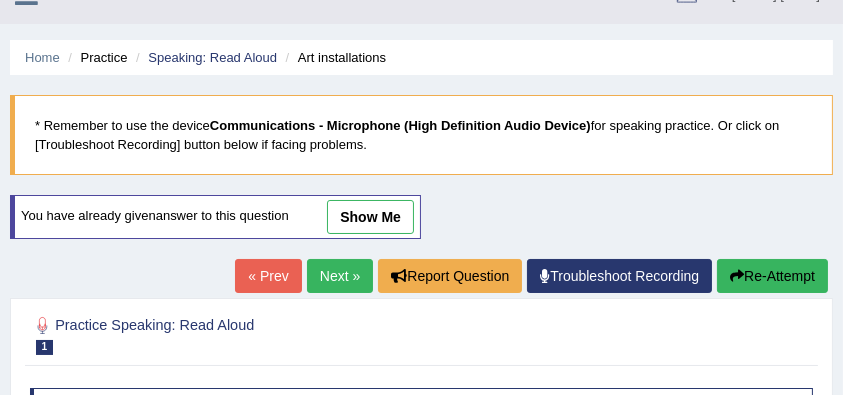 scroll, scrollTop: 0, scrollLeft: 0, axis: both 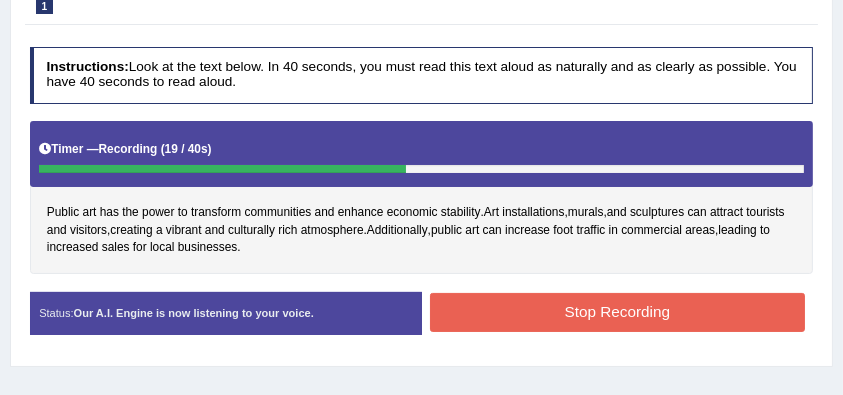 click on "Stop Recording" at bounding box center (617, 312) 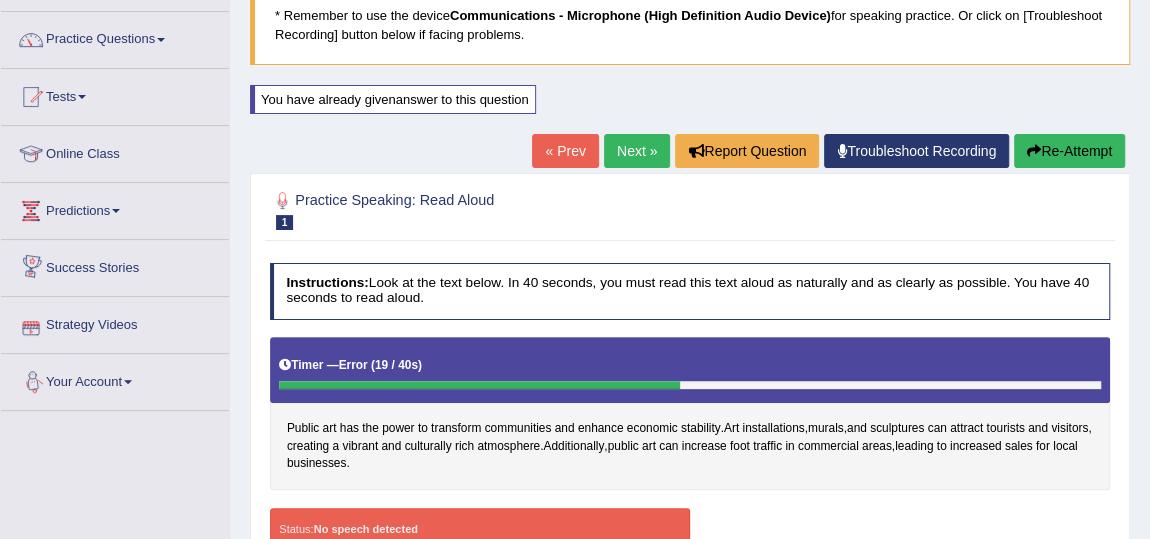 scroll, scrollTop: 16, scrollLeft: 0, axis: vertical 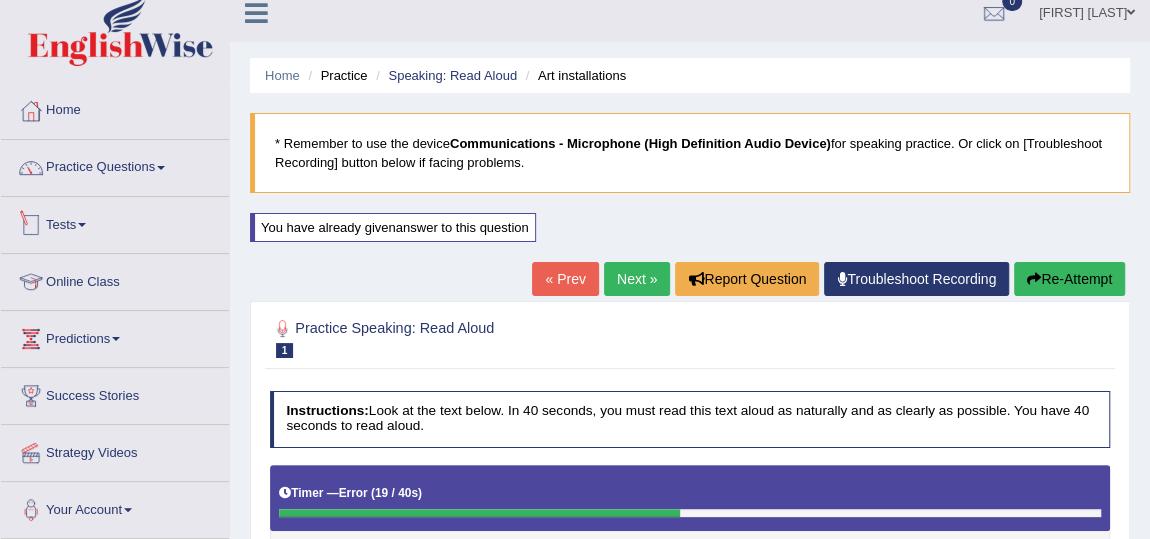 click on "Practice Questions   Speaking Practice Read Aloud
Repeat Sentence
Describe Image
Re-tell Lecture
Answer Short Question
Summarize Group Discussion
Respond To A Situation
Writing Practice  Summarize Written Text
Write Essay
Reading Practice  Reading & Writing: Fill In The Blanks
Choose Multiple Answers
Re-order Paragraphs
Fill In The Blanks
Choose Single Answer
Listening Practice  Summarize Spoken Text
Highlight Incorrect Words
Highlight Correct Summary
Select Missing Word
Choose Single Answer
Choose Multiple Answers
Fill In The Blanks
Write From Dictation
Pronunciation" at bounding box center [115, 168] 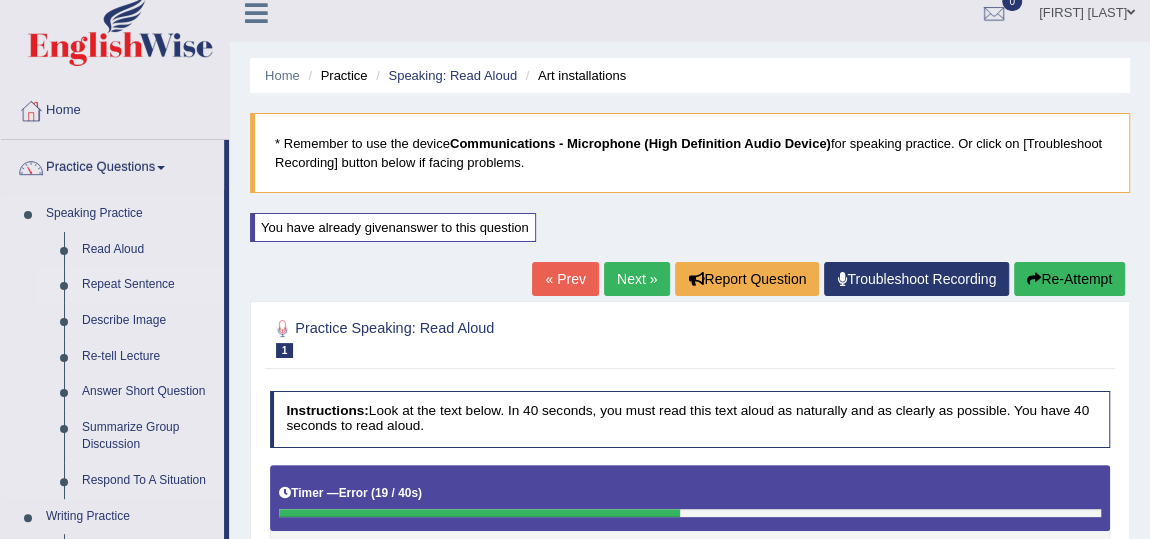 click on "Repeat Sentence" at bounding box center [148, 285] 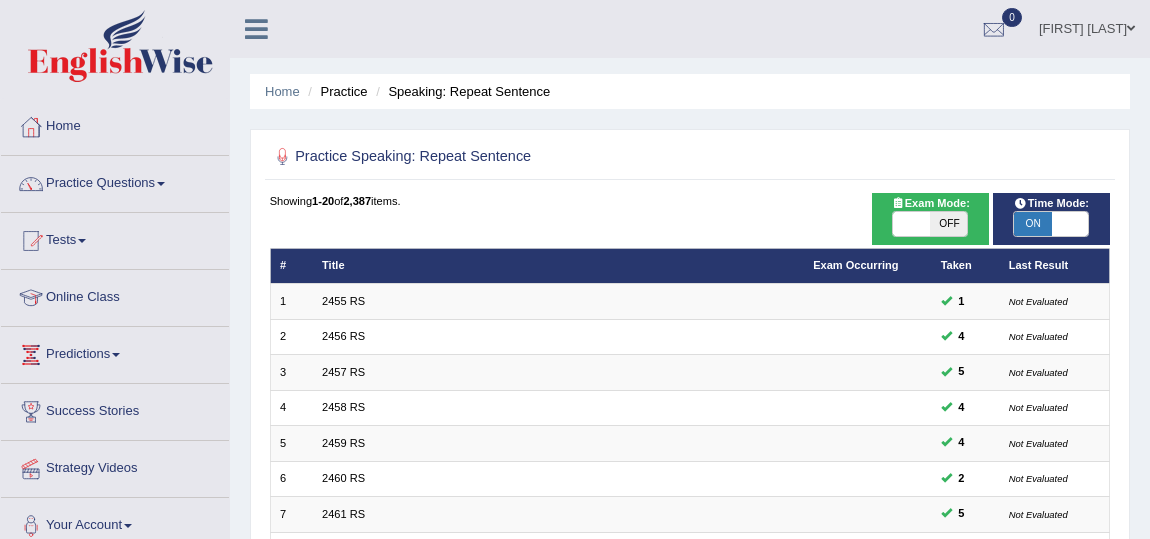 click on "2455 RS" at bounding box center [343, 301] 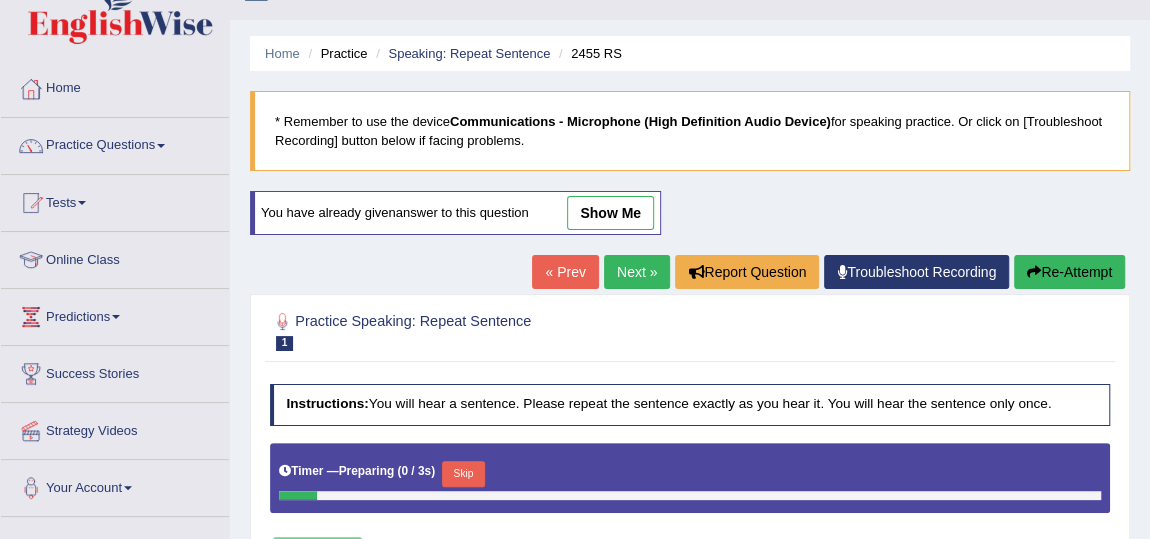 scroll, scrollTop: 90, scrollLeft: 0, axis: vertical 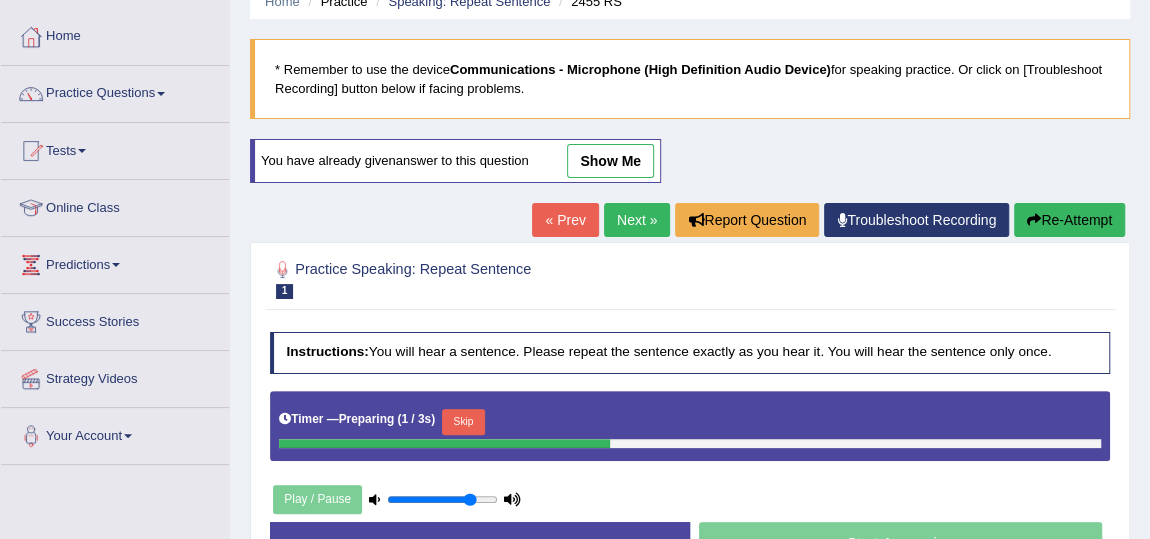 click on "Skip" at bounding box center (463, 422) 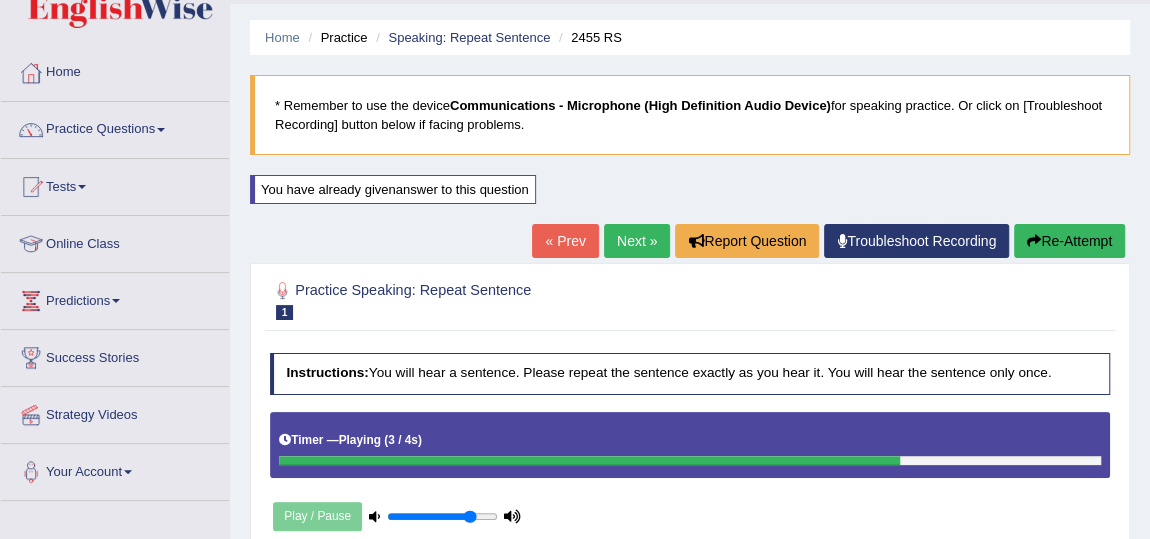 scroll, scrollTop: 0, scrollLeft: 0, axis: both 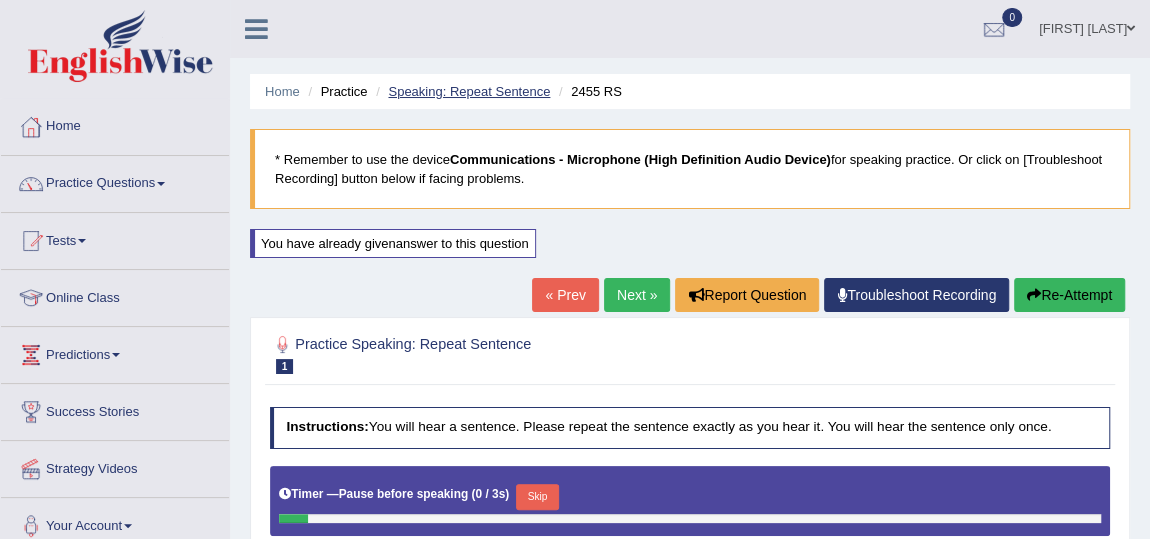 click on "Speaking: Repeat Sentence" at bounding box center (469, 91) 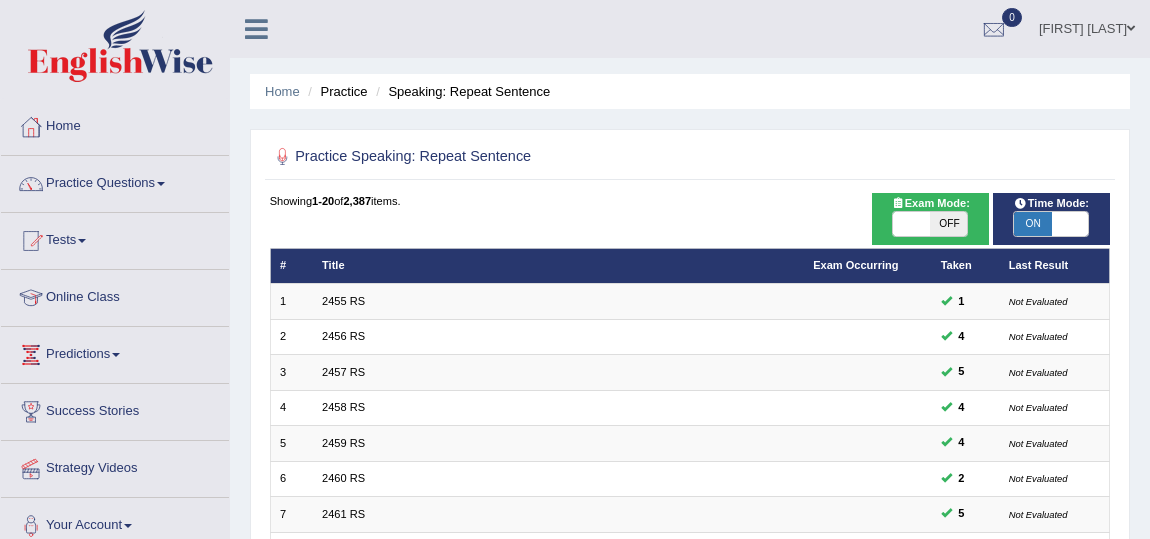 scroll, scrollTop: 0, scrollLeft: 0, axis: both 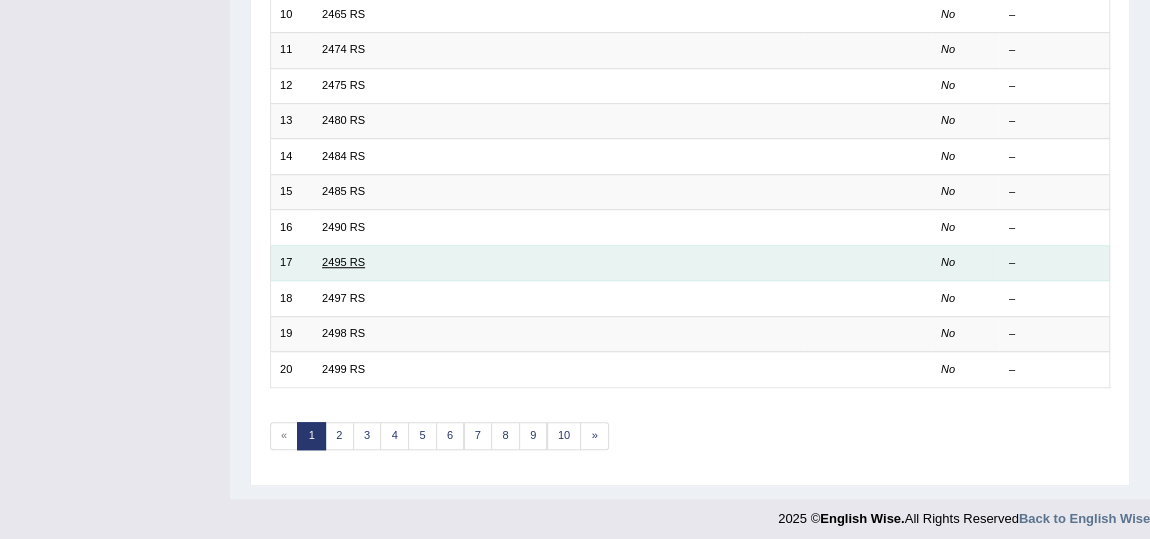 click on "2495 RS" at bounding box center (343, 262) 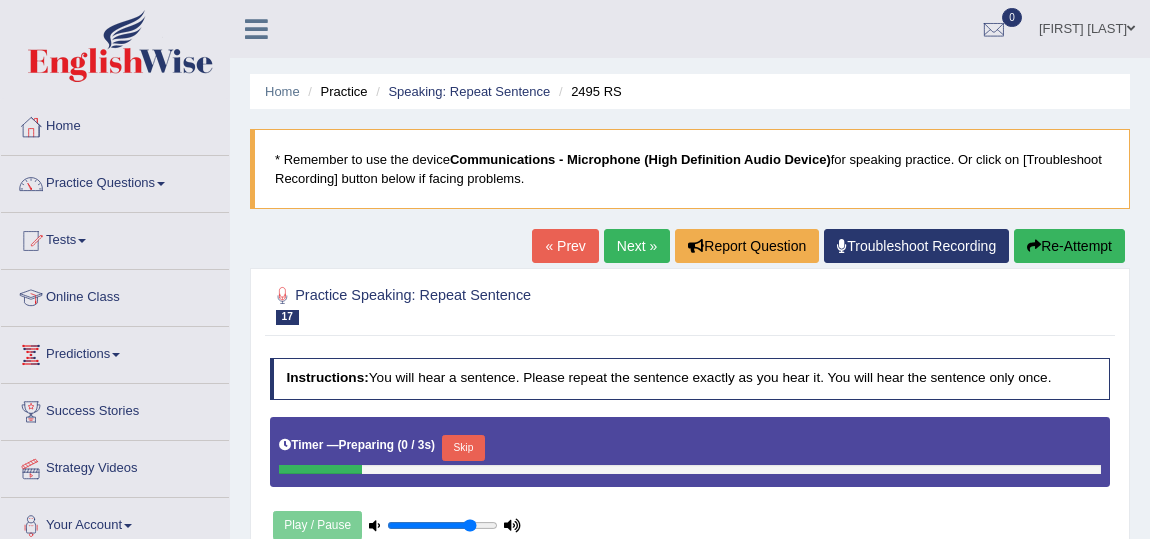 scroll, scrollTop: 181, scrollLeft: 0, axis: vertical 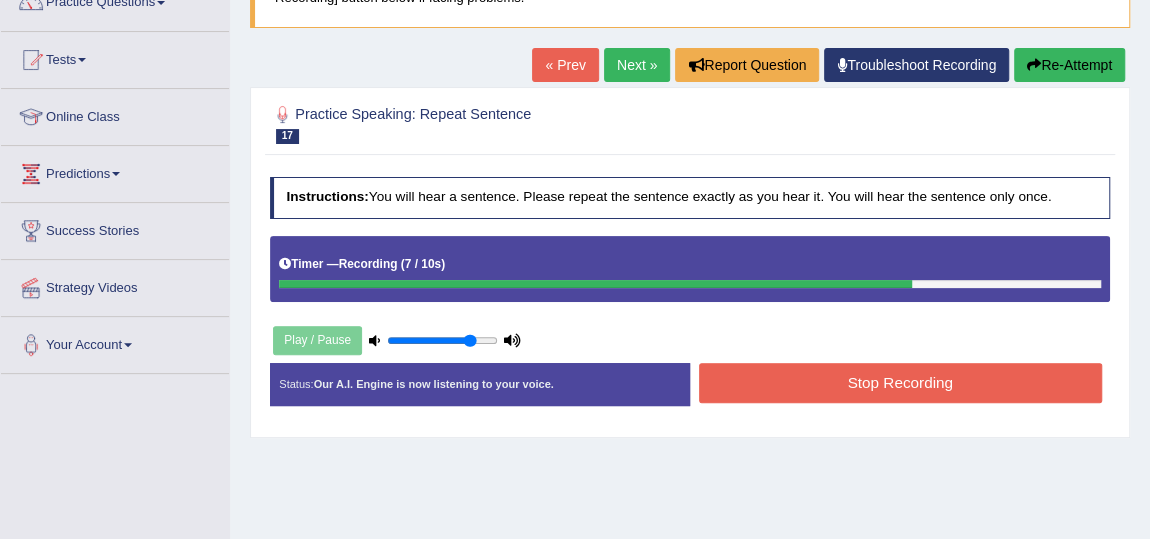 click on "Stop Recording" at bounding box center [900, 382] 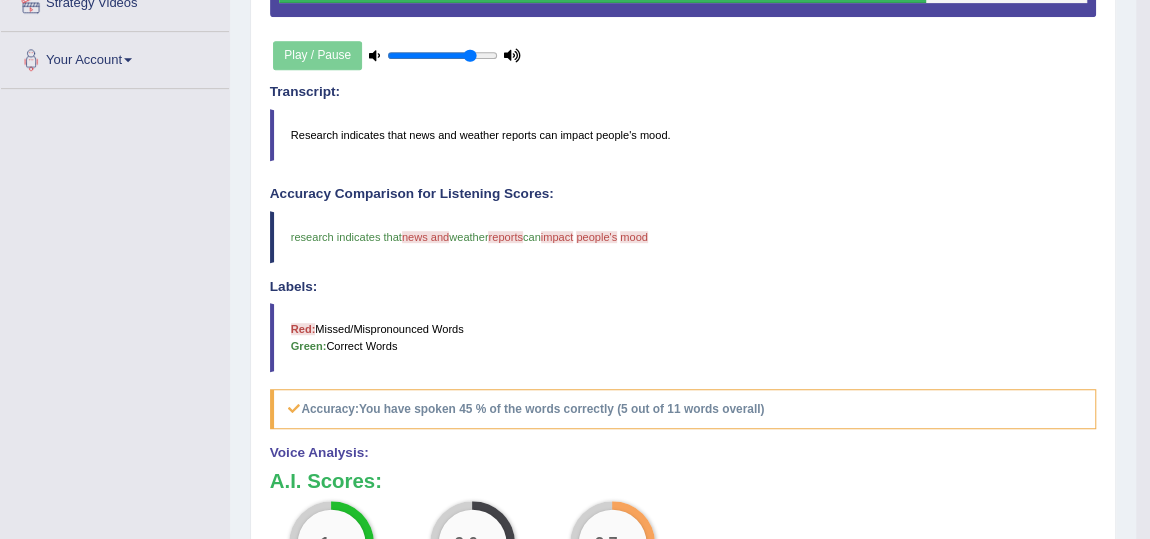 scroll, scrollTop: 454, scrollLeft: 0, axis: vertical 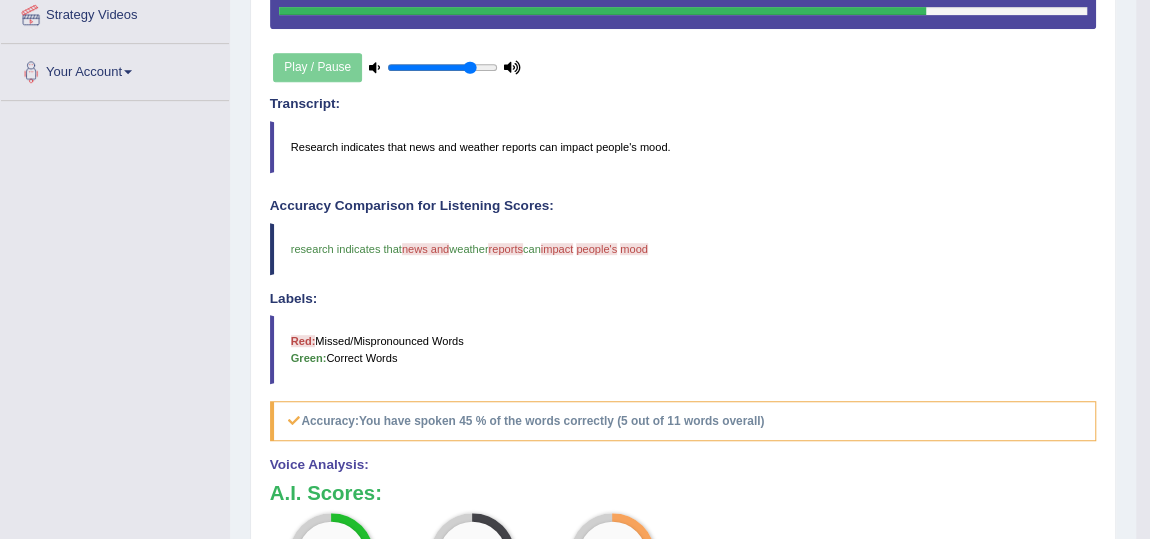drag, startPoint x: 721, startPoint y: 428, endPoint x: 707, endPoint y: 438, distance: 17.20465 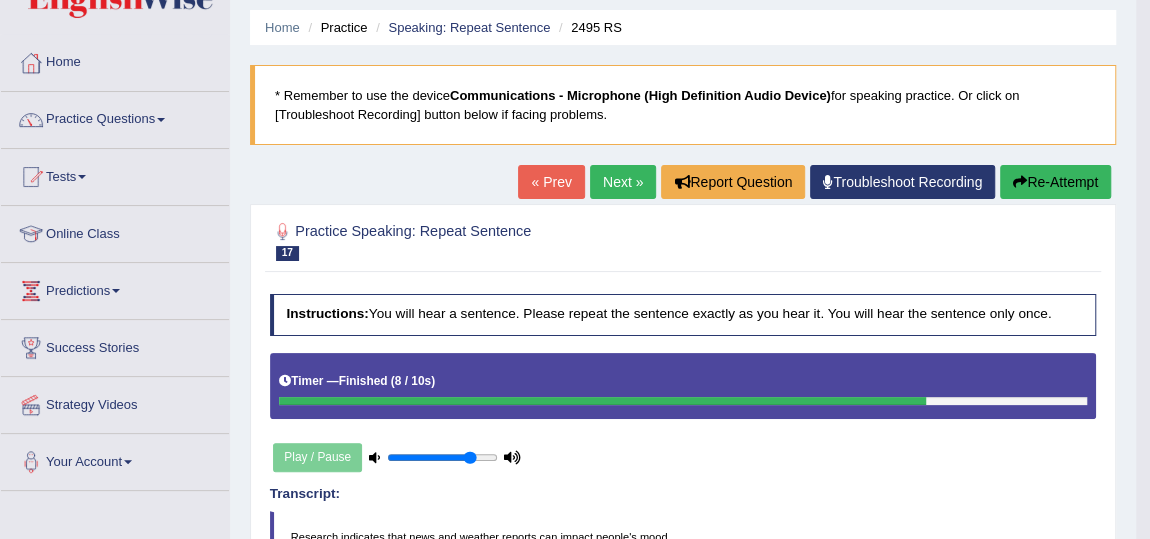 scroll, scrollTop: 0, scrollLeft: 0, axis: both 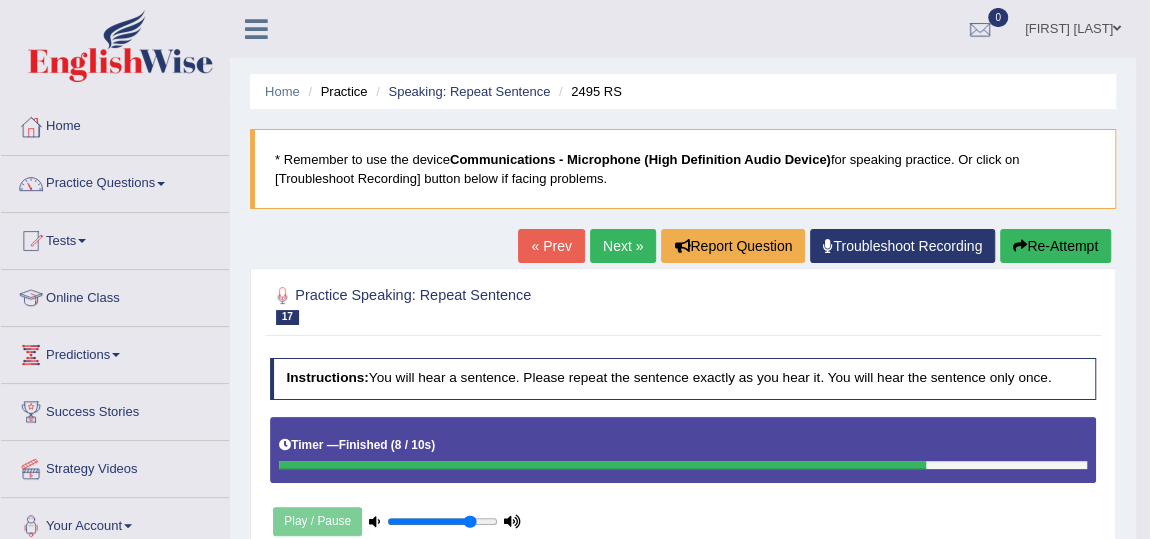 click on "Next »" at bounding box center [623, 246] 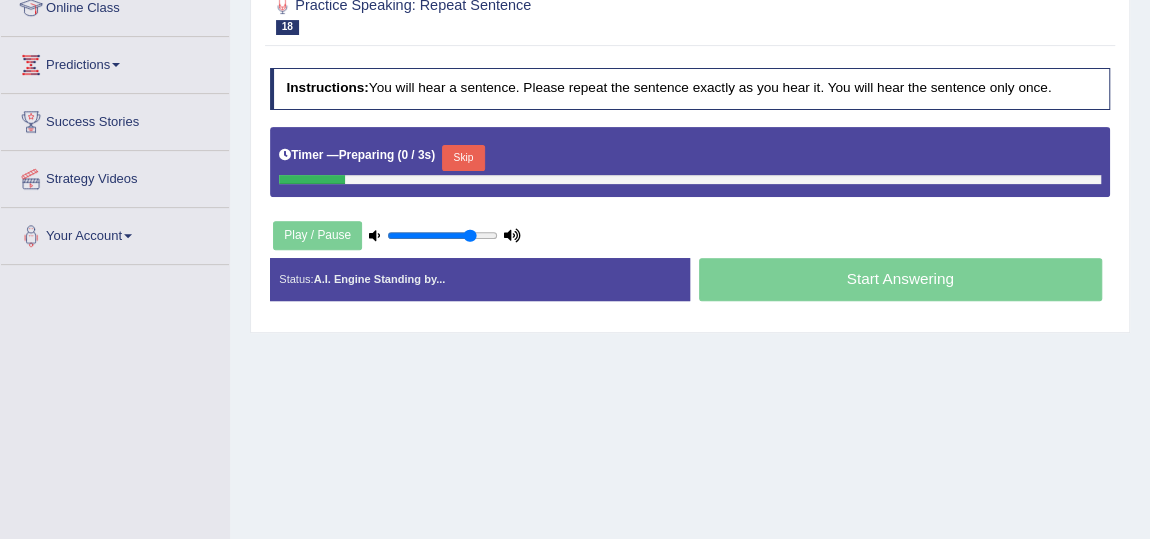 scroll, scrollTop: 0, scrollLeft: 0, axis: both 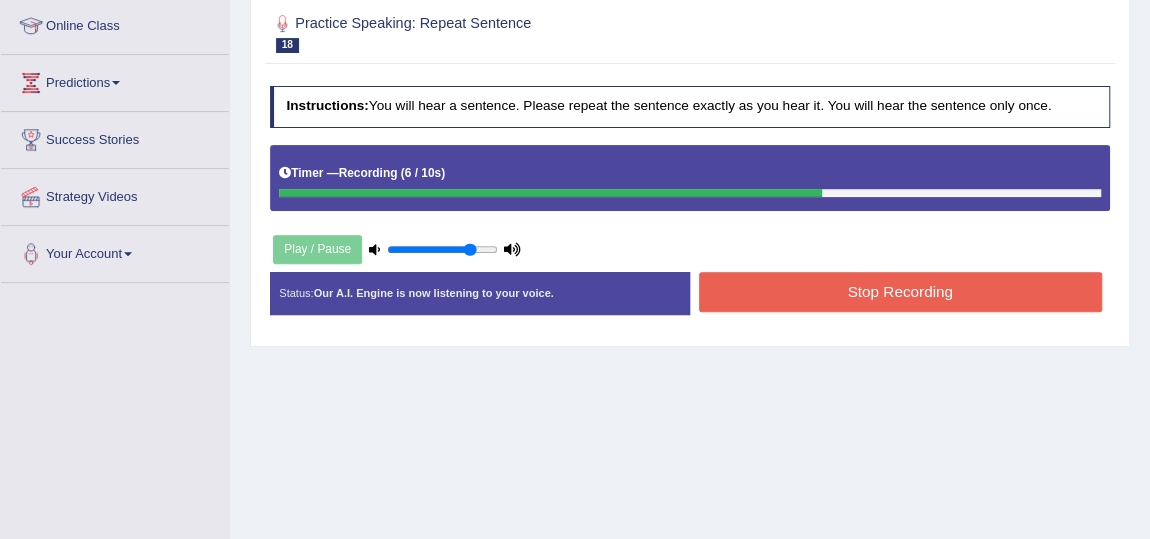 click on "Stop Recording" at bounding box center [900, 291] 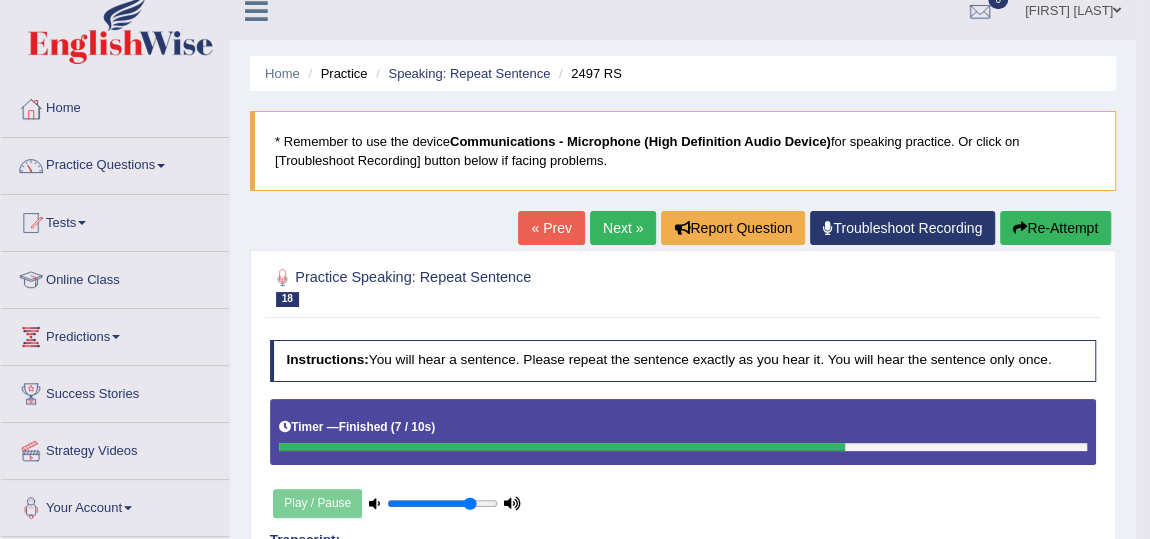 scroll, scrollTop: 13, scrollLeft: 0, axis: vertical 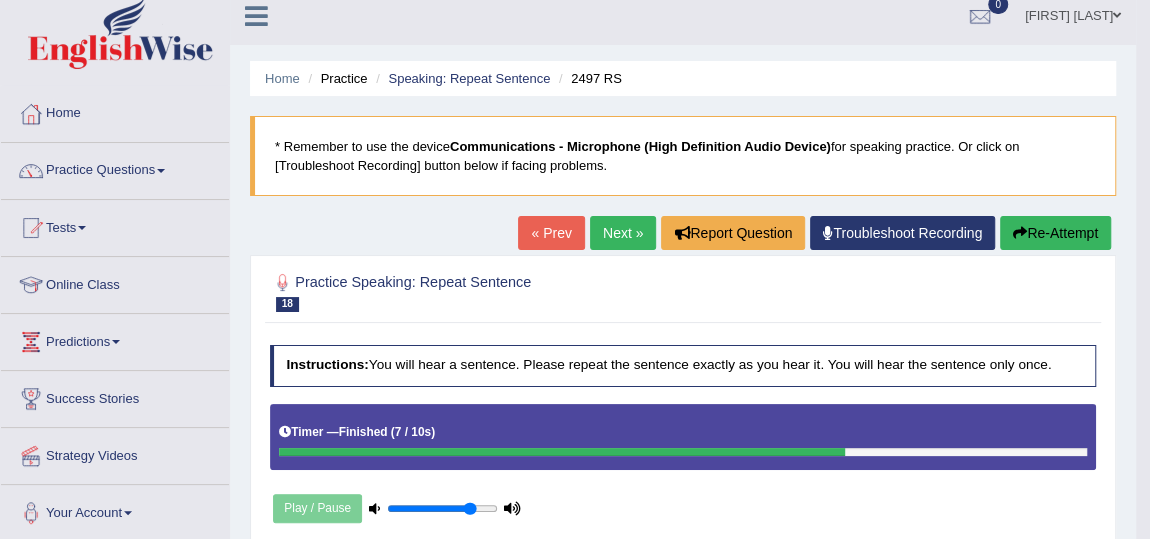 click on "Next »" at bounding box center [623, 233] 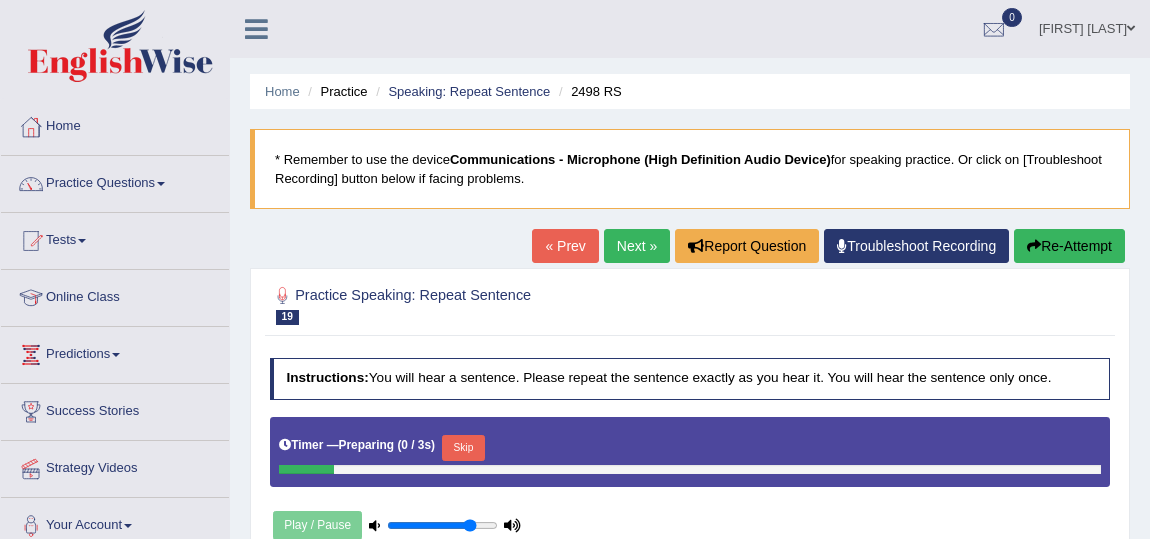 scroll, scrollTop: 363, scrollLeft: 0, axis: vertical 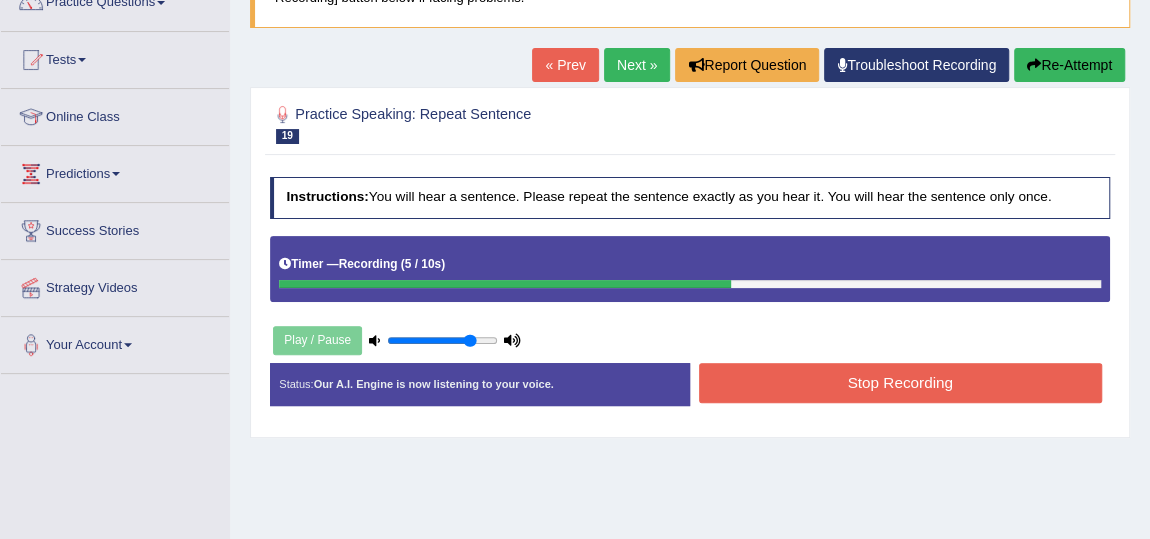click on "Stop Recording" at bounding box center [900, 382] 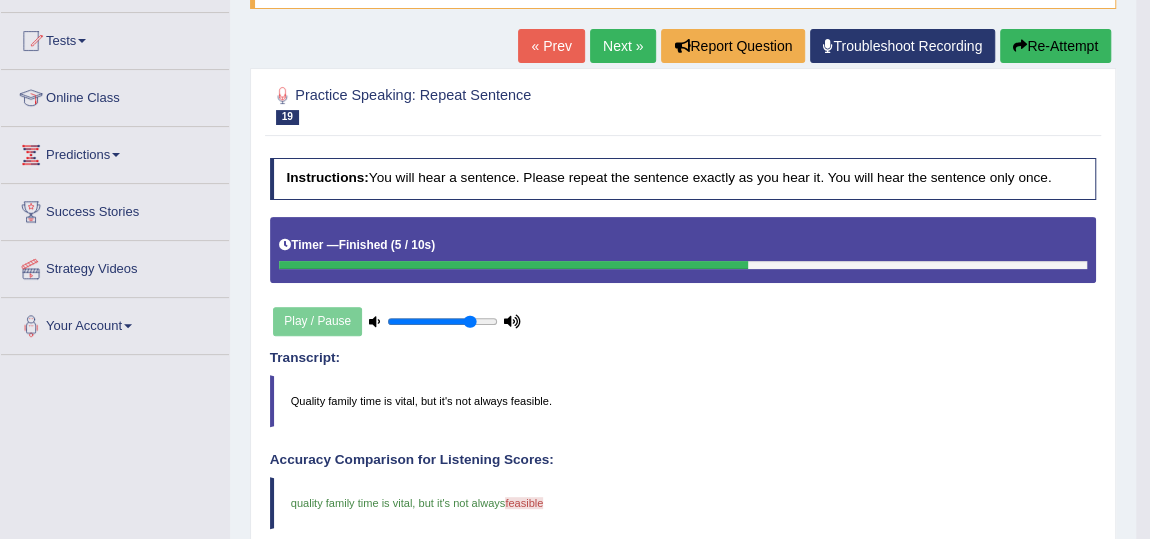 scroll, scrollTop: 13, scrollLeft: 0, axis: vertical 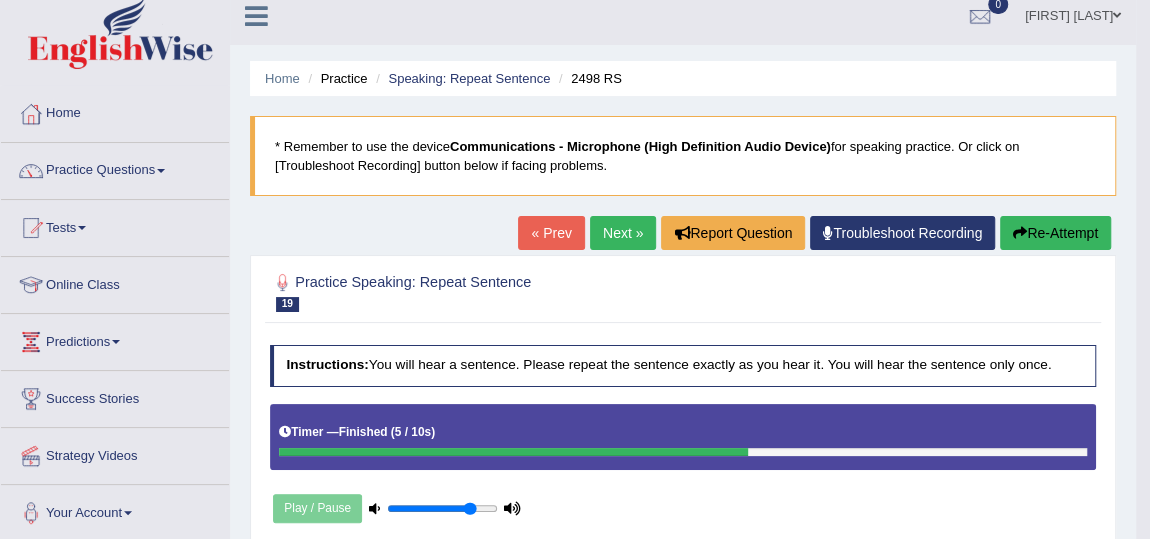 click on "Next »" at bounding box center [623, 233] 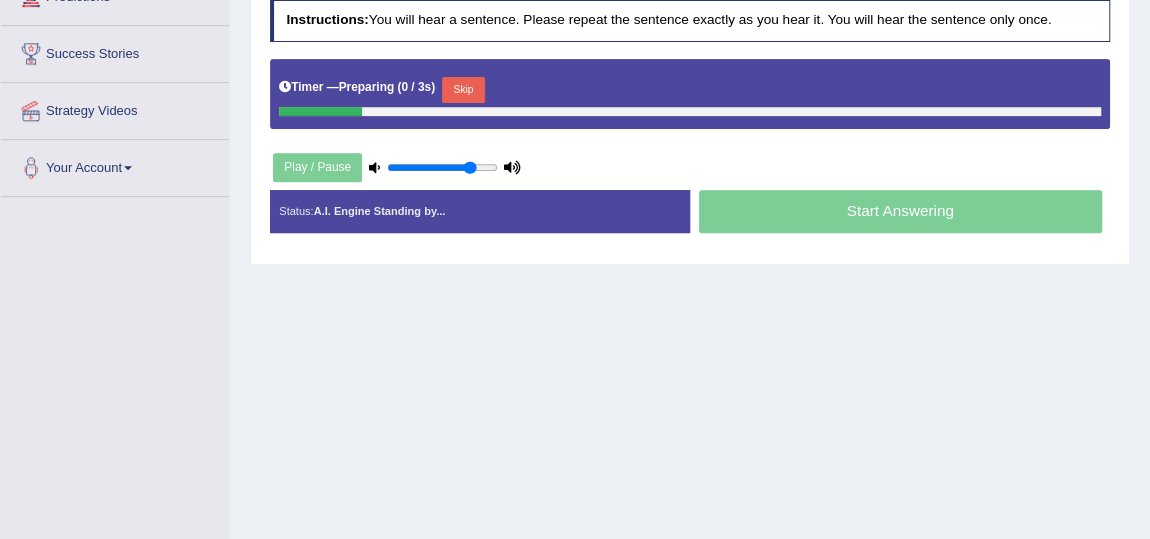 scroll, scrollTop: 363, scrollLeft: 0, axis: vertical 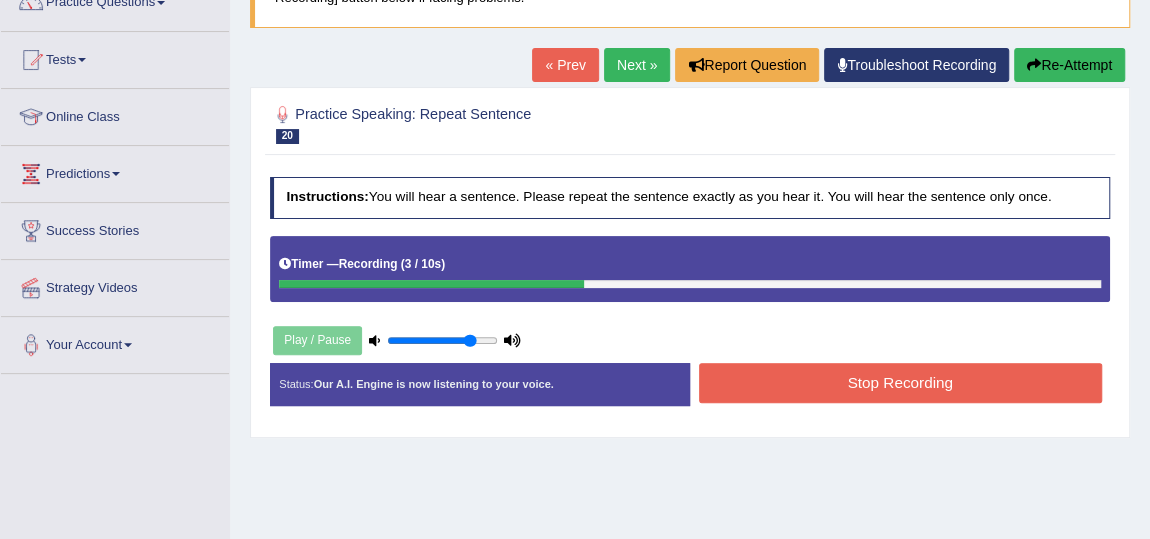click on "Stop Recording" at bounding box center (900, 382) 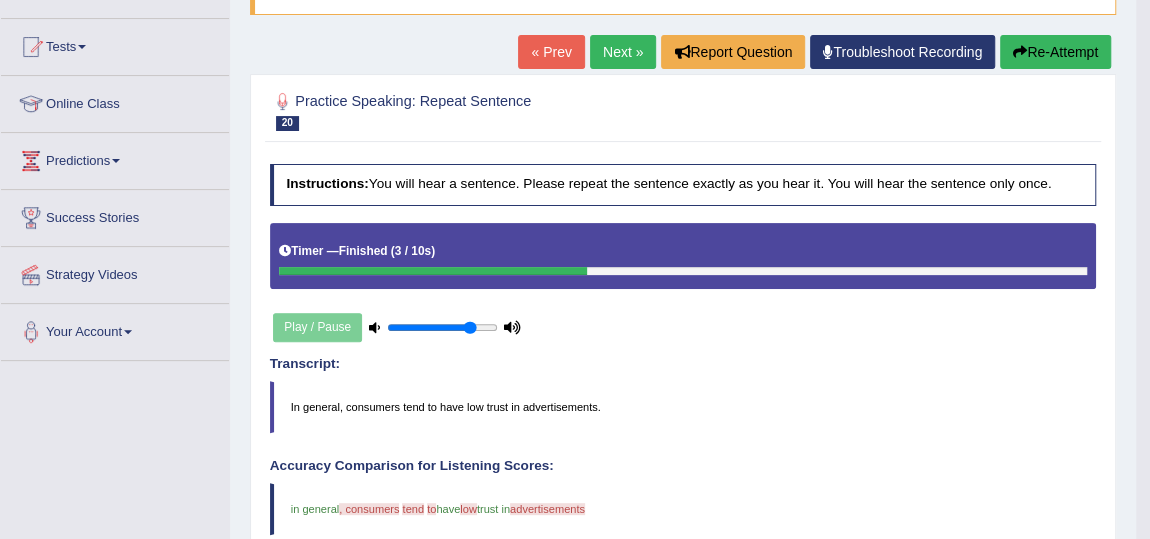 scroll, scrollTop: 181, scrollLeft: 0, axis: vertical 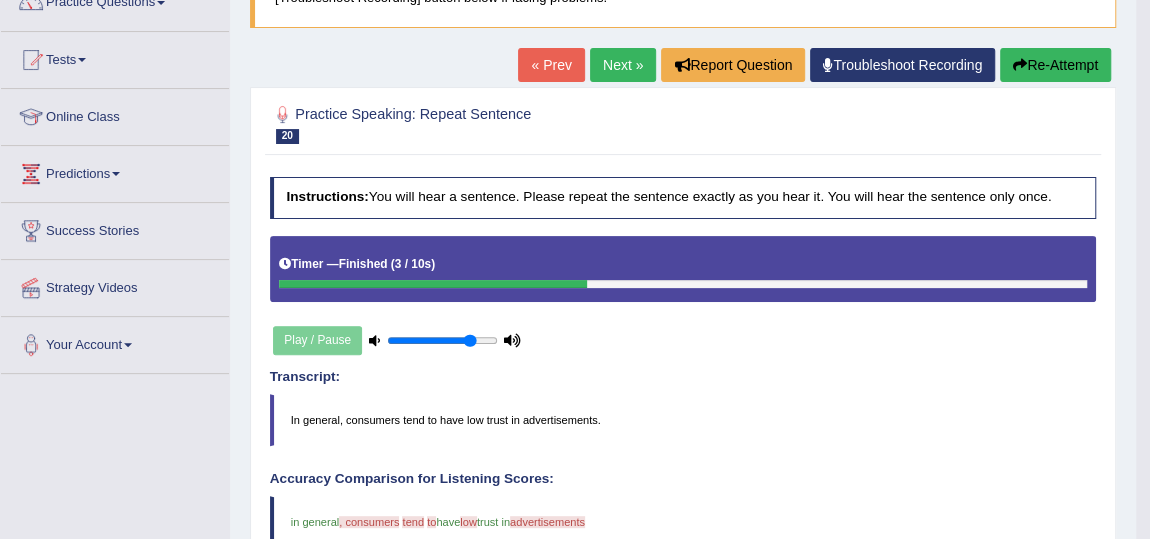 click on "Next »" at bounding box center (623, 65) 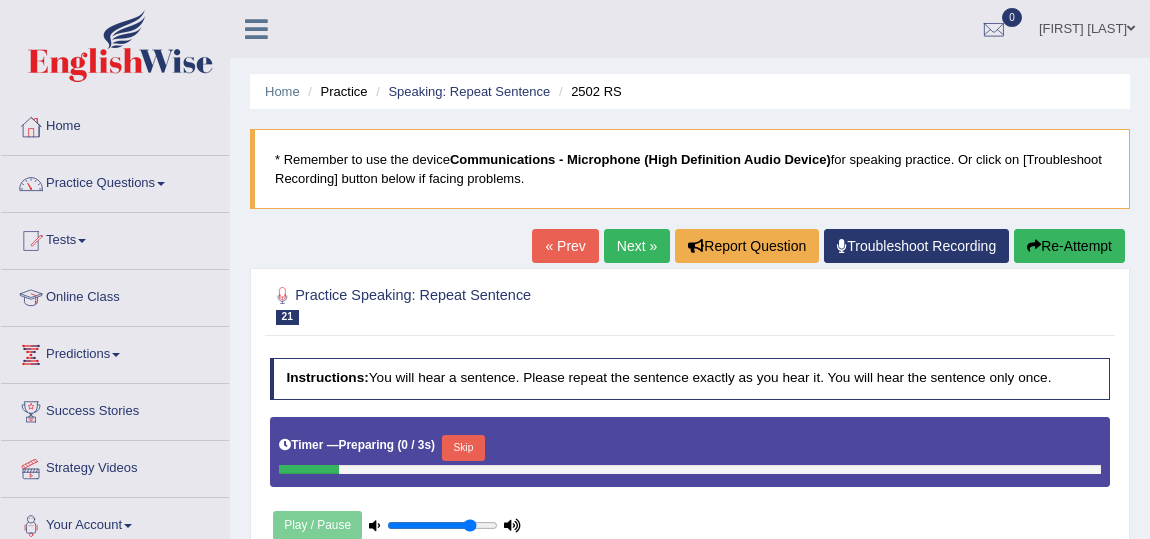 scroll, scrollTop: 363, scrollLeft: 0, axis: vertical 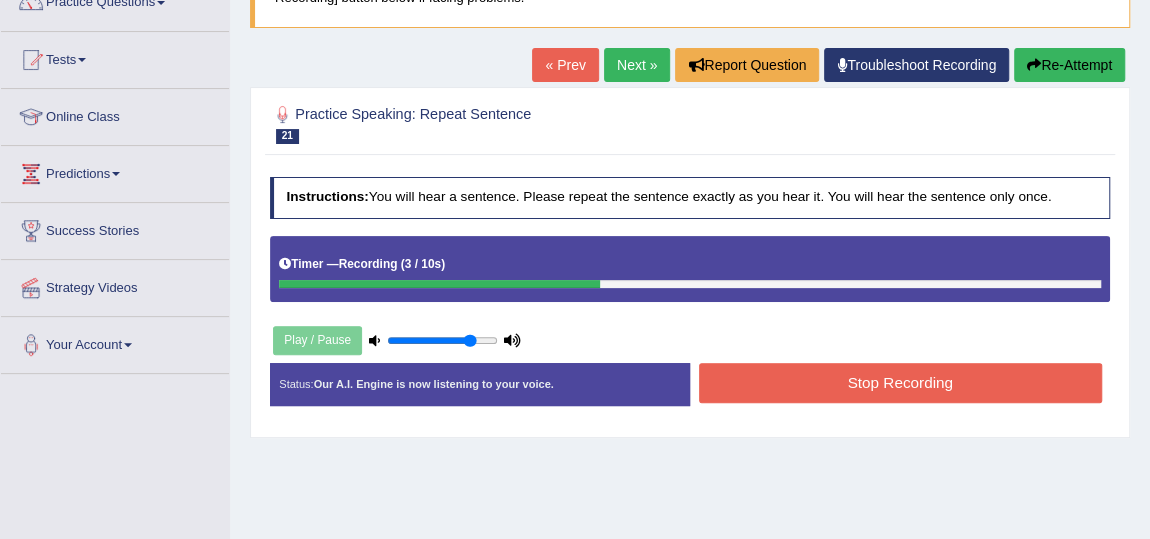 click on "Stop Recording" at bounding box center [900, 382] 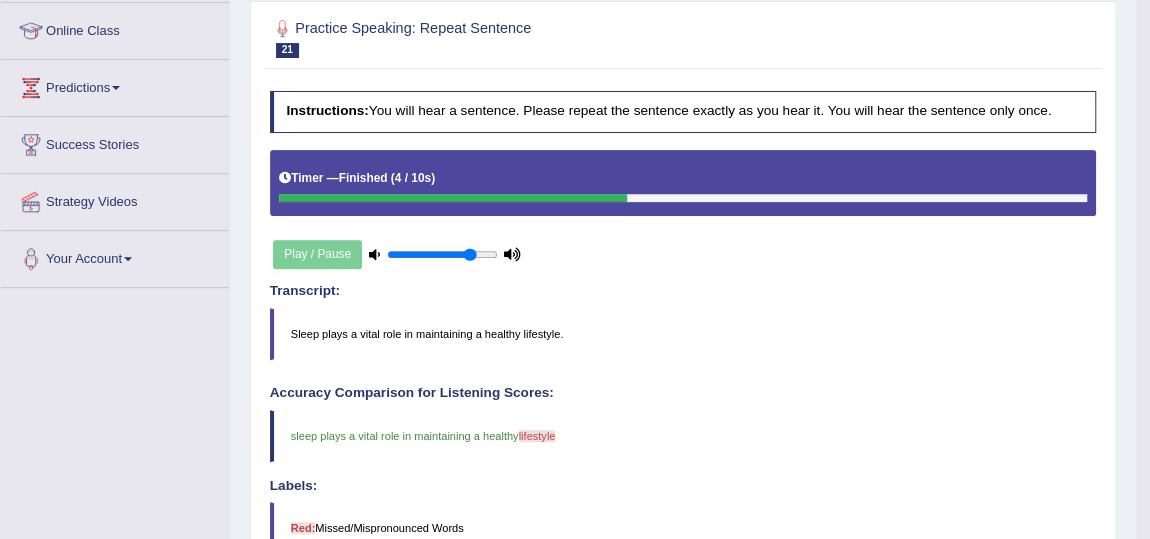 scroll, scrollTop: 181, scrollLeft: 0, axis: vertical 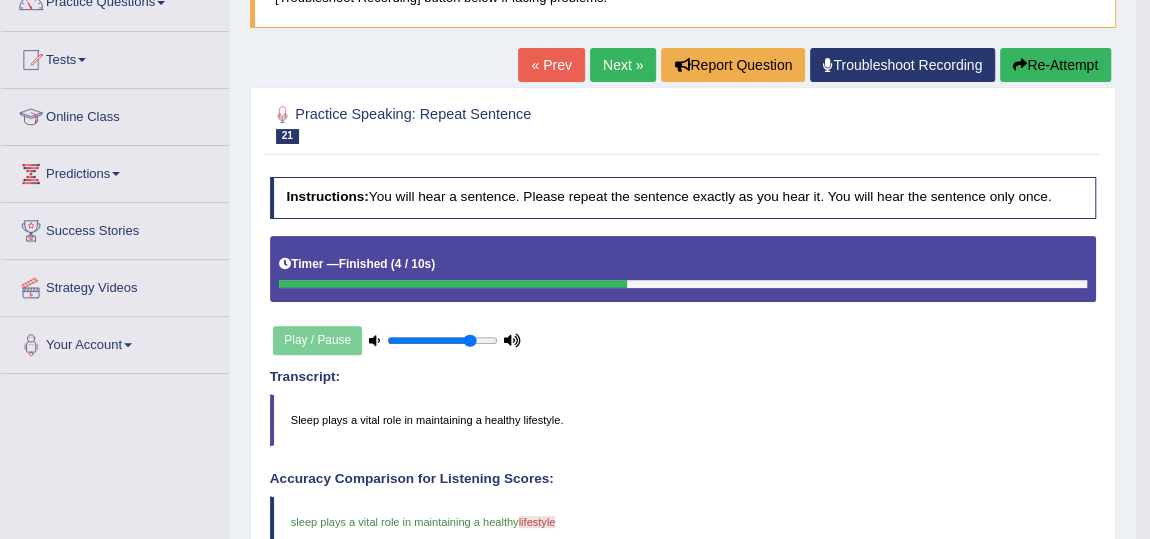click on "Next »" at bounding box center (623, 65) 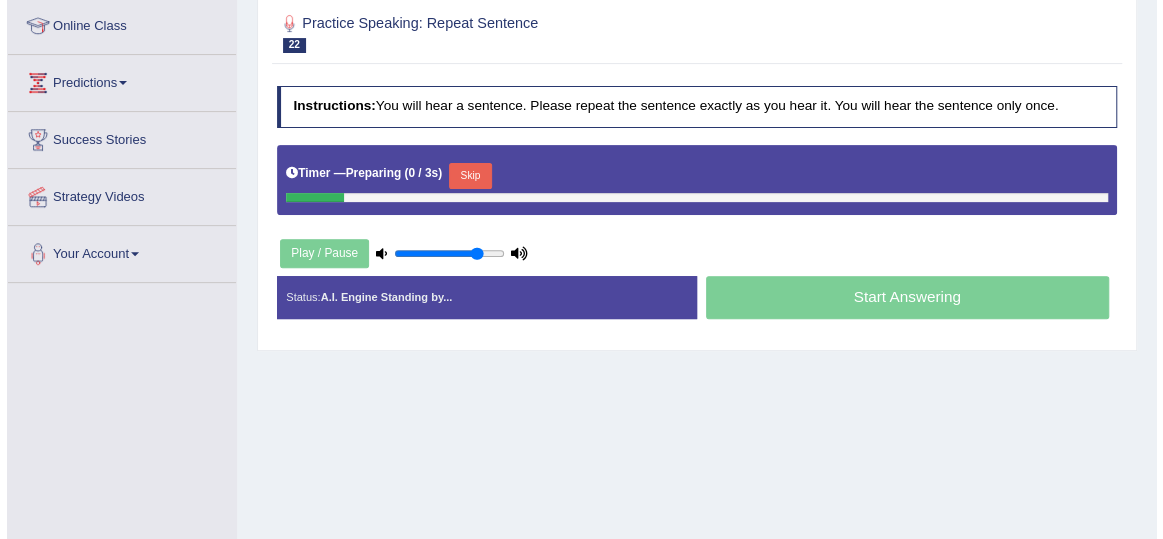 scroll, scrollTop: 0, scrollLeft: 0, axis: both 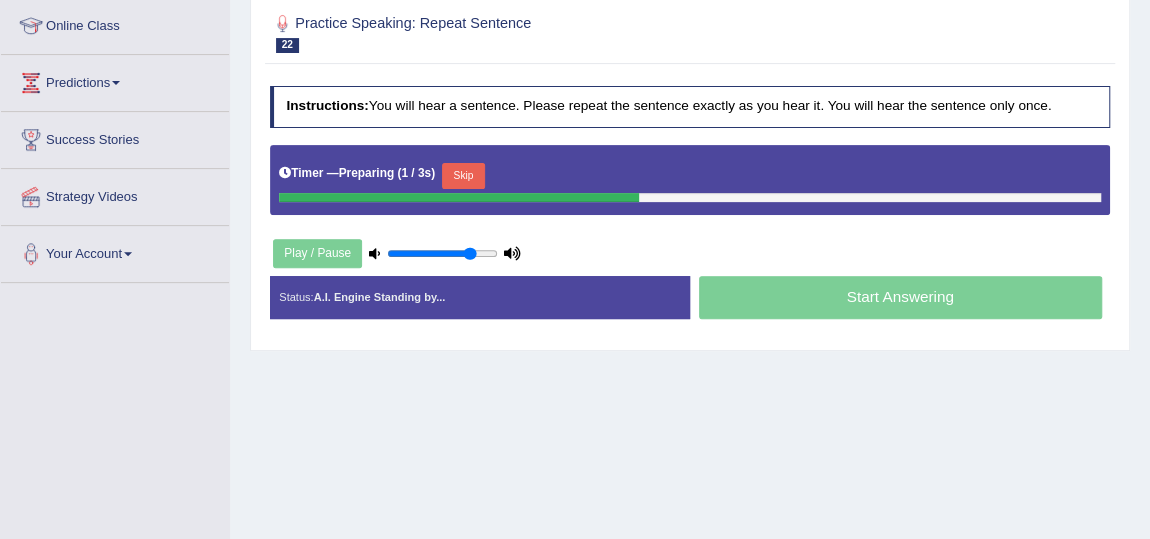 click on "Skip" at bounding box center [463, 176] 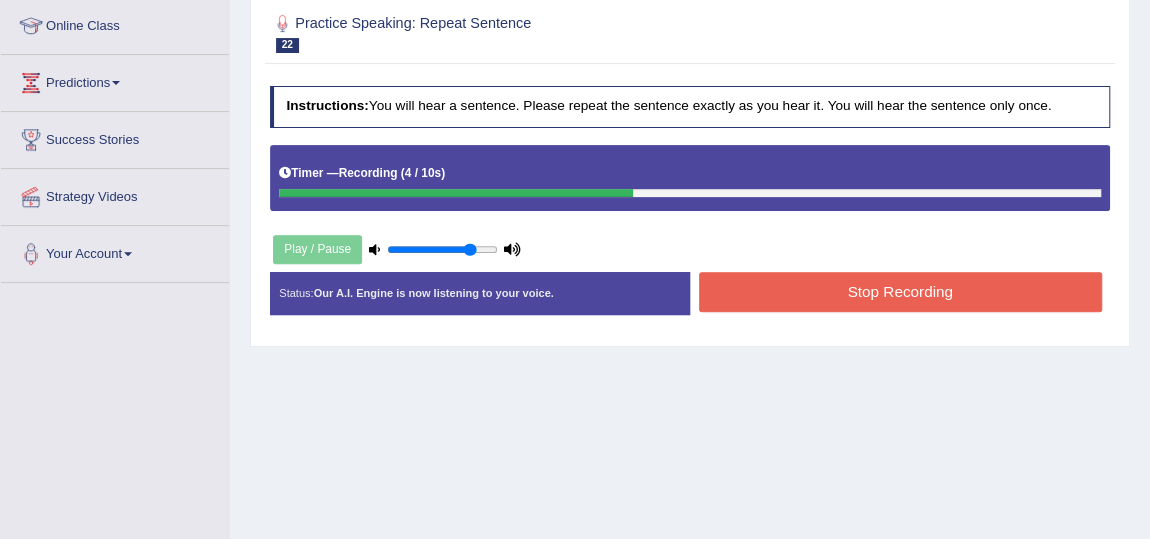 click on "Stop Recording" at bounding box center [900, 291] 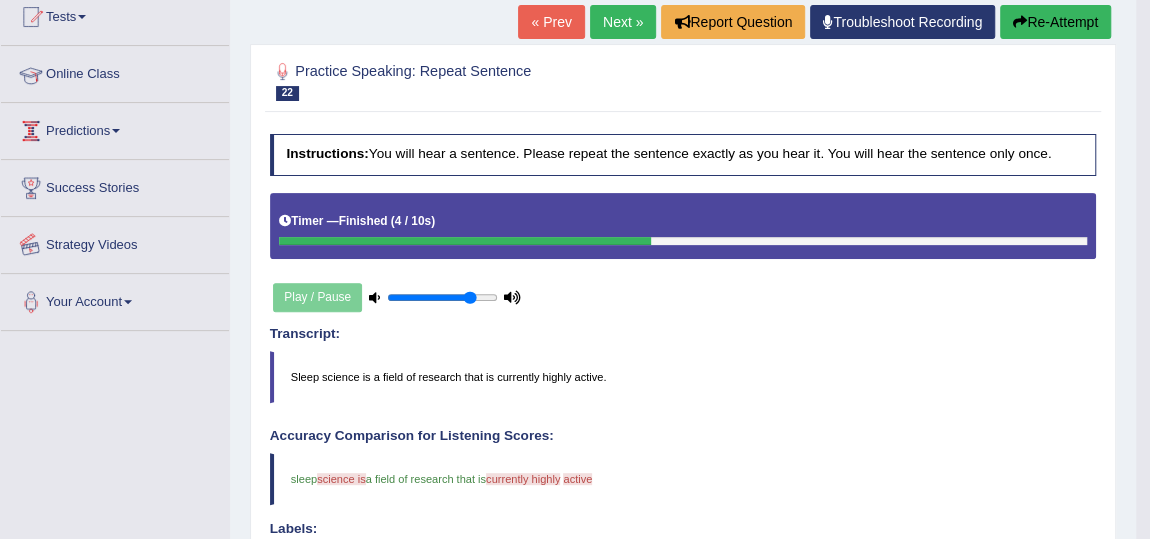 scroll, scrollTop: 90, scrollLeft: 0, axis: vertical 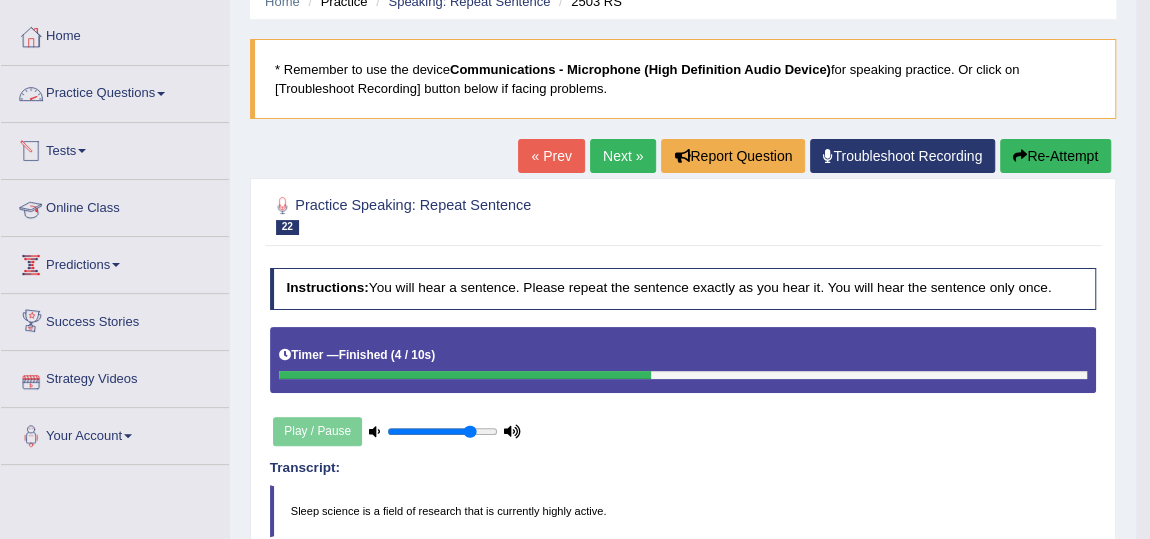 click on "Practice Questions" at bounding box center [115, 91] 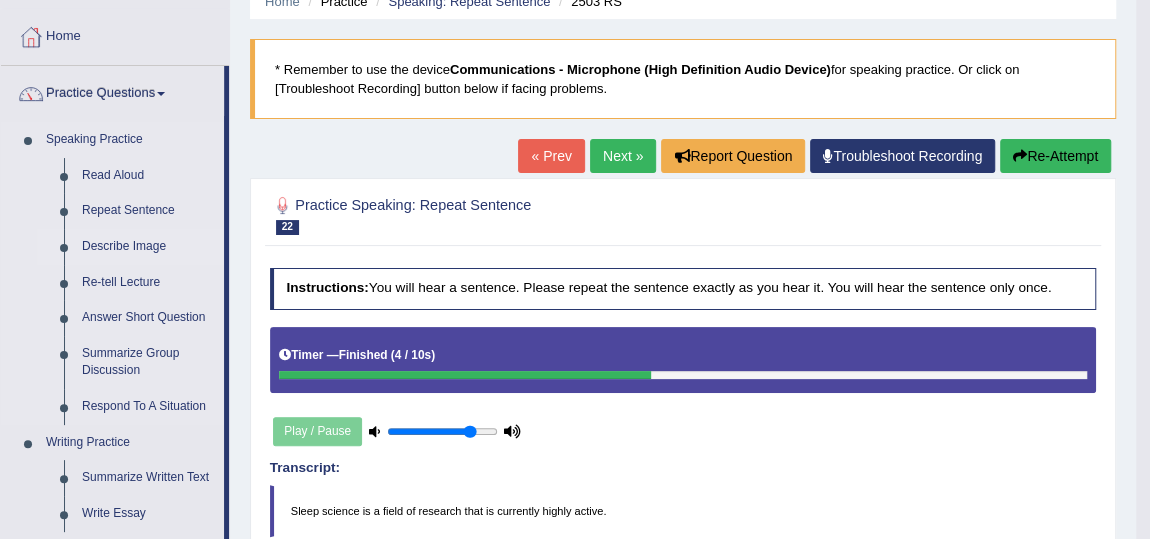 click on "Describe Image" at bounding box center [148, 247] 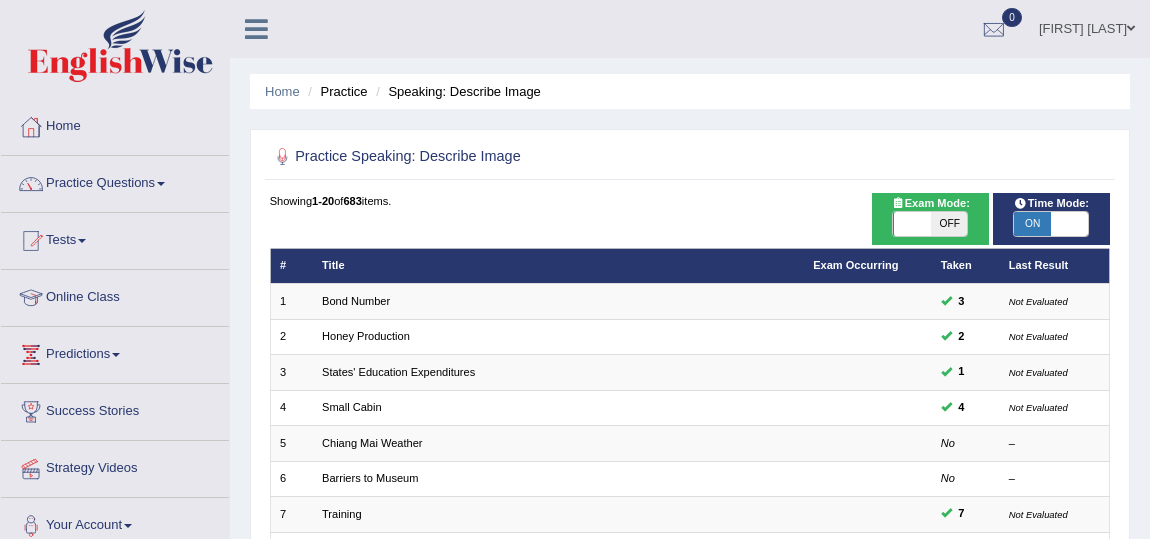 scroll, scrollTop: 0, scrollLeft: 0, axis: both 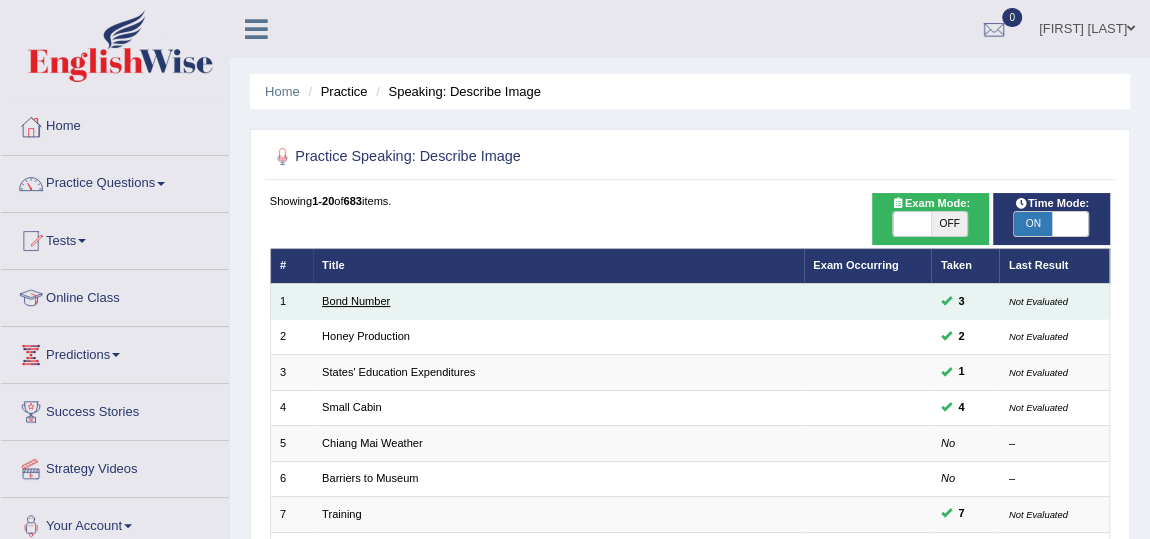 click on "Bond Number" at bounding box center [356, 301] 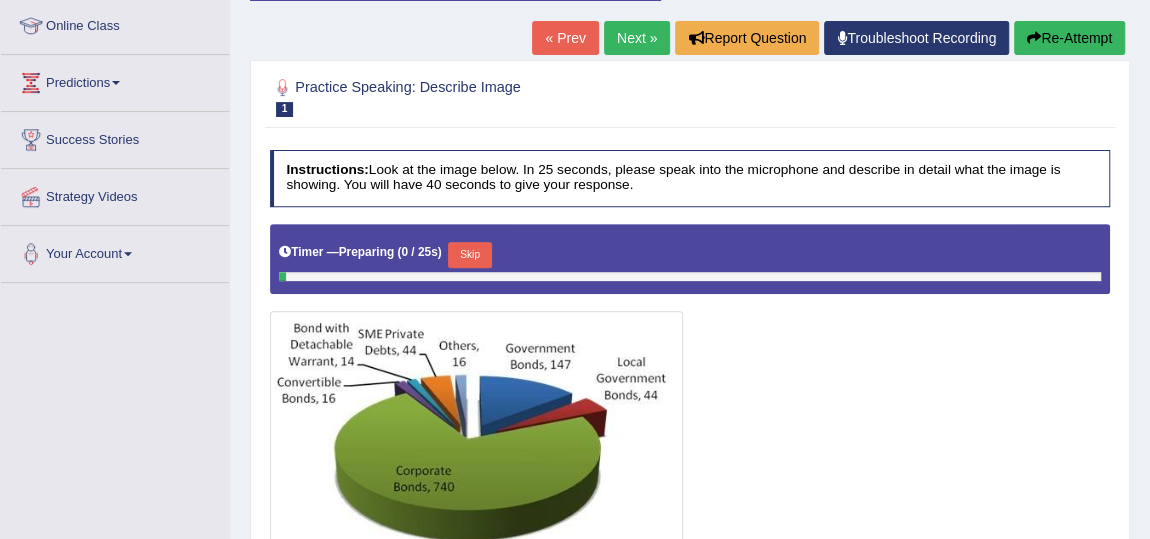 scroll, scrollTop: 406, scrollLeft: 0, axis: vertical 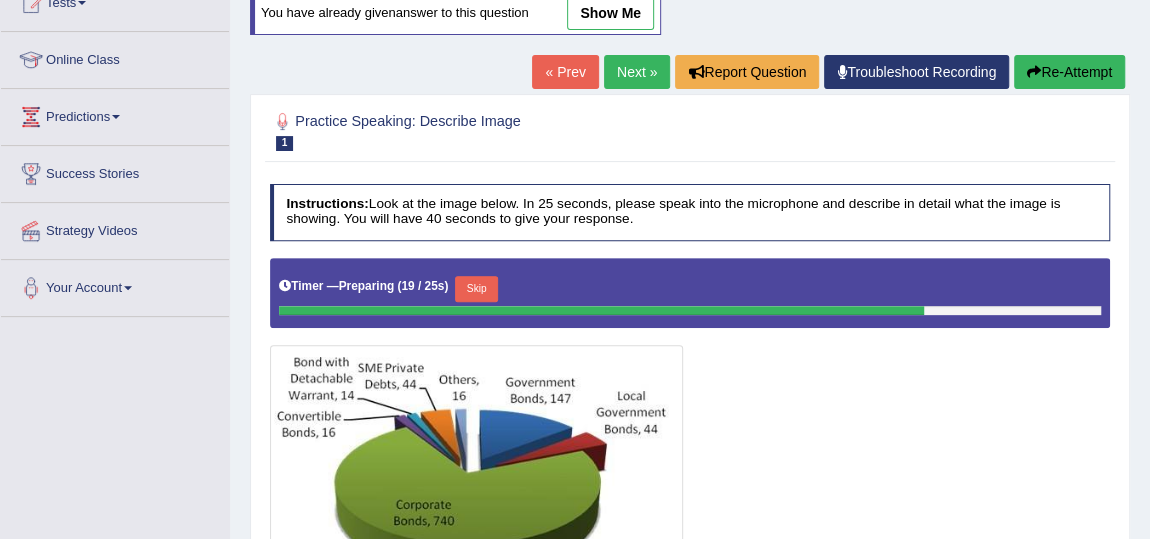 click on "show me" at bounding box center (610, 13) 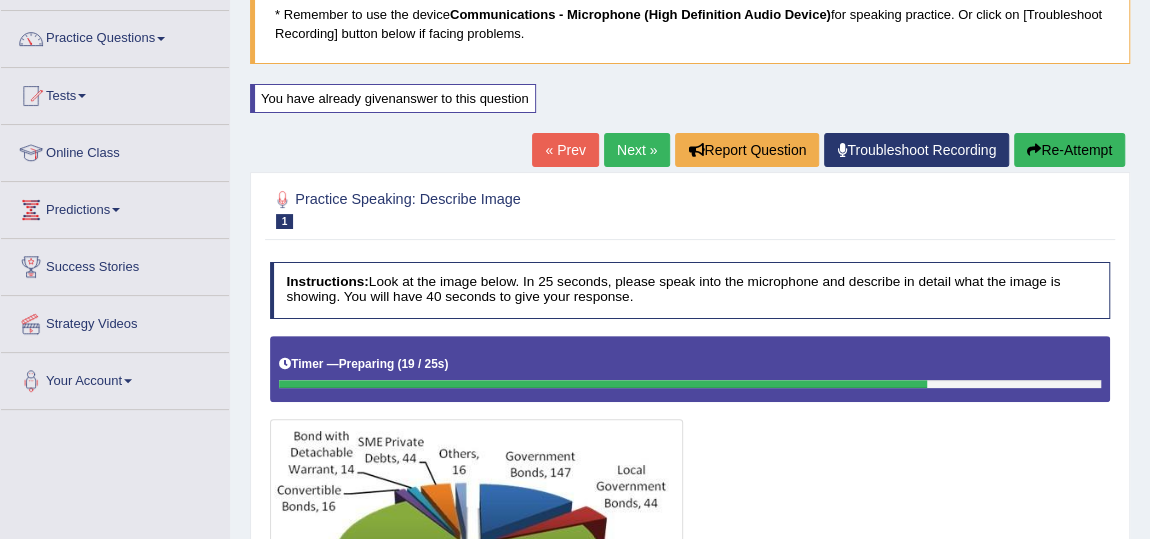 scroll, scrollTop: 56, scrollLeft: 0, axis: vertical 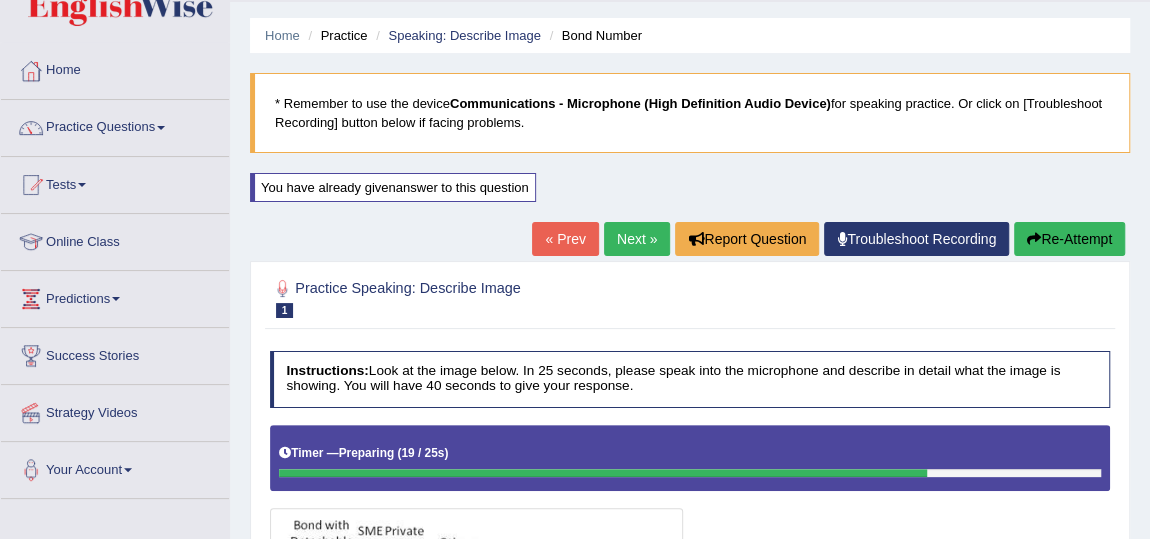 click on "Re-Attempt" at bounding box center (1069, 239) 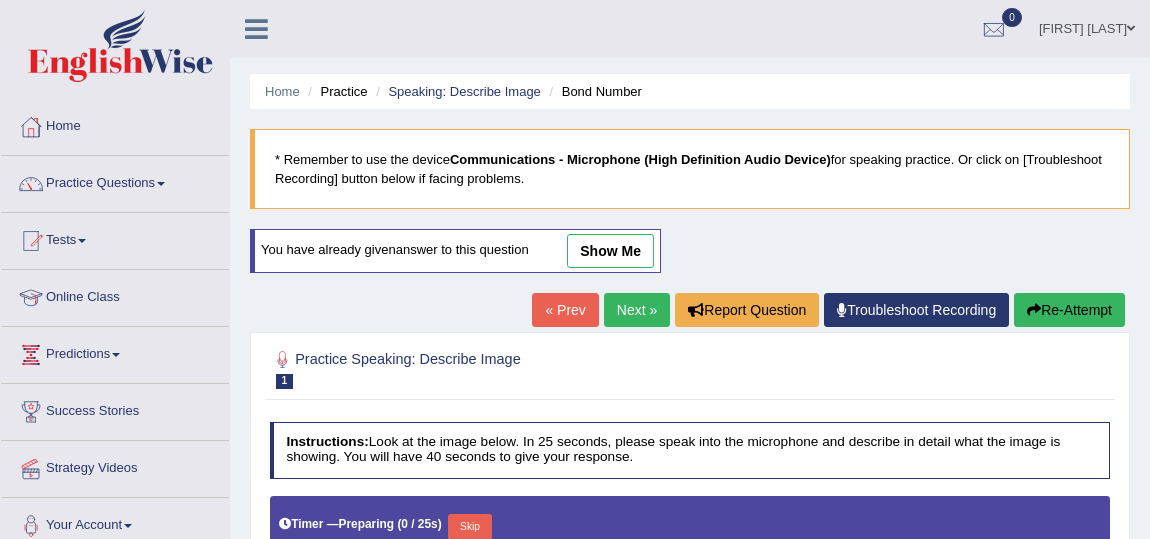 scroll, scrollTop: 510, scrollLeft: 0, axis: vertical 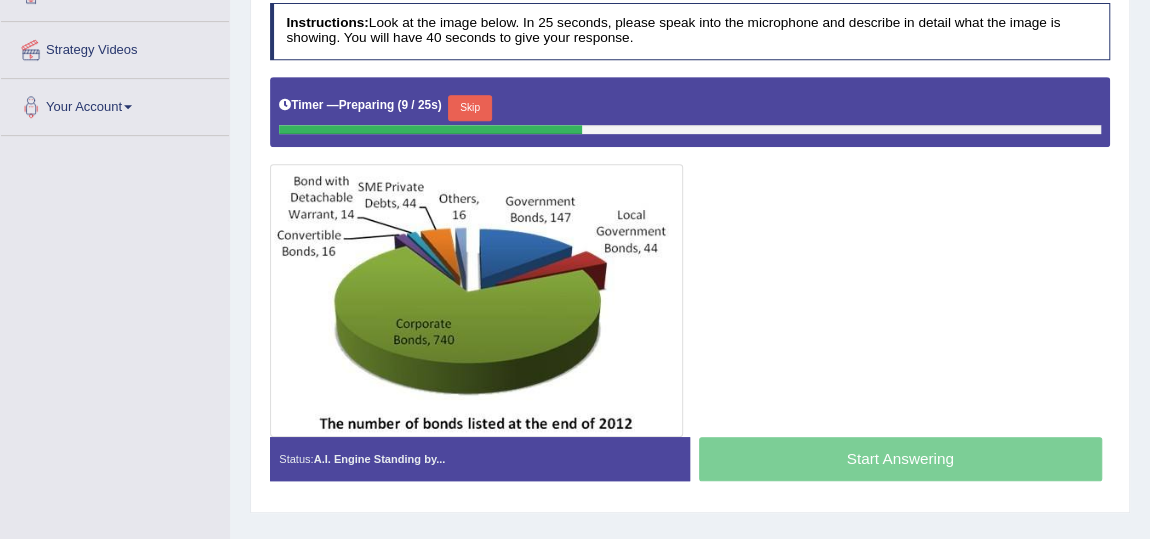 click on "Skip" at bounding box center (469, 108) 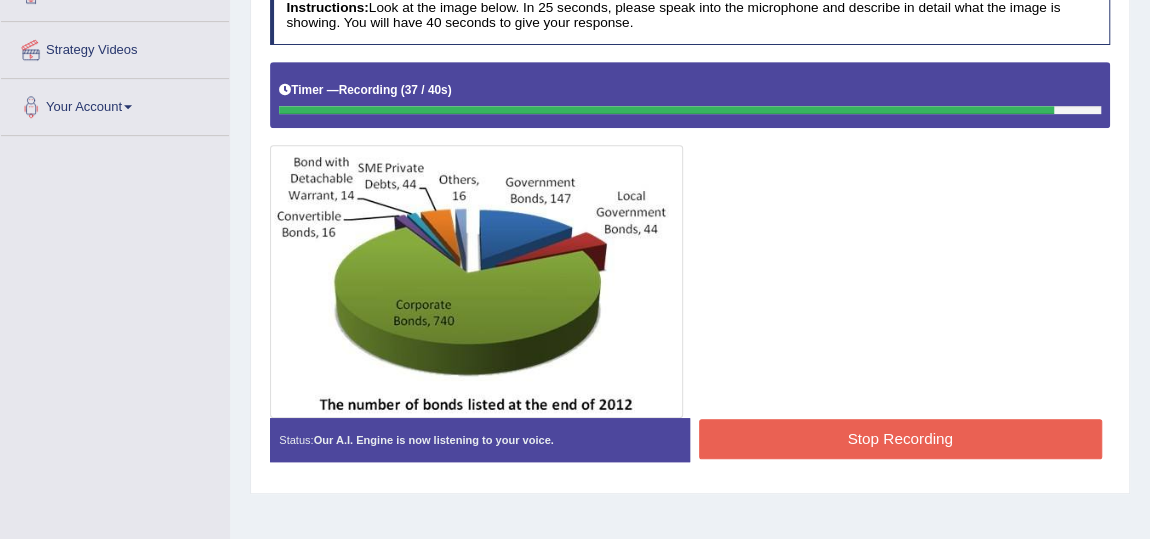 click on "Stop Recording" at bounding box center [900, 438] 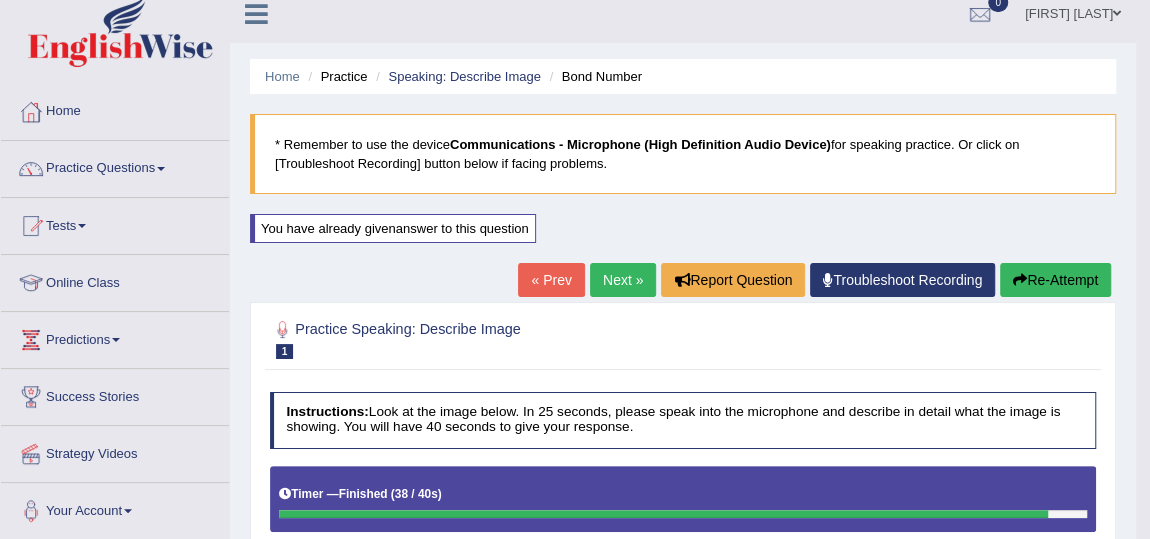scroll, scrollTop: 0, scrollLeft: 0, axis: both 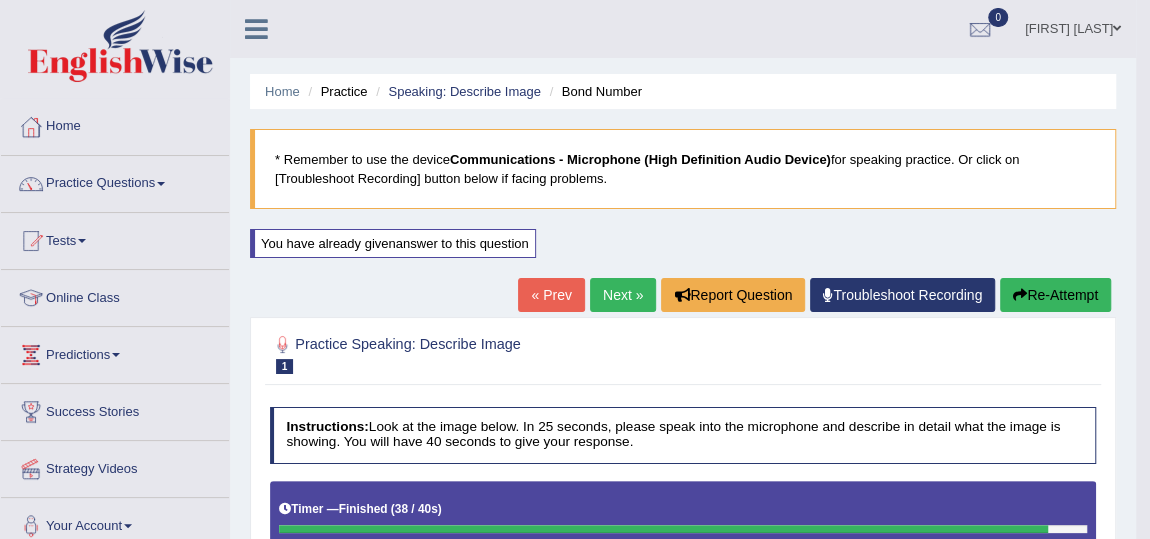 click on "Next »" at bounding box center [623, 295] 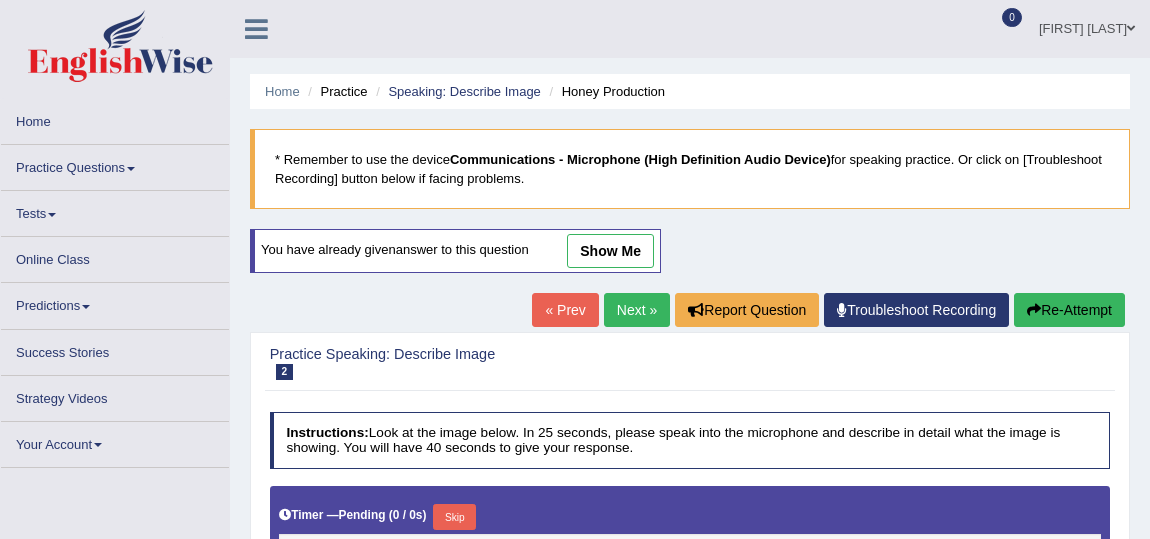 scroll, scrollTop: 272, scrollLeft: 0, axis: vertical 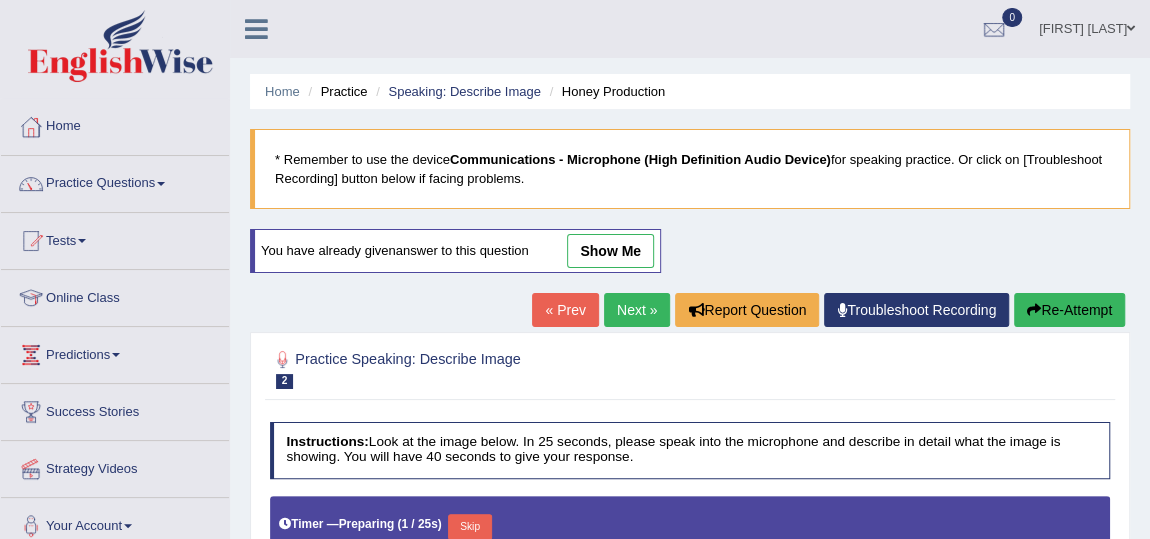 click on "Next »" at bounding box center [637, 310] 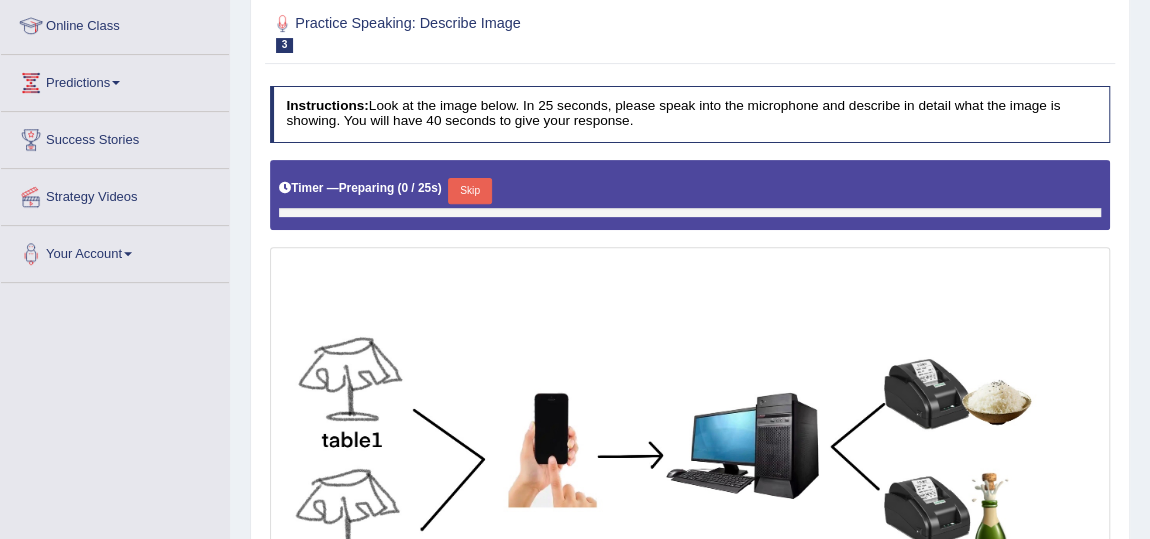 scroll, scrollTop: 272, scrollLeft: 0, axis: vertical 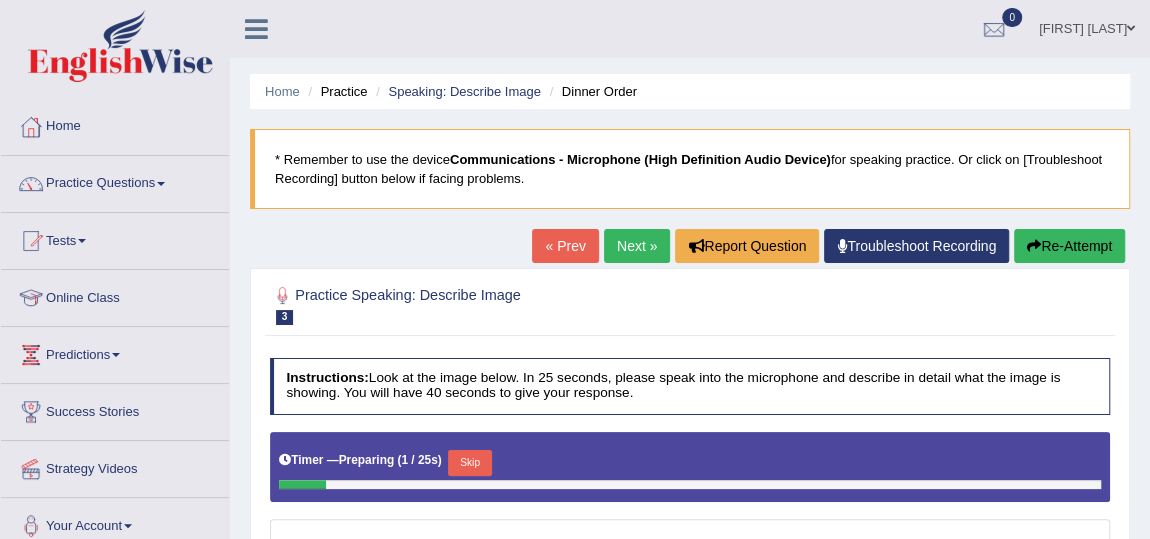 click on "Next »" at bounding box center [637, 246] 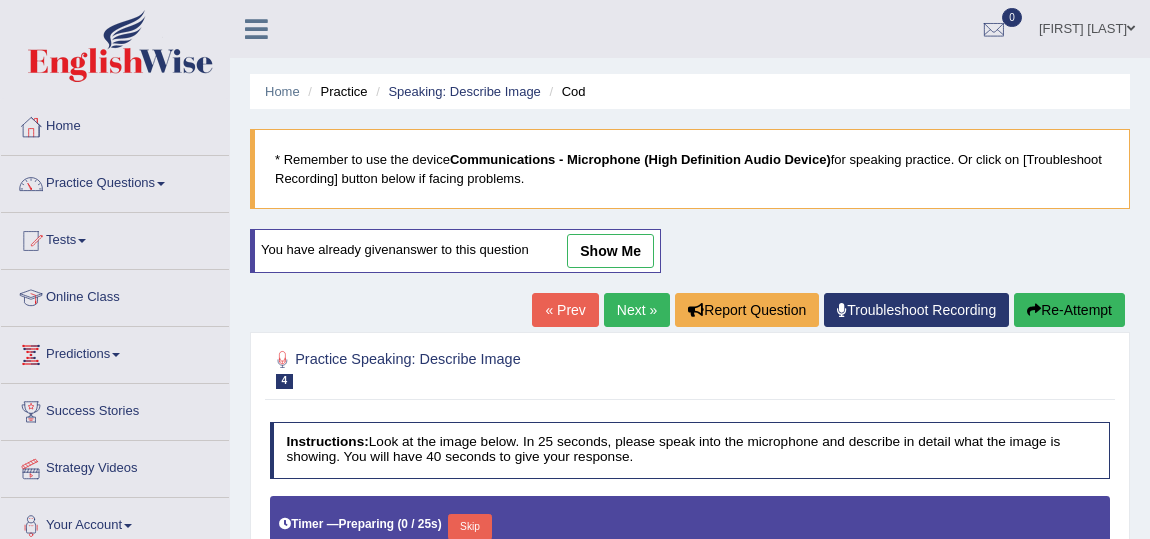scroll, scrollTop: 363, scrollLeft: 0, axis: vertical 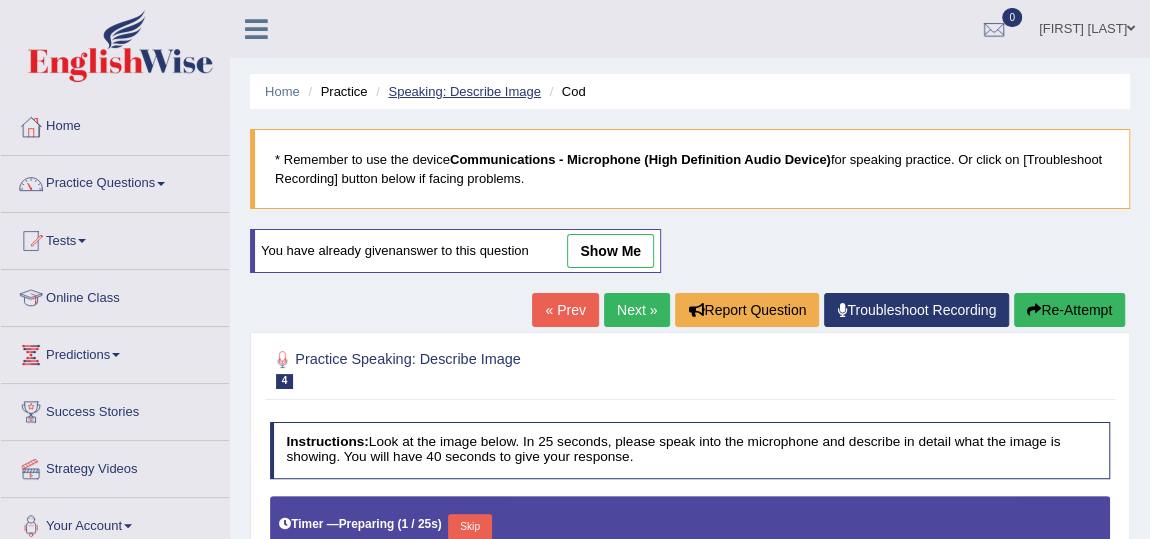 click on "Speaking: Describe Image" at bounding box center [464, 91] 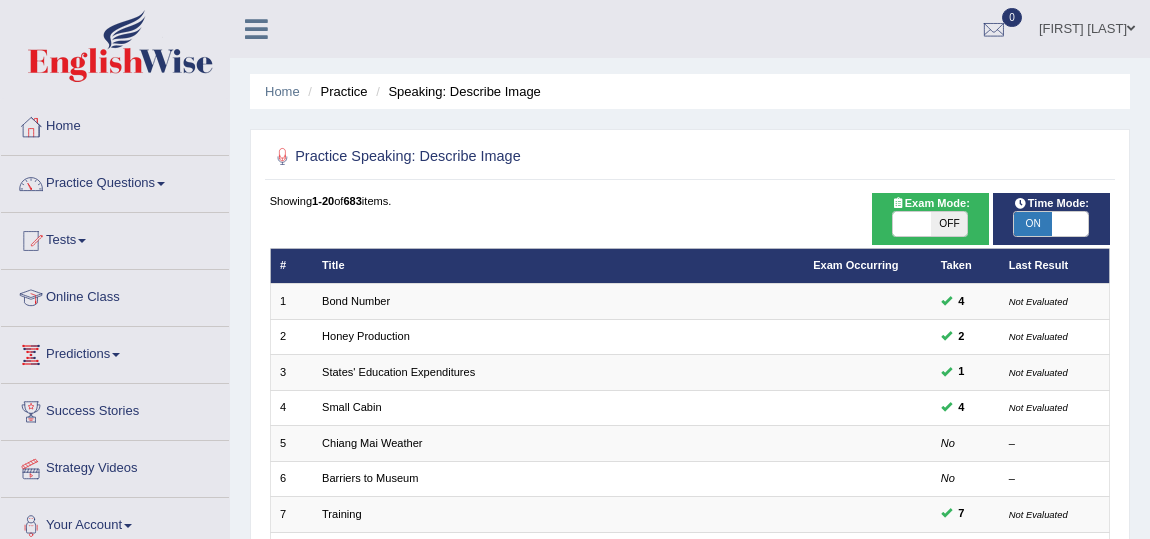 scroll, scrollTop: 0, scrollLeft: 0, axis: both 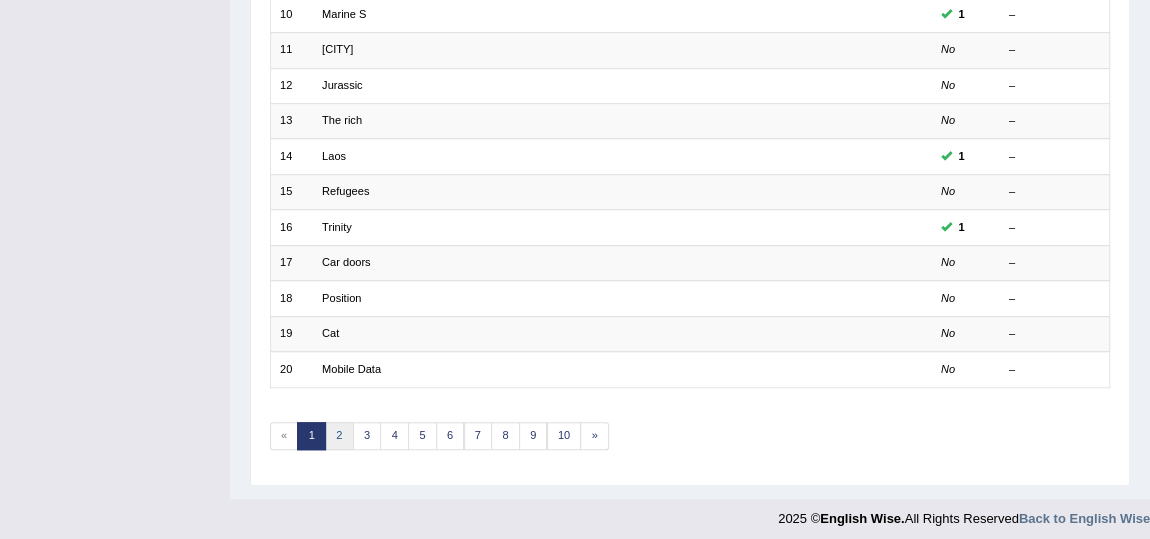 click on "2" at bounding box center (339, 436) 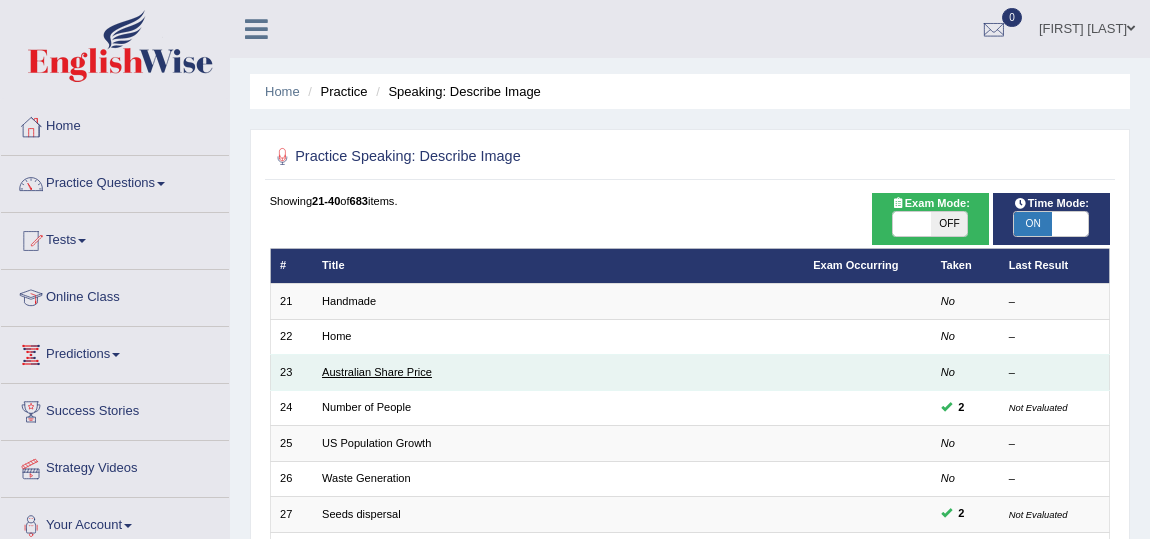 scroll, scrollTop: 0, scrollLeft: 0, axis: both 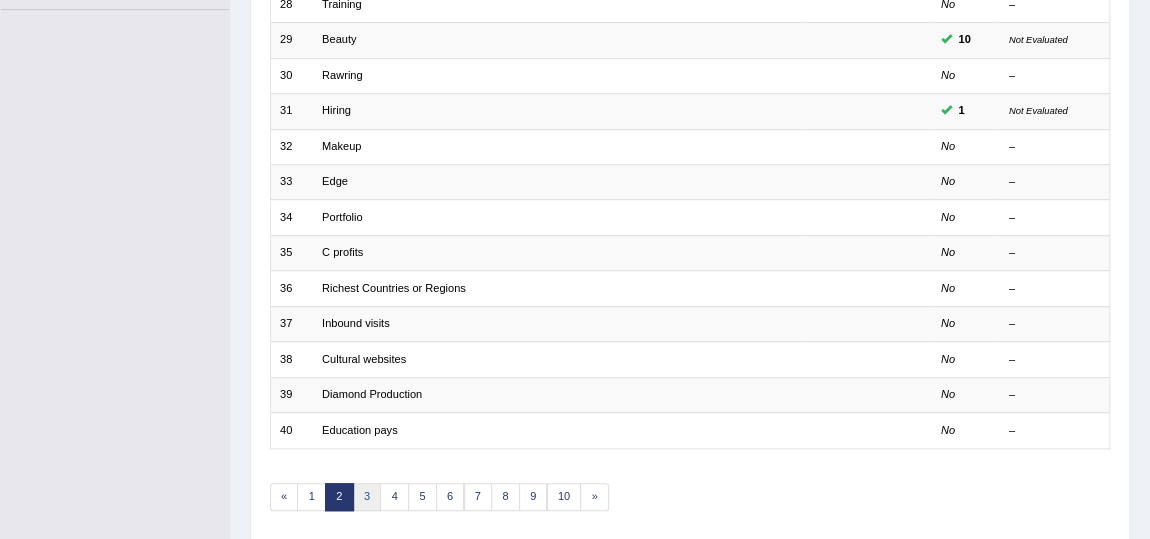 click on "3" at bounding box center (367, 497) 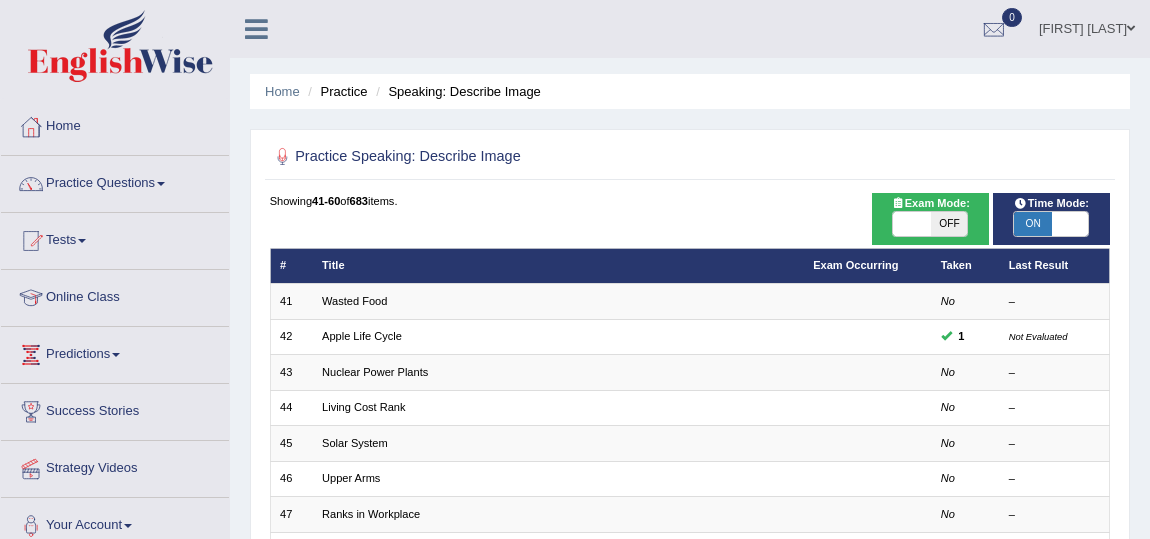 scroll, scrollTop: 272, scrollLeft: 0, axis: vertical 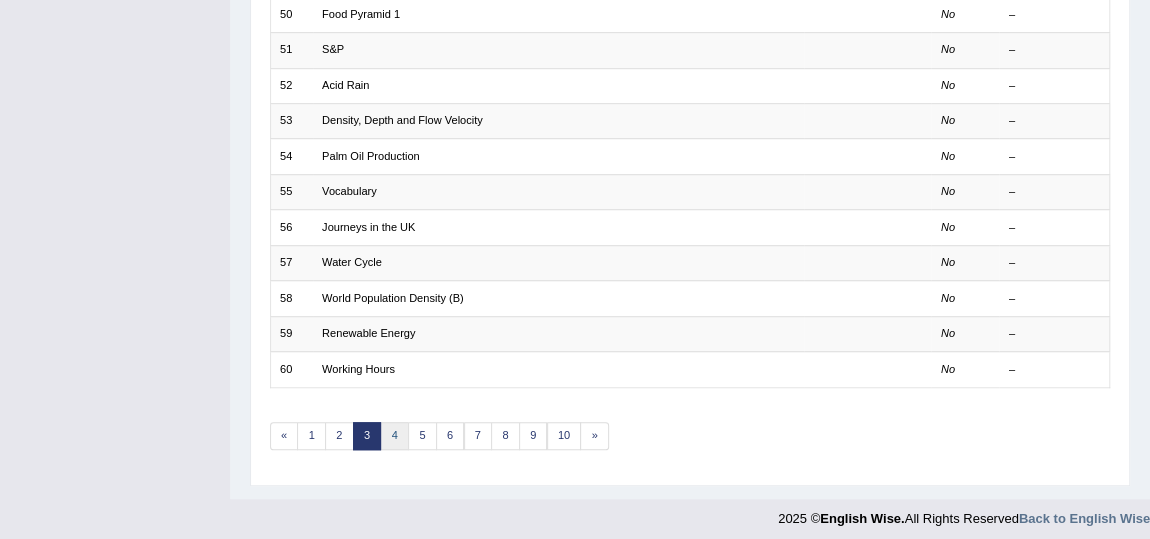 click on "4" at bounding box center (394, 436) 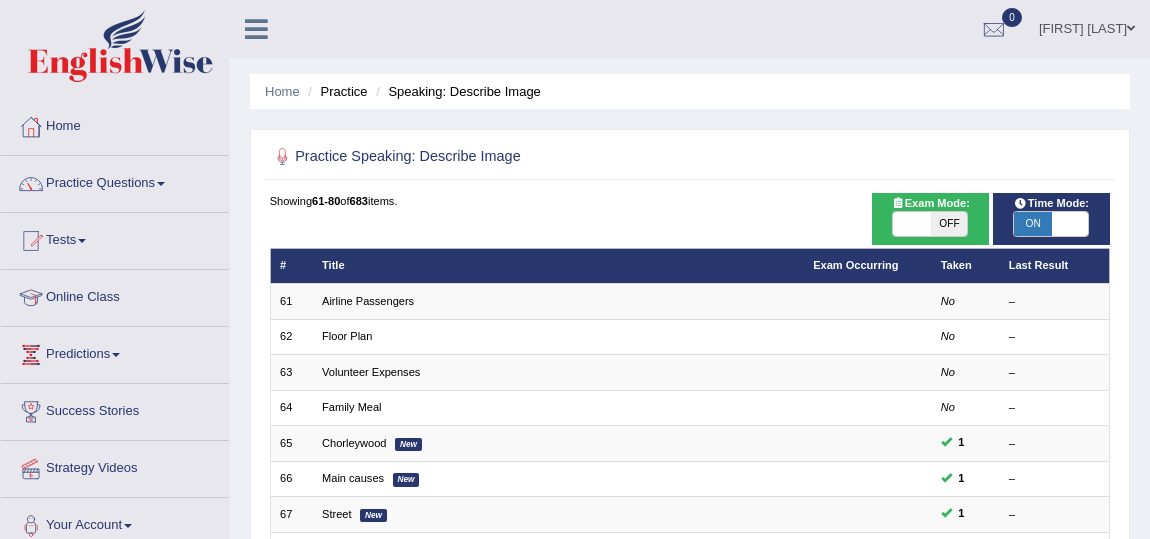 scroll, scrollTop: 272, scrollLeft: 0, axis: vertical 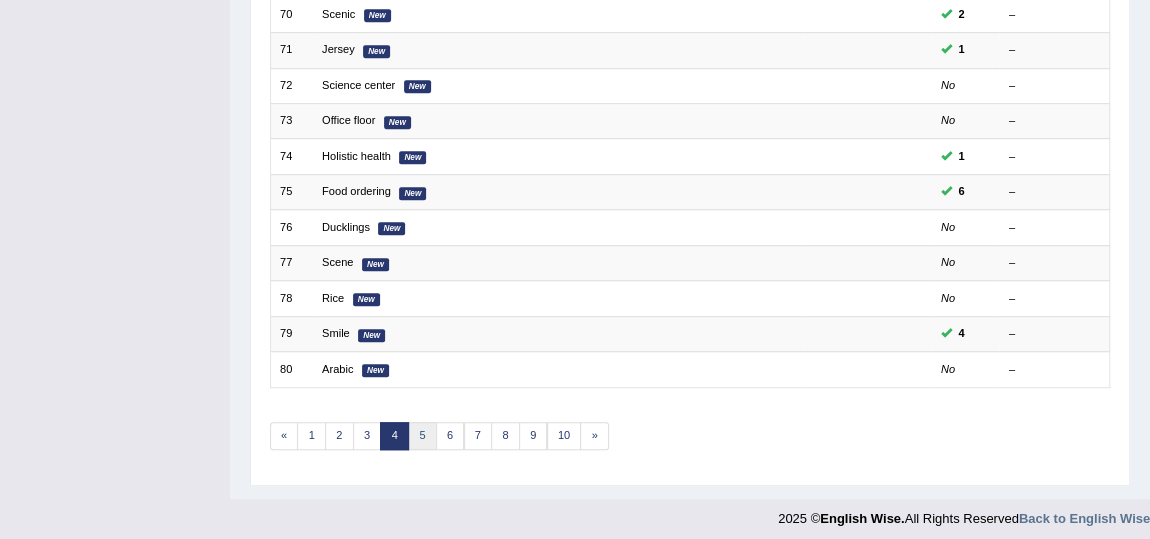 click on "5" at bounding box center (422, 436) 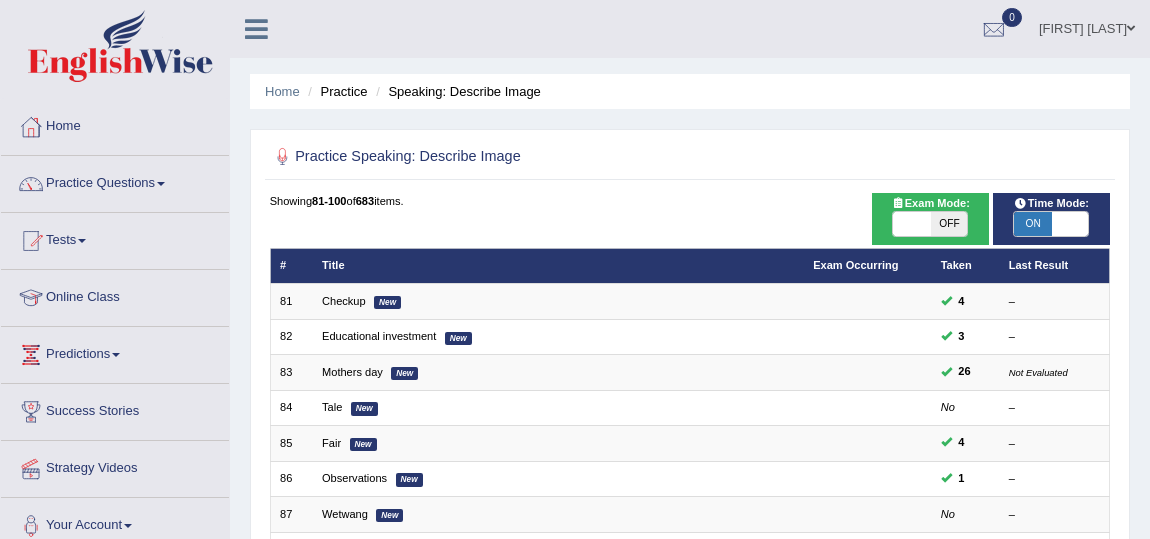 scroll, scrollTop: 272, scrollLeft: 0, axis: vertical 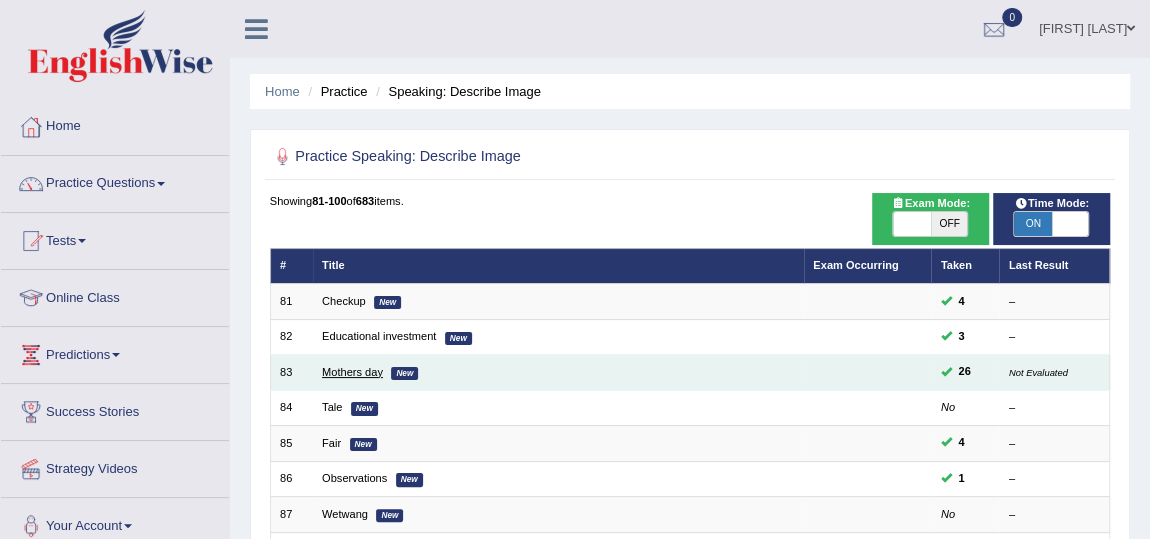 click on "Mothers day" at bounding box center [352, 372] 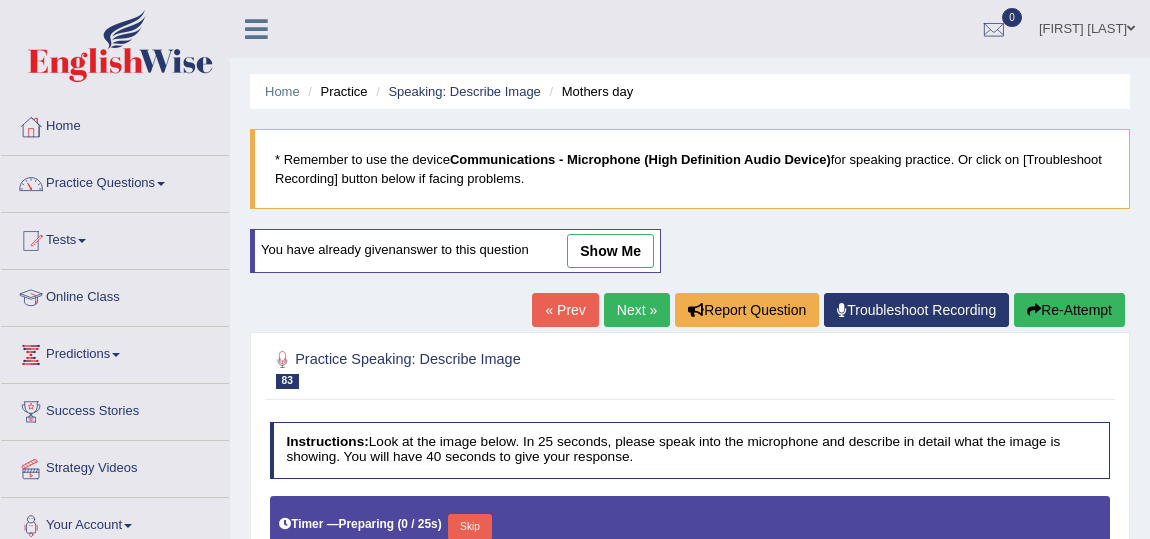 scroll, scrollTop: 229, scrollLeft: 0, axis: vertical 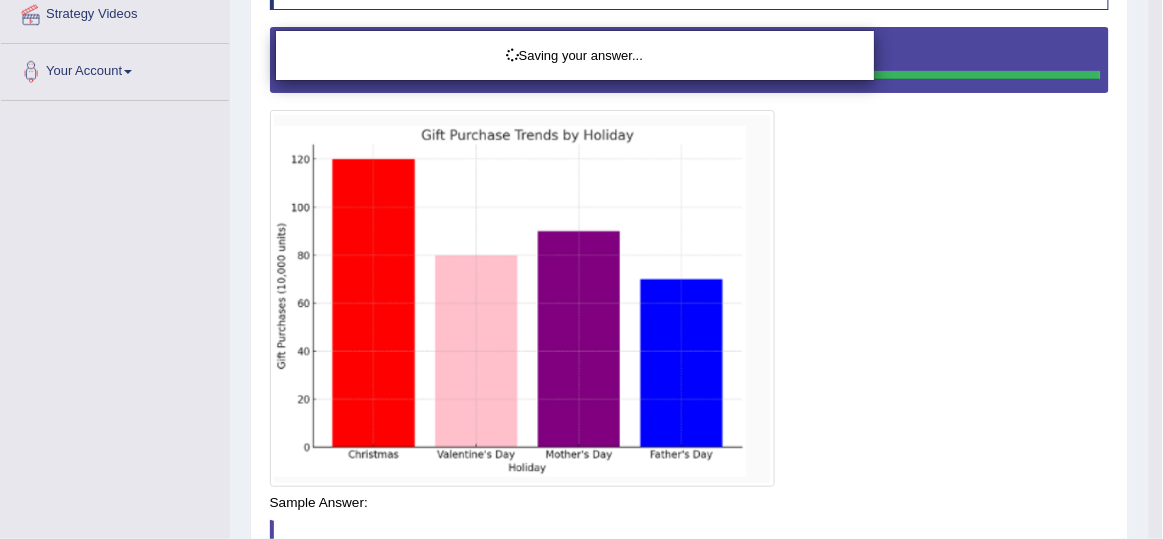 click on "Saving your answer..." at bounding box center (581, 269) 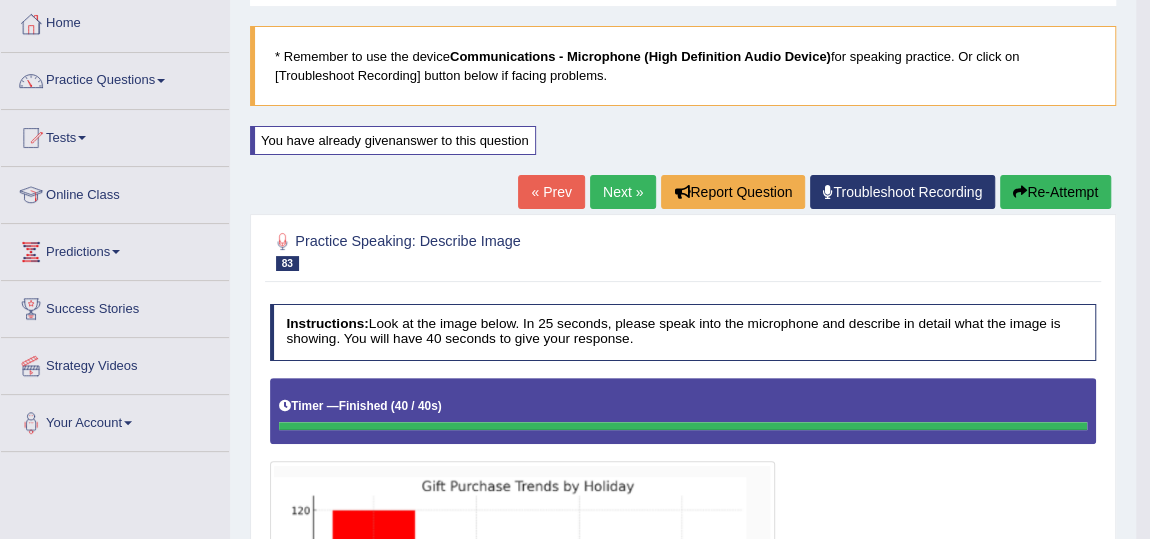 scroll, scrollTop: 63, scrollLeft: 0, axis: vertical 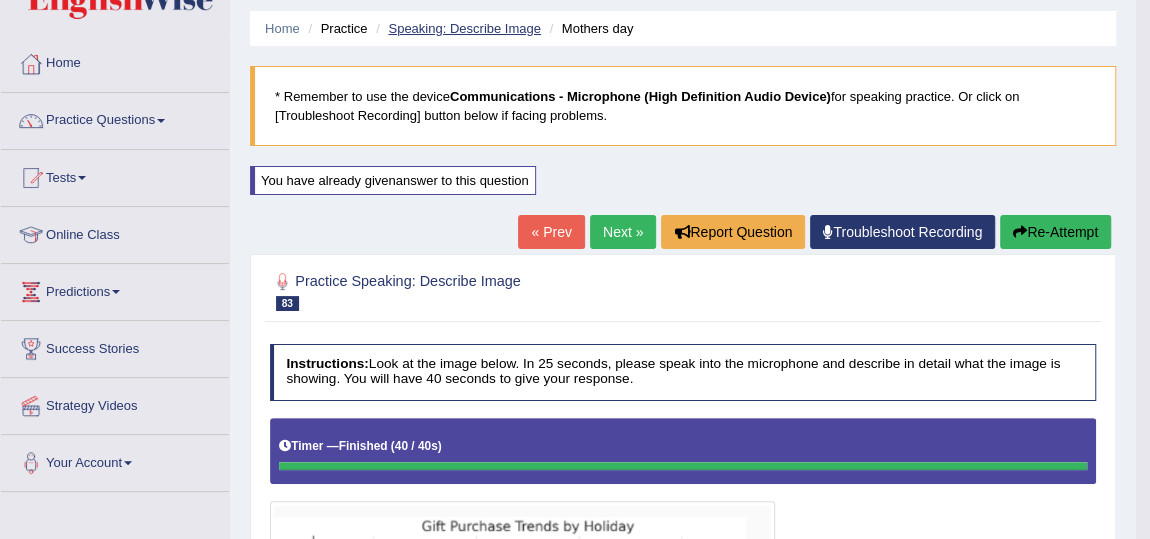 click on "Speaking: Describe Image" at bounding box center [464, 28] 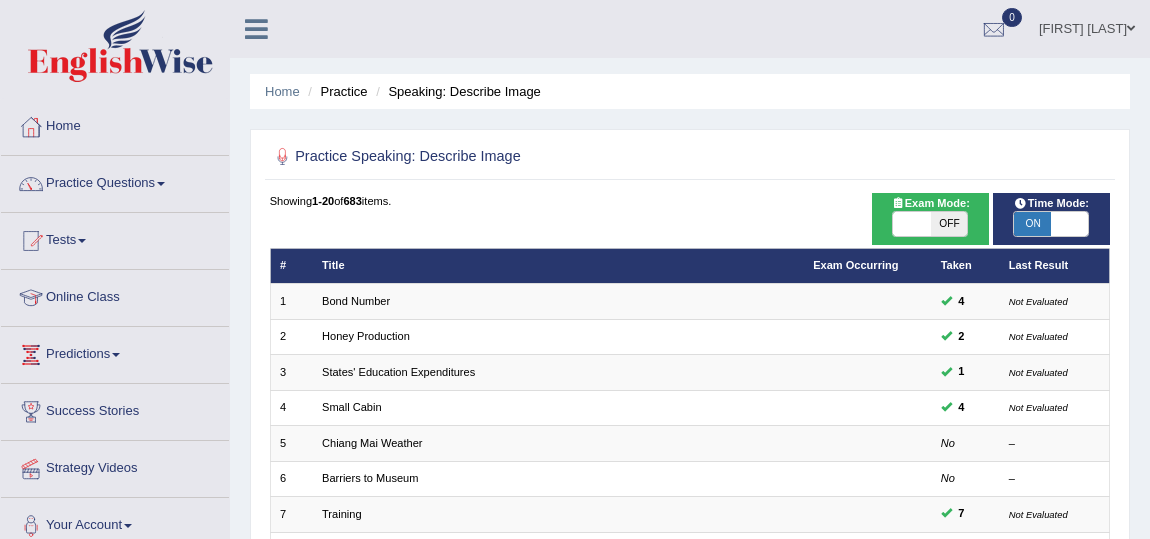 scroll, scrollTop: 363, scrollLeft: 0, axis: vertical 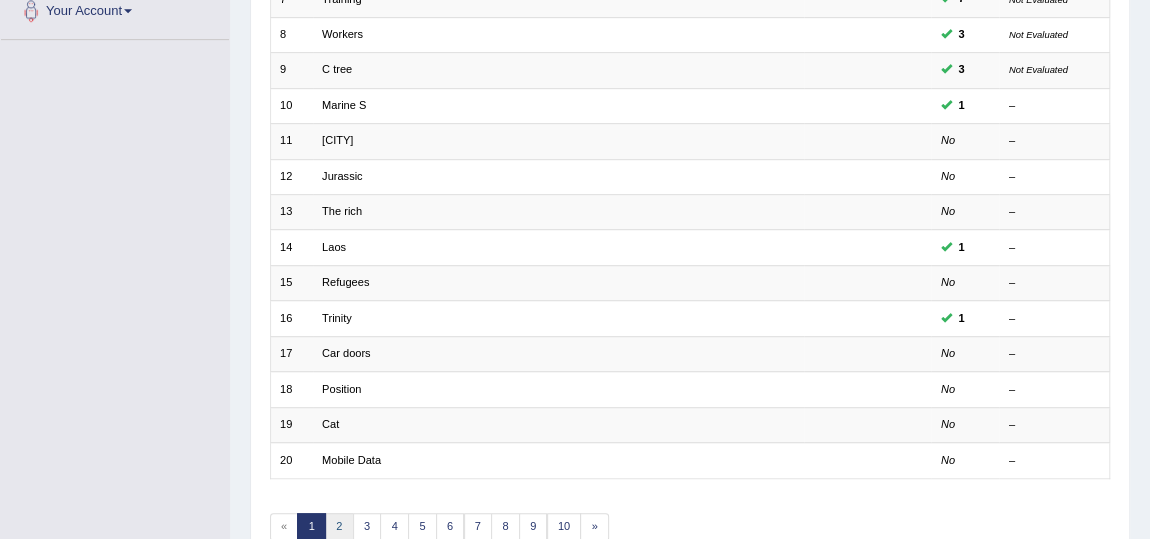 click on "2" at bounding box center [339, 527] 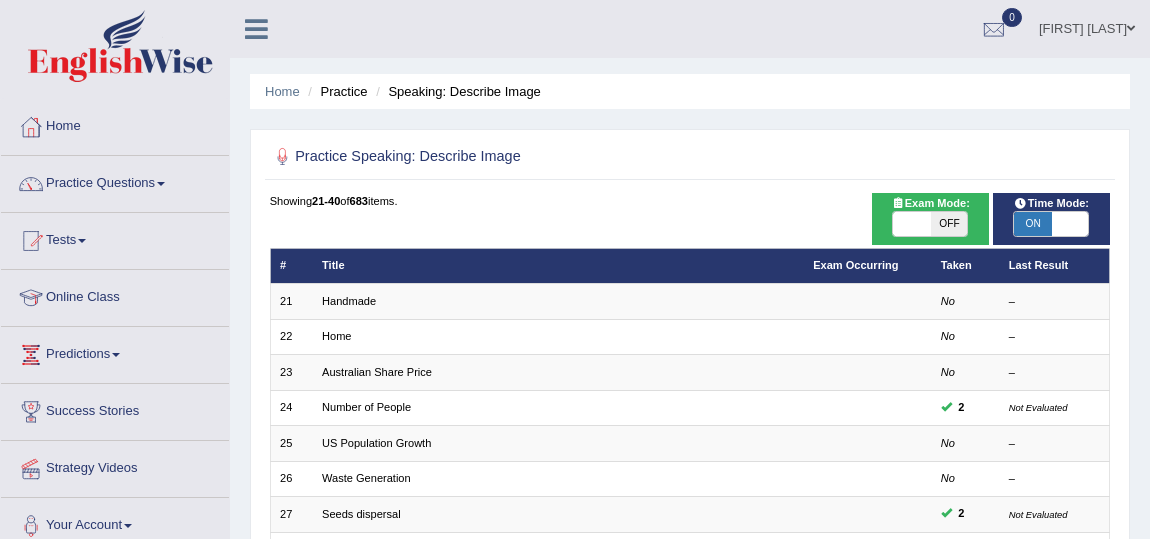 scroll, scrollTop: 272, scrollLeft: 0, axis: vertical 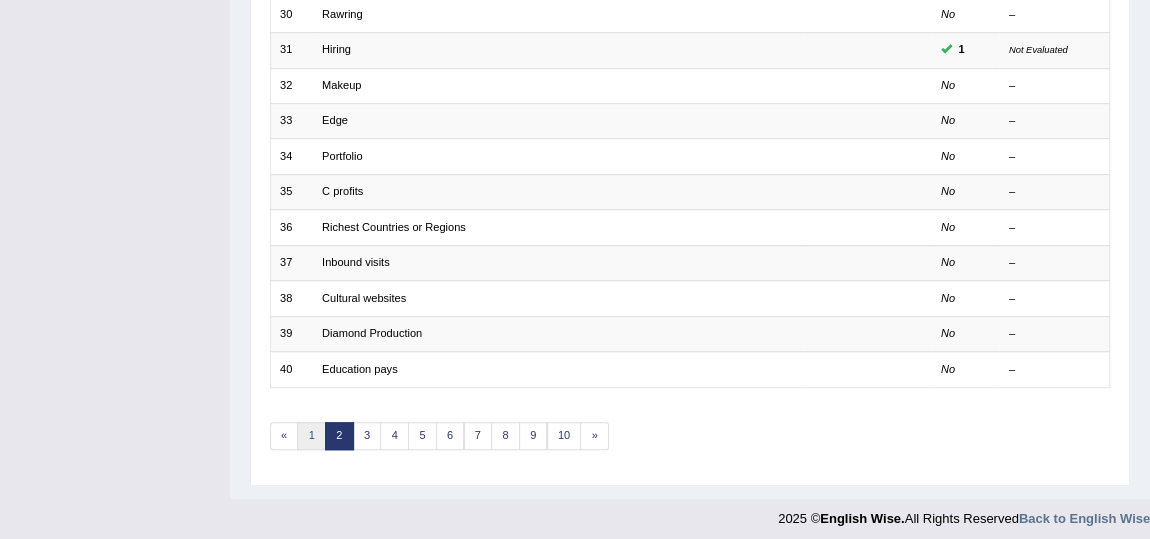 click on "1" at bounding box center (311, 436) 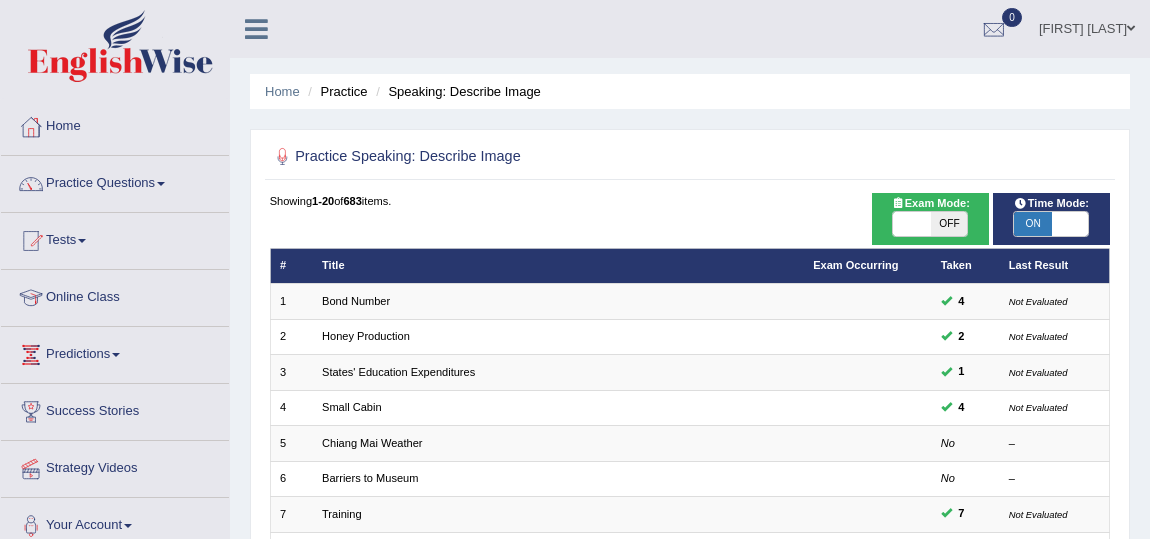 scroll, scrollTop: 181, scrollLeft: 0, axis: vertical 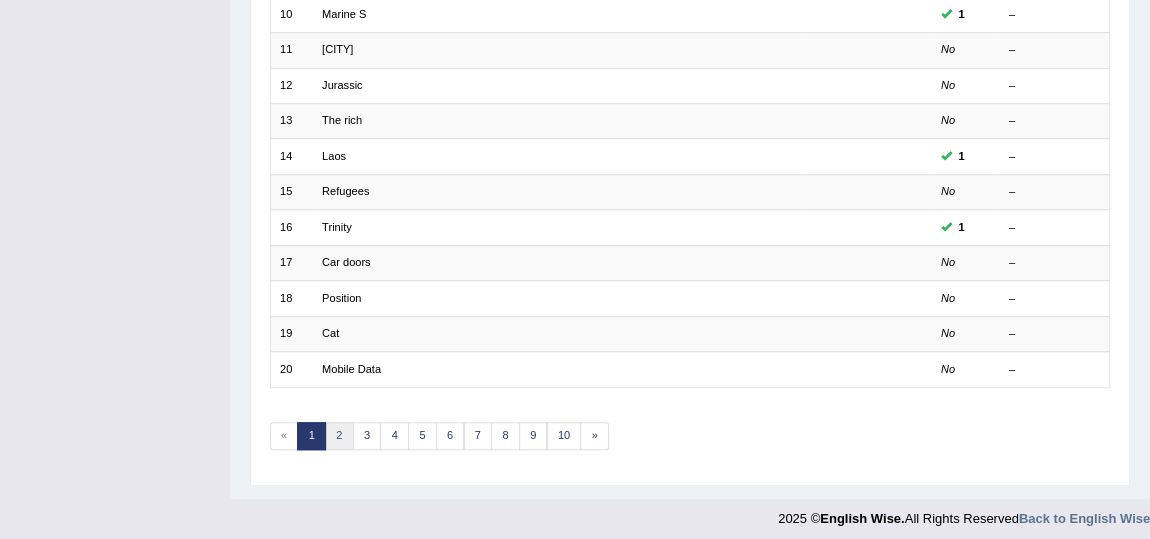 click on "2" at bounding box center (339, 436) 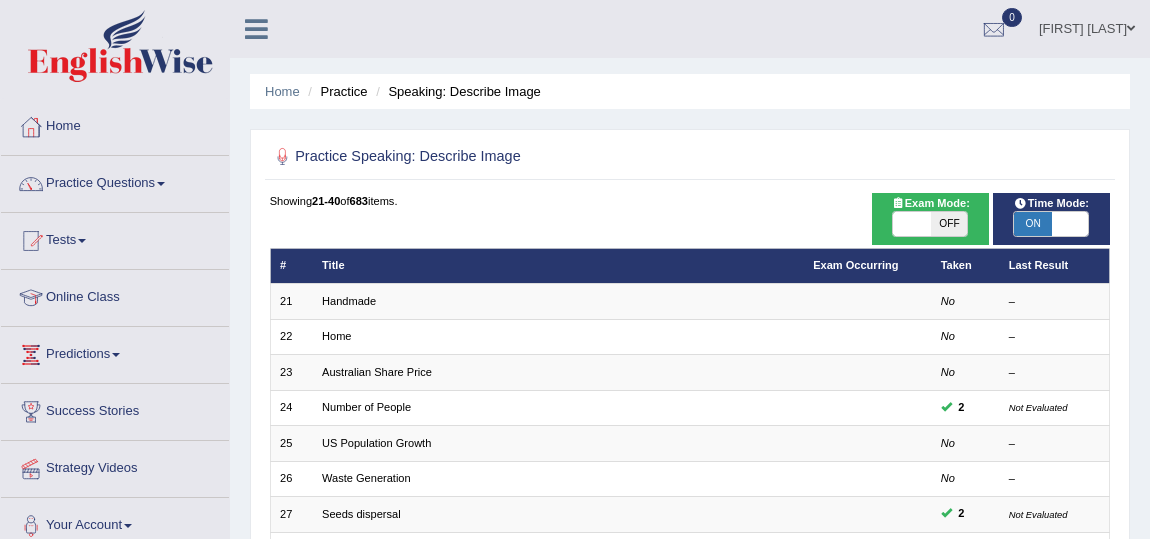 scroll, scrollTop: 90, scrollLeft: 0, axis: vertical 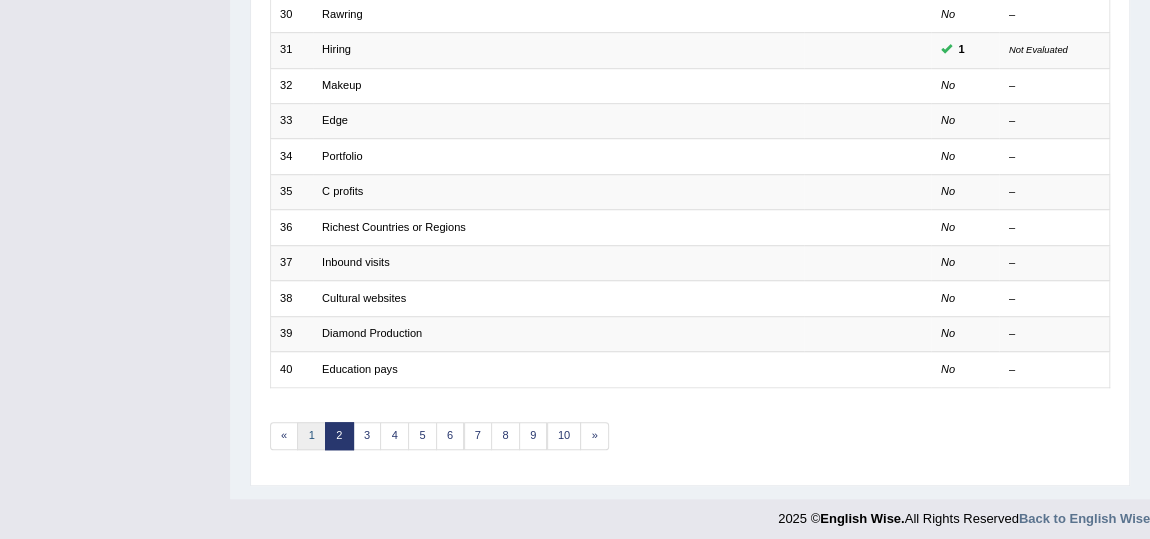 click on "1" at bounding box center [311, 436] 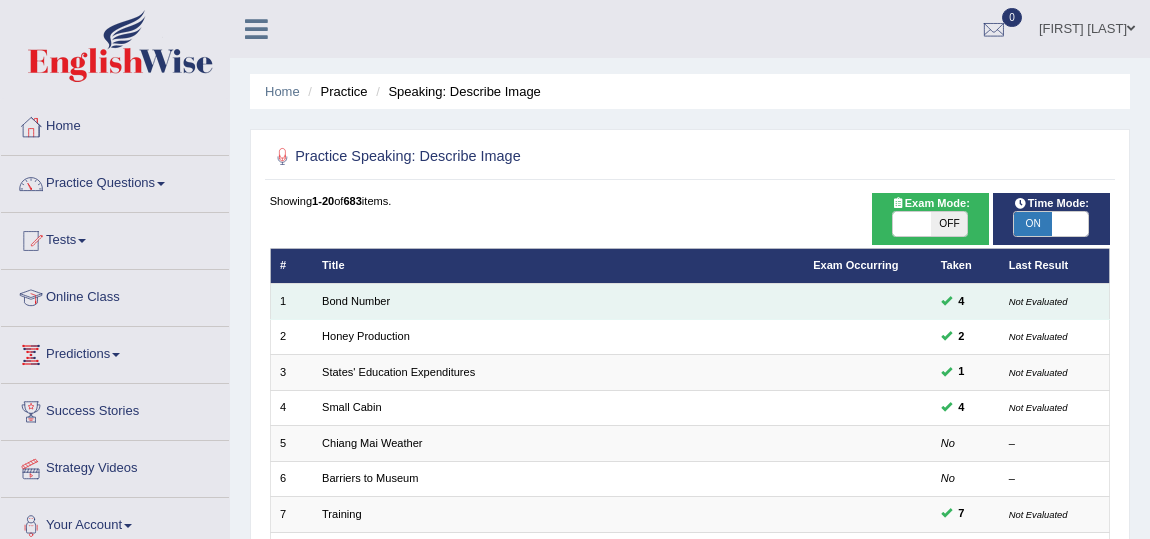 scroll, scrollTop: 0, scrollLeft: 0, axis: both 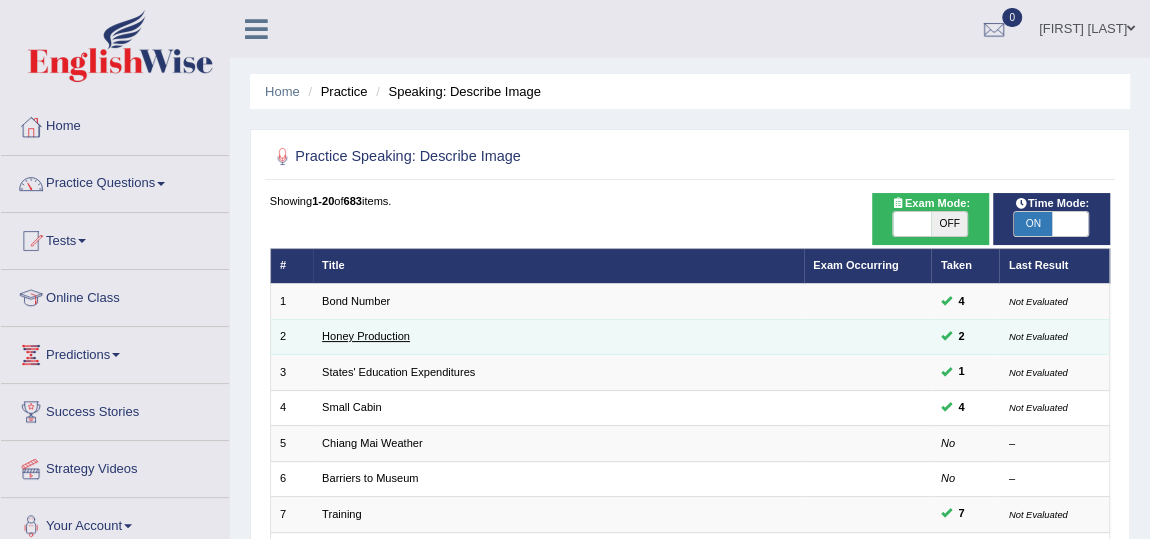 click on "Honey Production" at bounding box center [366, 336] 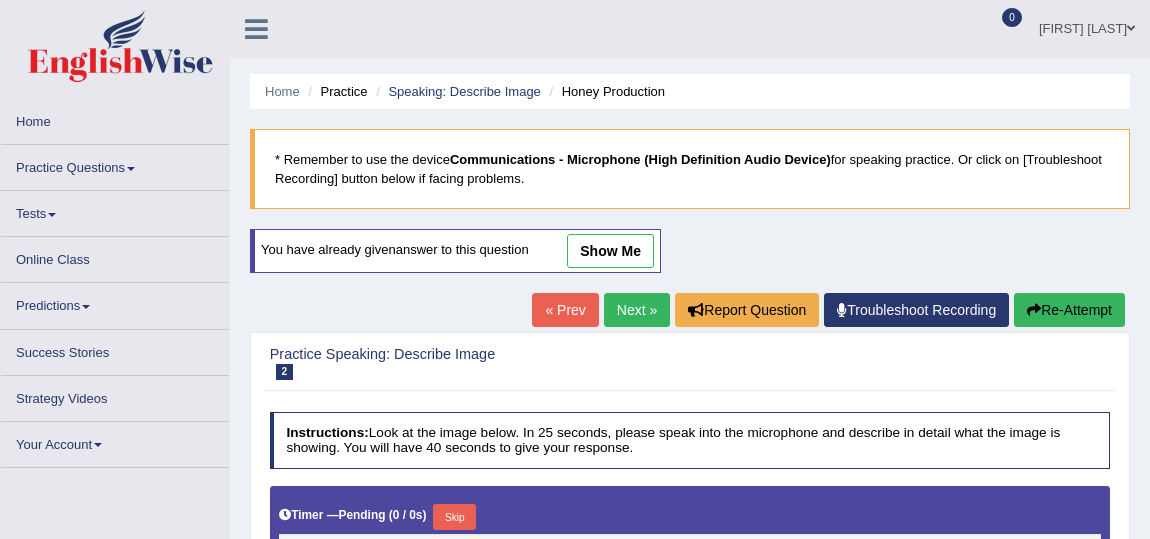scroll, scrollTop: 139, scrollLeft: 0, axis: vertical 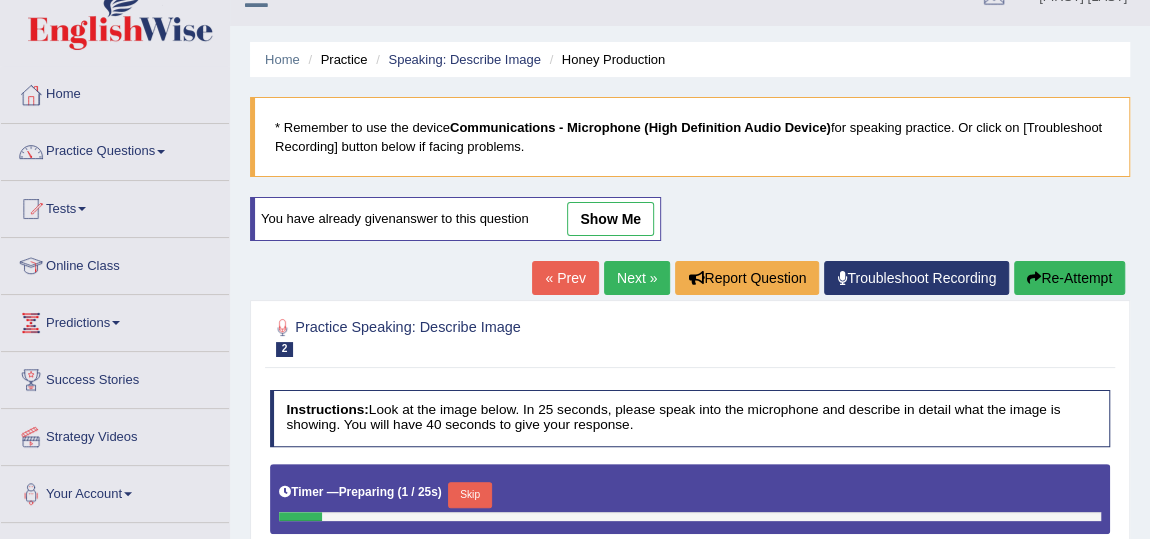 click on "Next »" at bounding box center [637, 278] 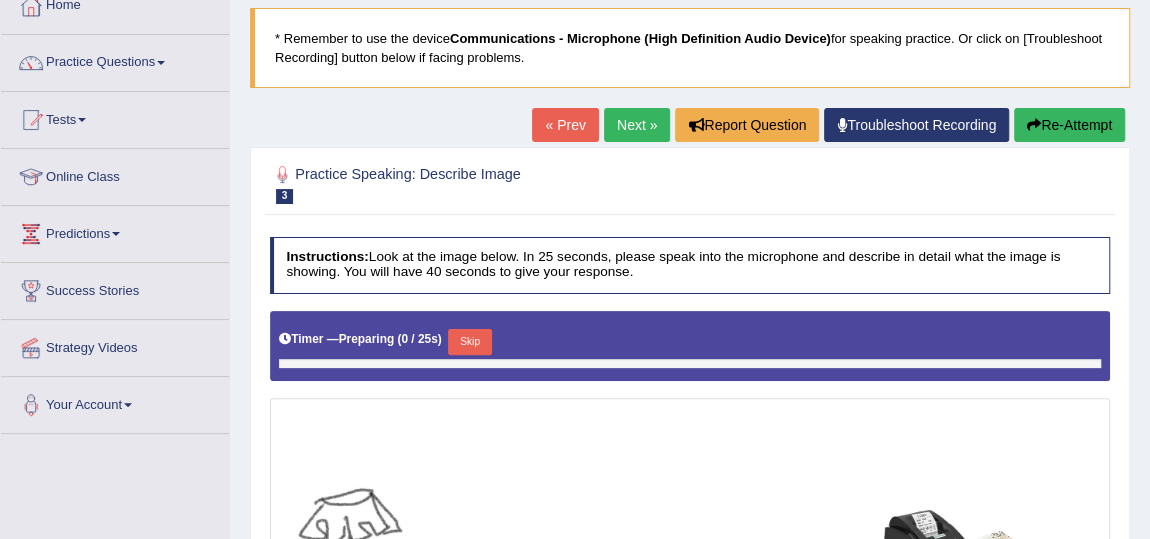 scroll, scrollTop: 0, scrollLeft: 0, axis: both 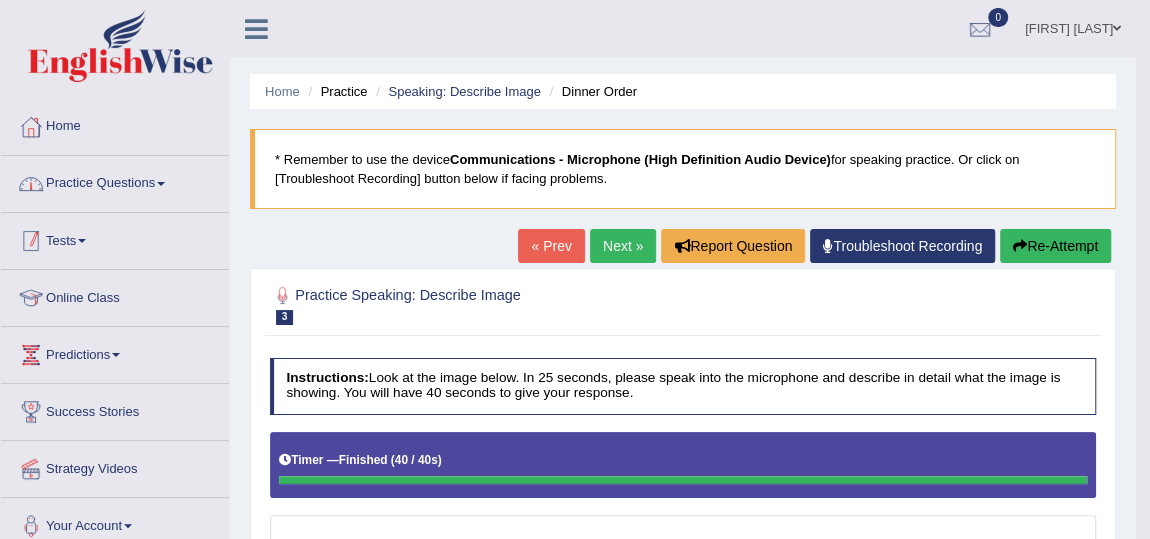 click on "Practice Questions" at bounding box center [115, 181] 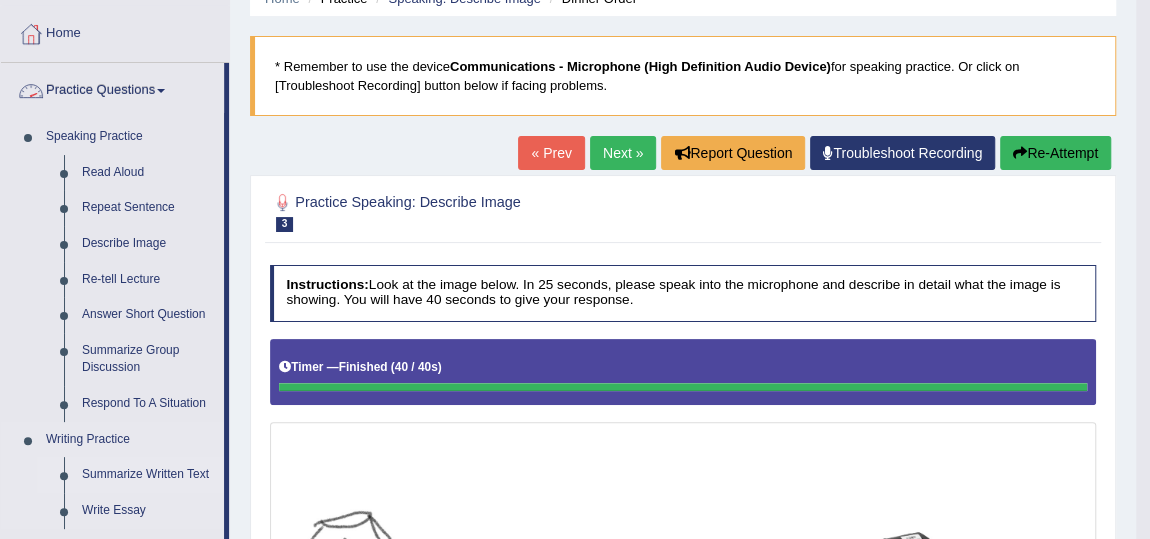 scroll, scrollTop: 272, scrollLeft: 0, axis: vertical 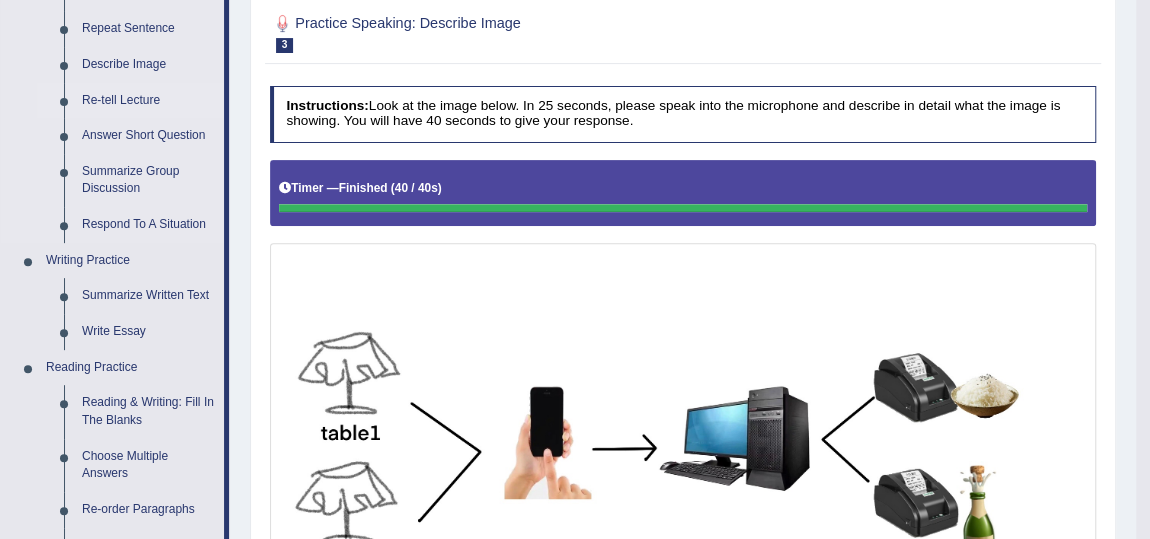 click on "Re-tell Lecture" at bounding box center [148, 101] 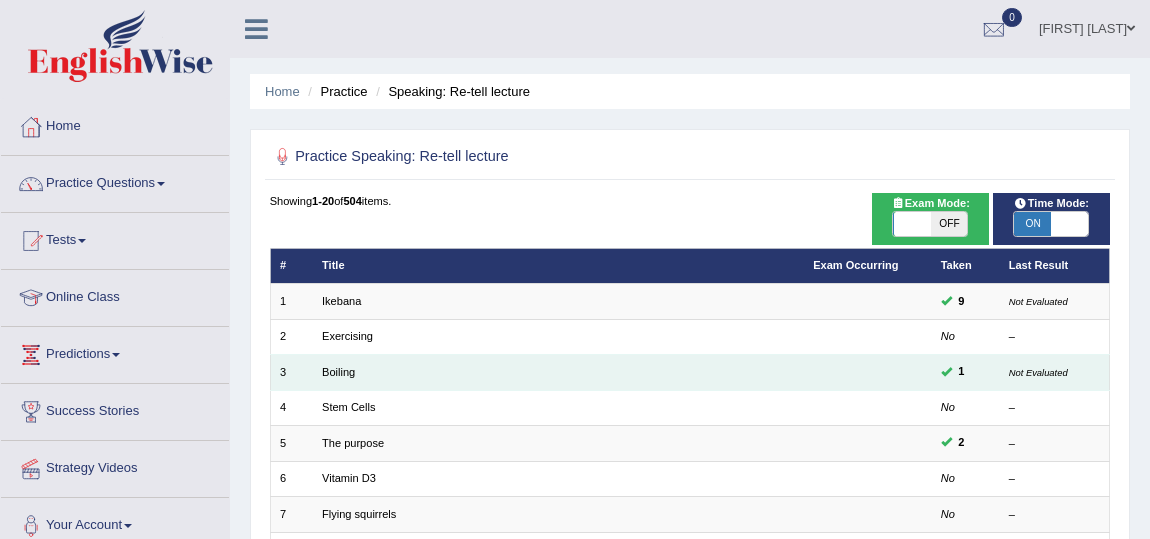 scroll, scrollTop: 90, scrollLeft: 0, axis: vertical 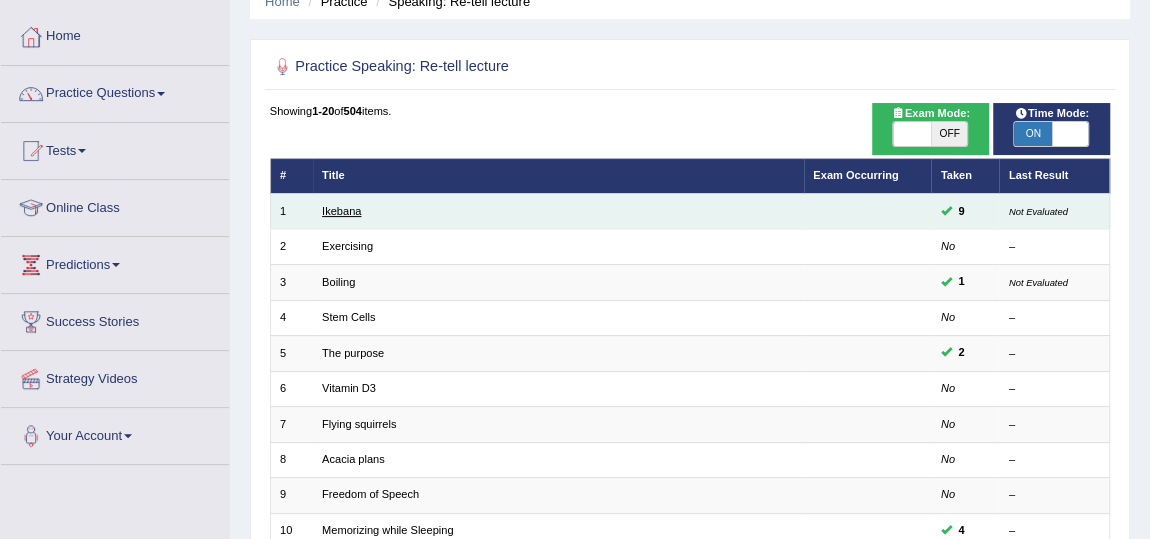 click on "Ikebana" at bounding box center [341, 211] 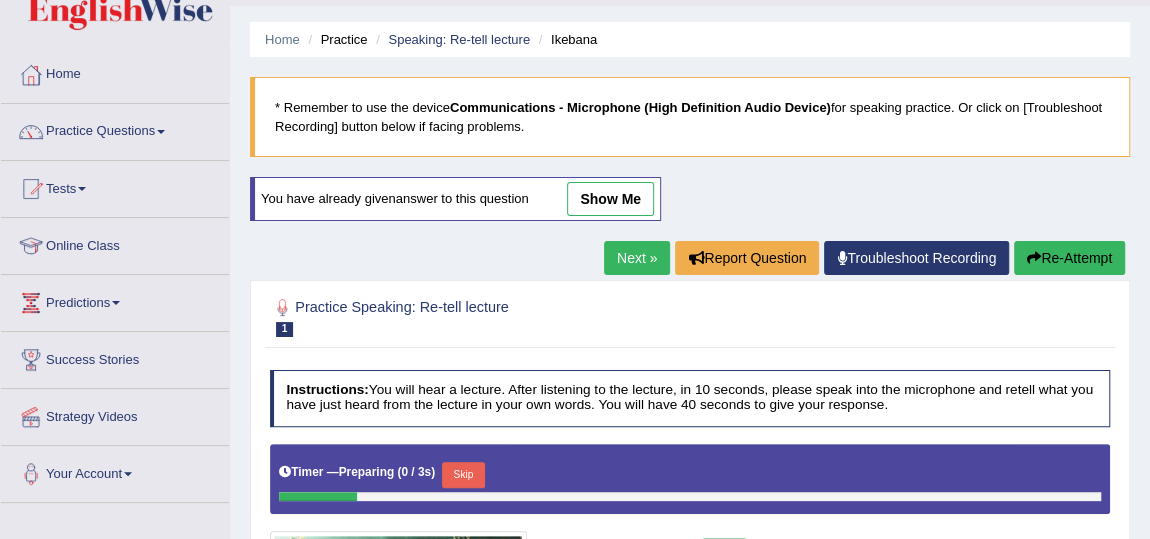 scroll, scrollTop: 90, scrollLeft: 0, axis: vertical 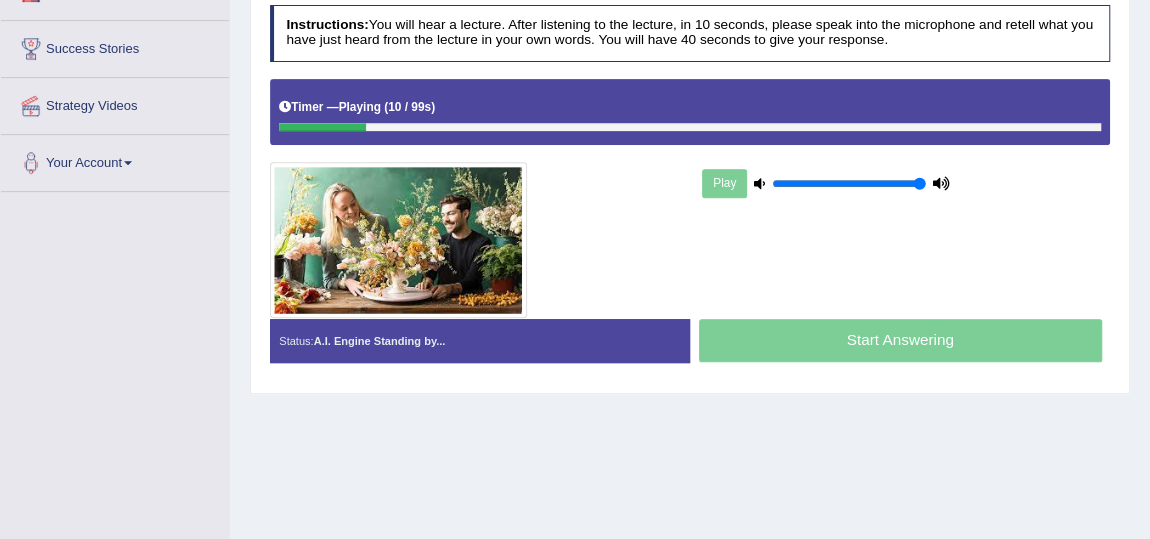 type on "1" 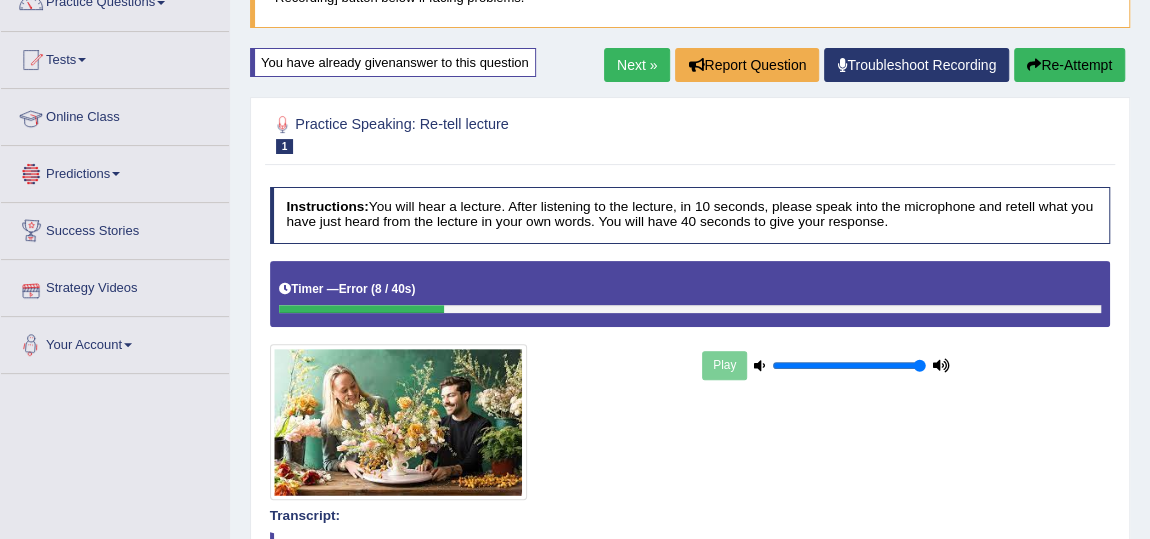 scroll, scrollTop: 90, scrollLeft: 0, axis: vertical 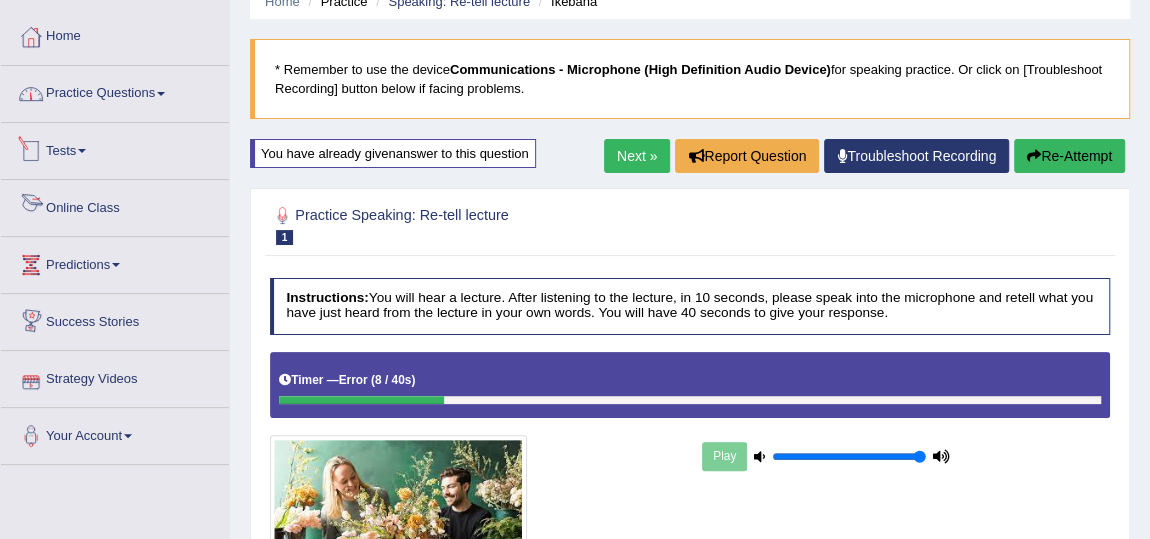 click on "Practice Questions" at bounding box center (115, 91) 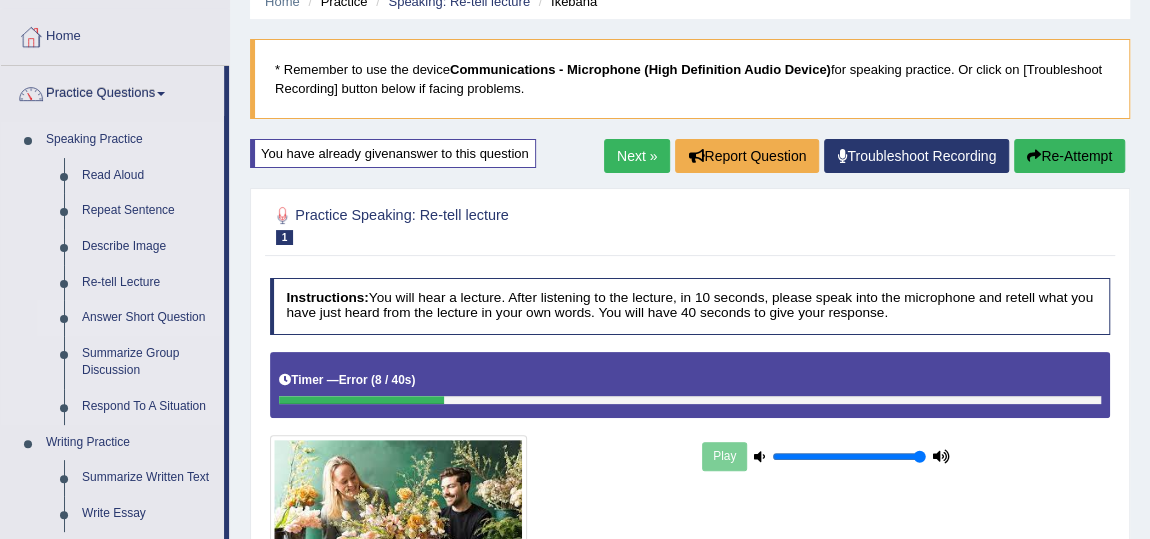 click on "Answer Short Question" at bounding box center (148, 318) 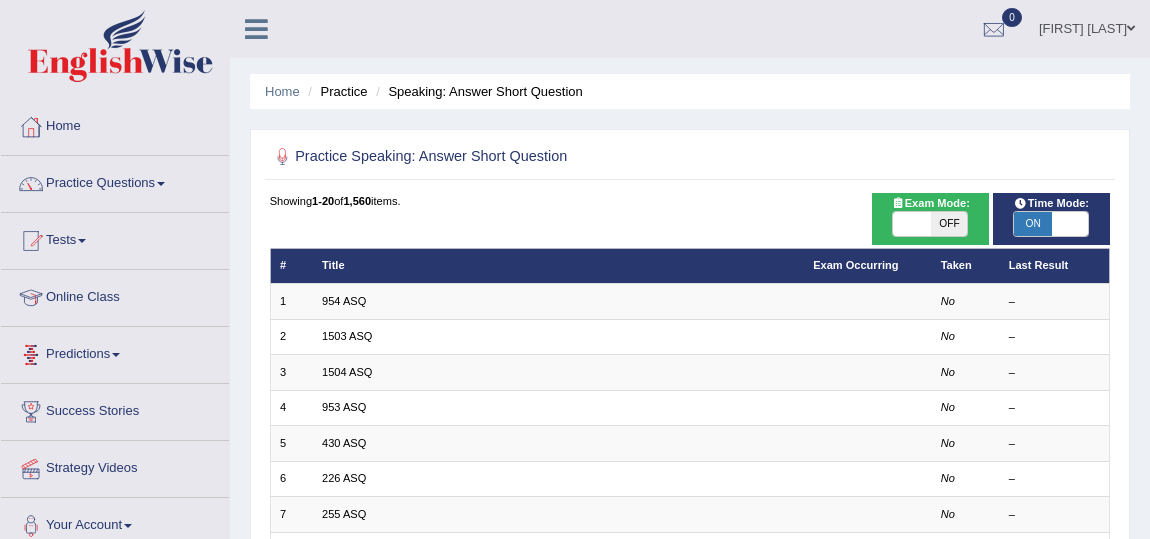 scroll, scrollTop: 0, scrollLeft: 0, axis: both 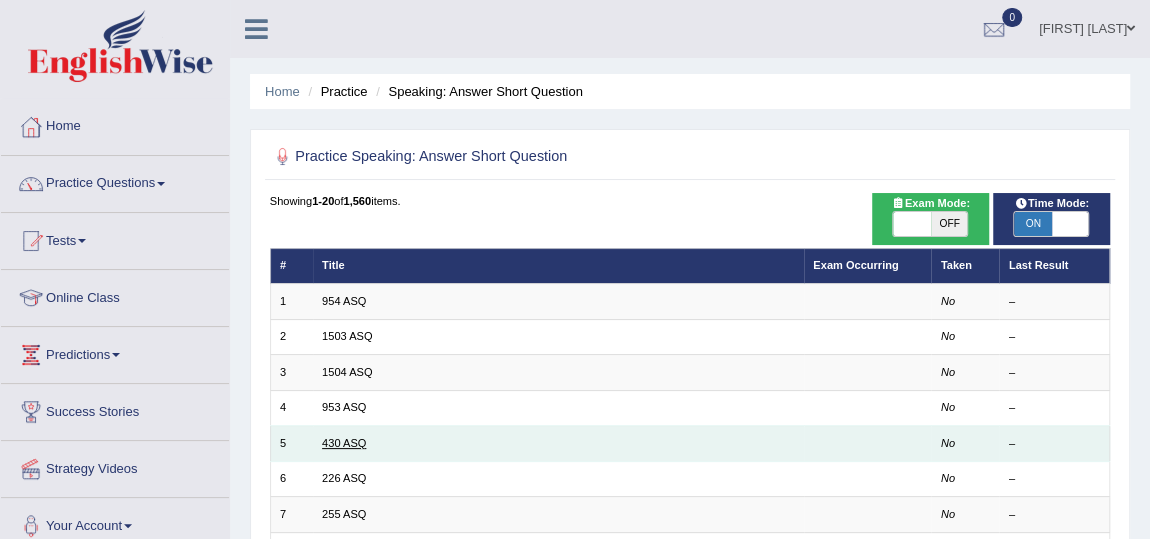 click on "430 ASQ" at bounding box center (344, 443) 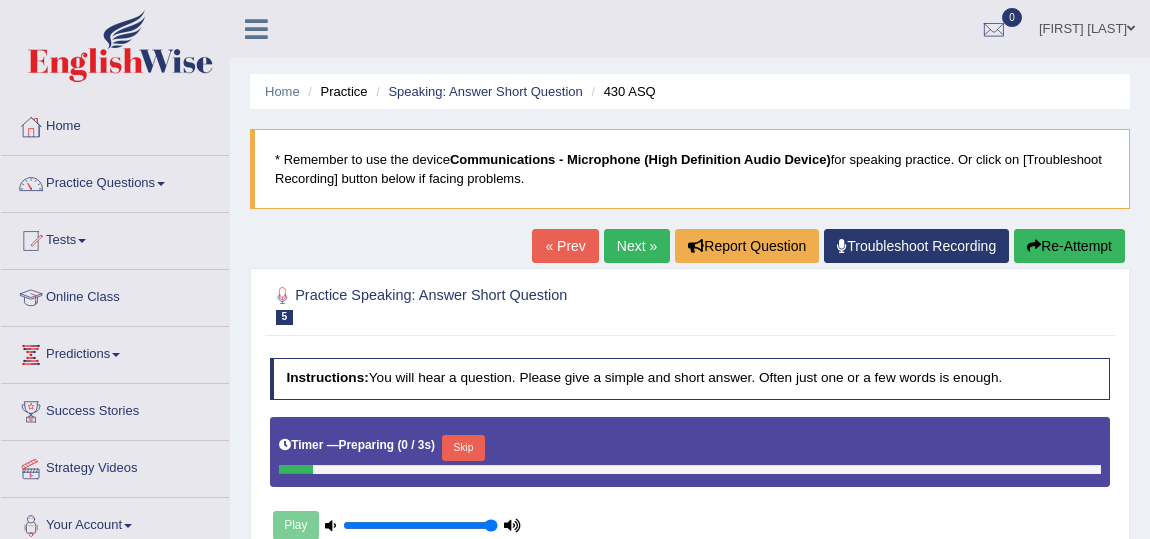 scroll, scrollTop: 181, scrollLeft: 0, axis: vertical 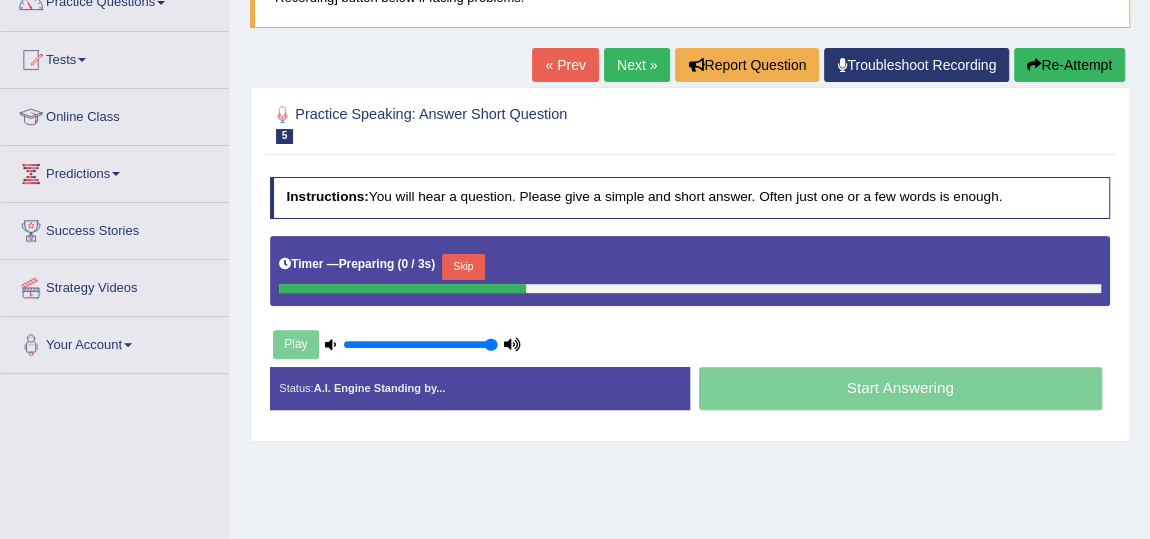 click on "Skip" at bounding box center (463, 267) 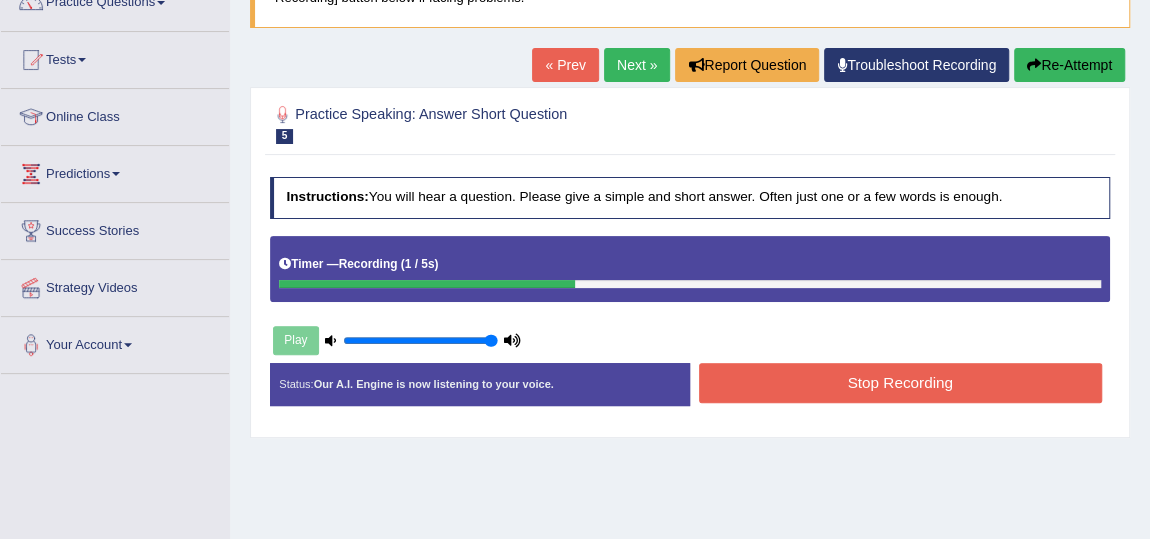 click on "Play" at bounding box center (690, 299) 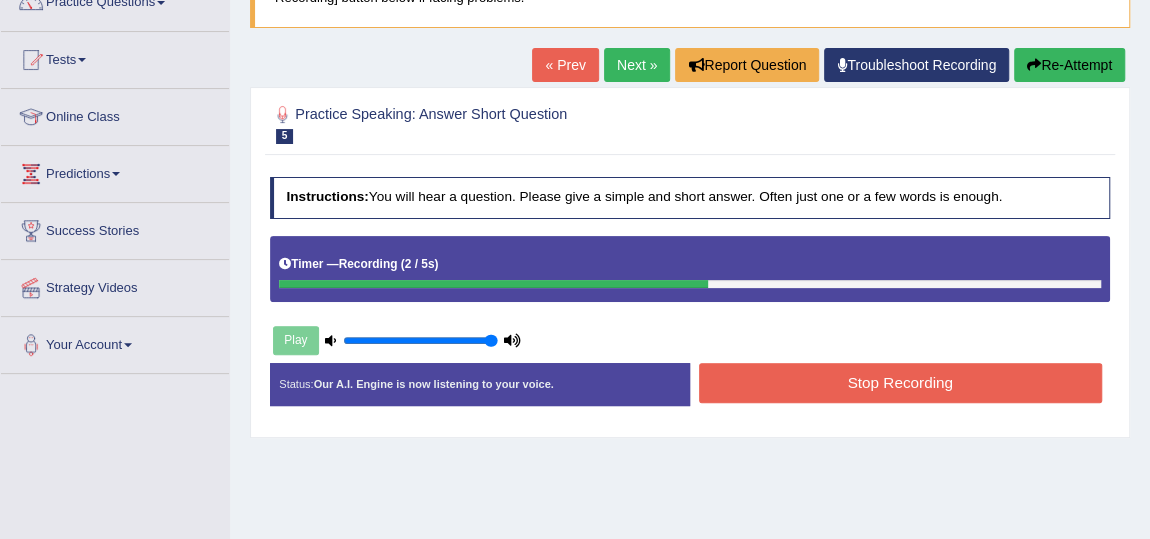 click on "Stop Recording" at bounding box center (900, 382) 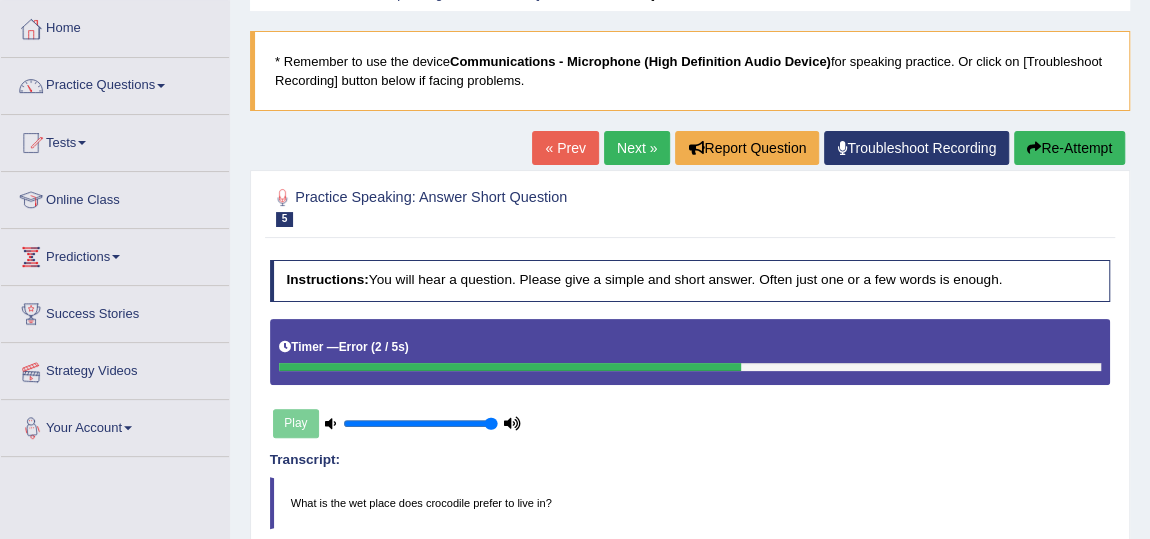 scroll, scrollTop: 90, scrollLeft: 0, axis: vertical 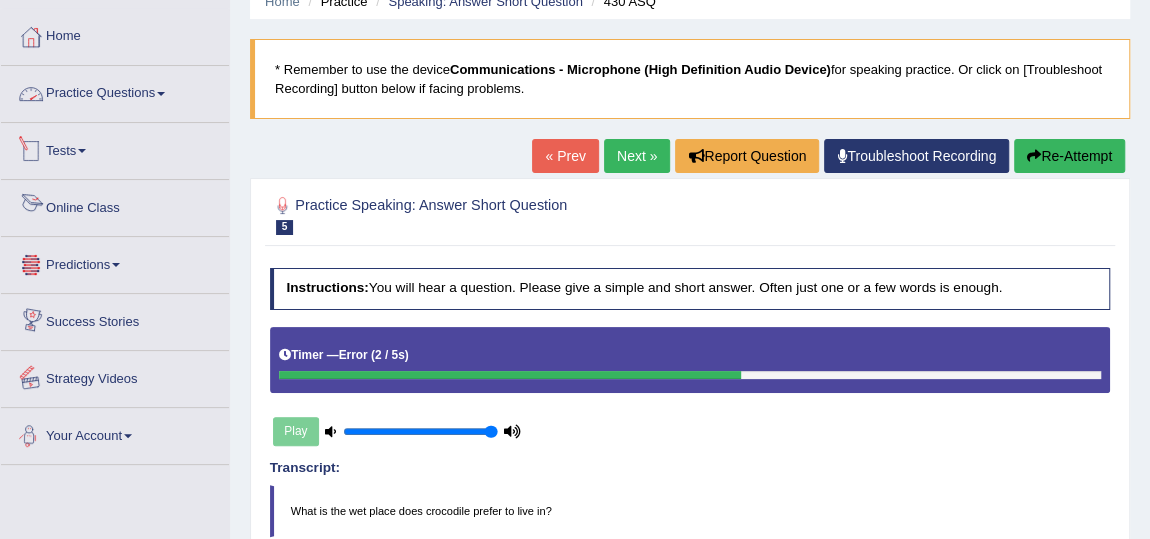 click on "Practice Questions" at bounding box center (115, 91) 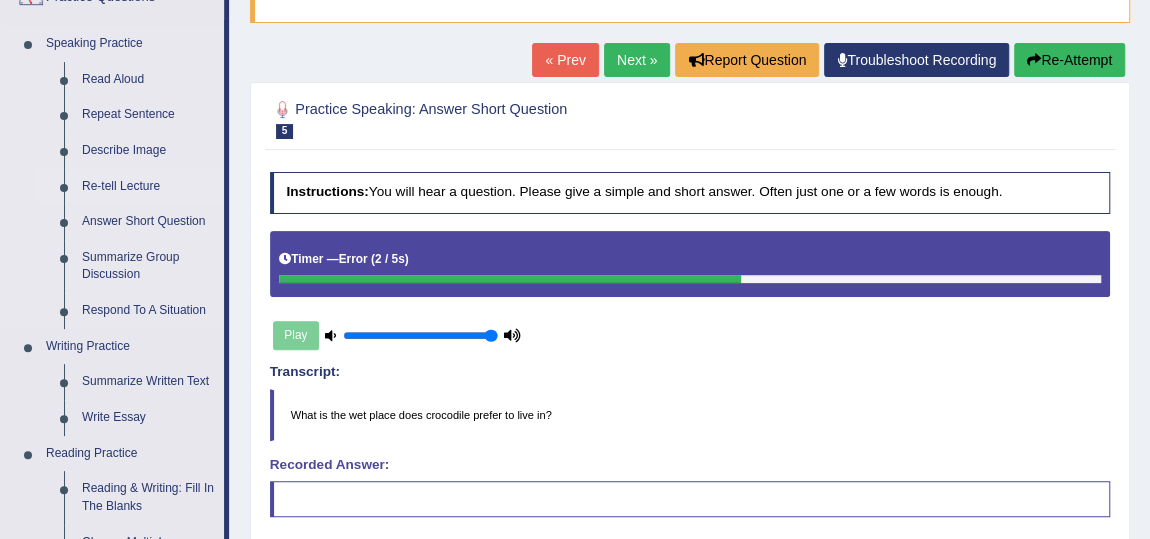 scroll, scrollTop: 181, scrollLeft: 0, axis: vertical 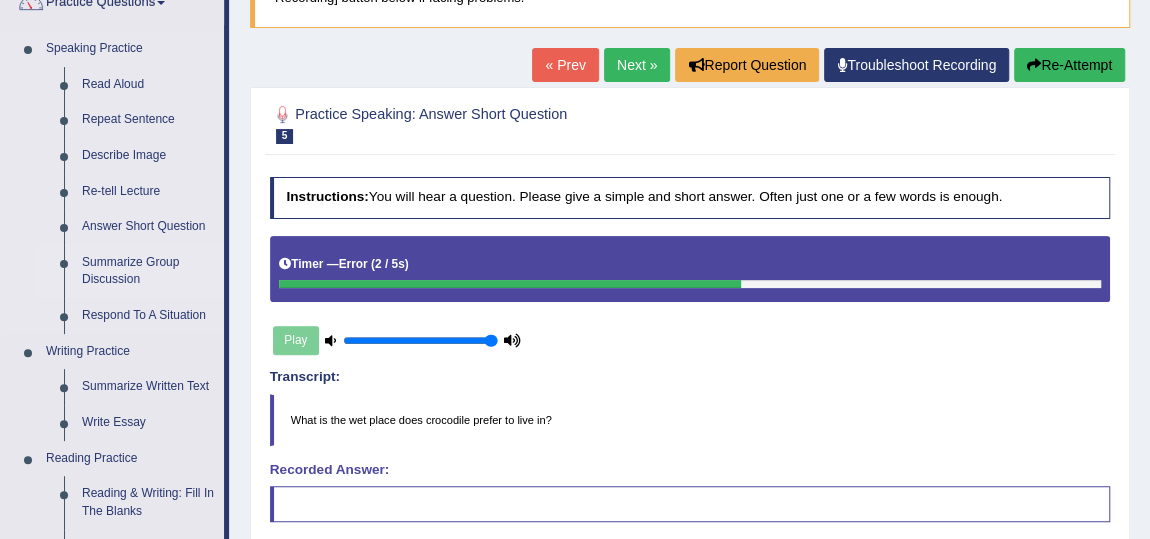 click on "Summarize Group Discussion" at bounding box center [148, 271] 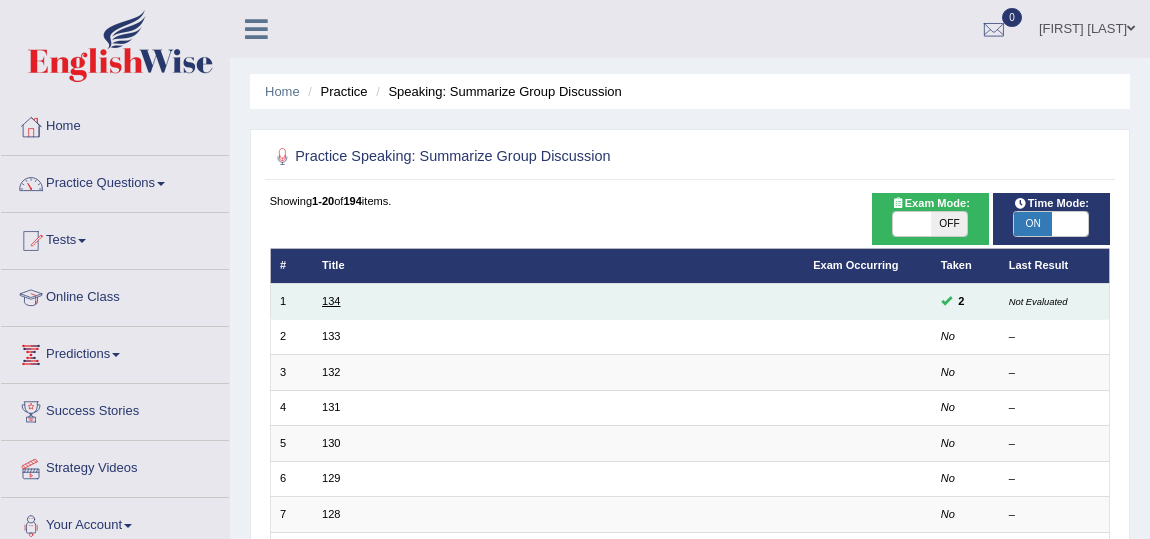 scroll, scrollTop: 0, scrollLeft: 0, axis: both 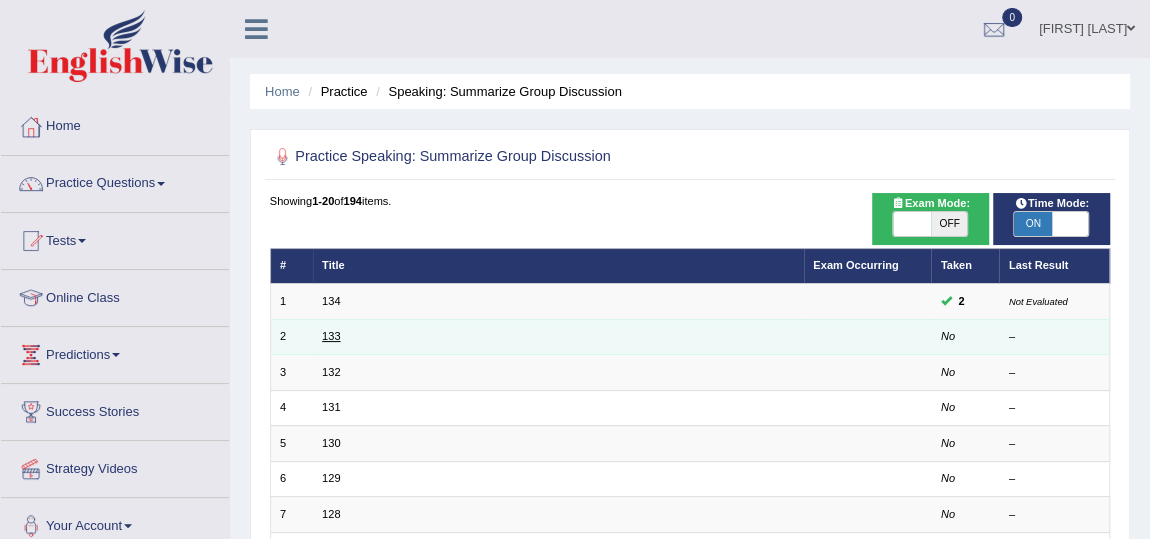 click on "133" at bounding box center (331, 336) 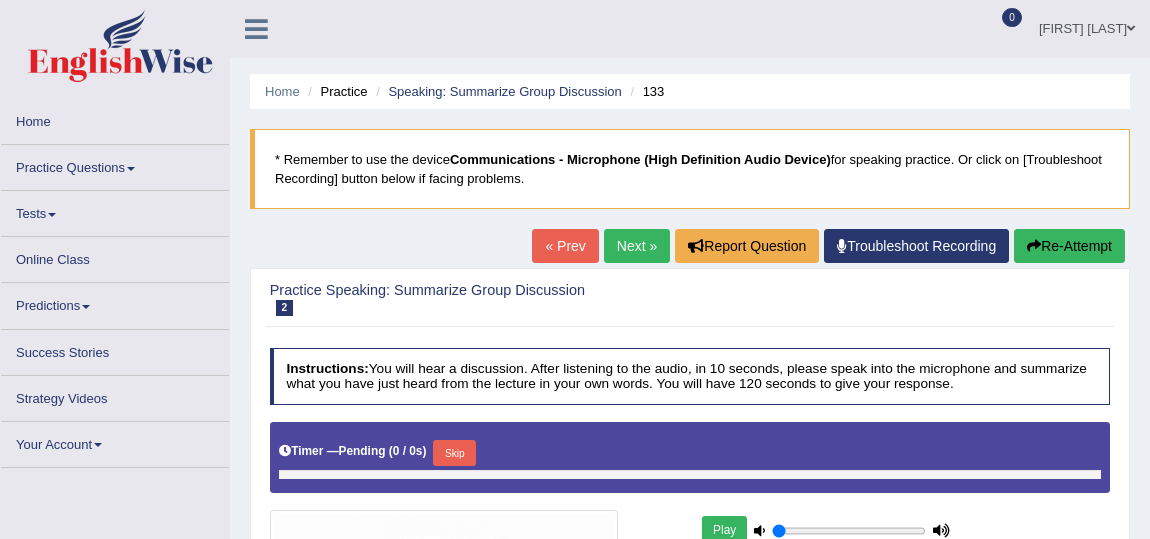 scroll, scrollTop: 363, scrollLeft: 0, axis: vertical 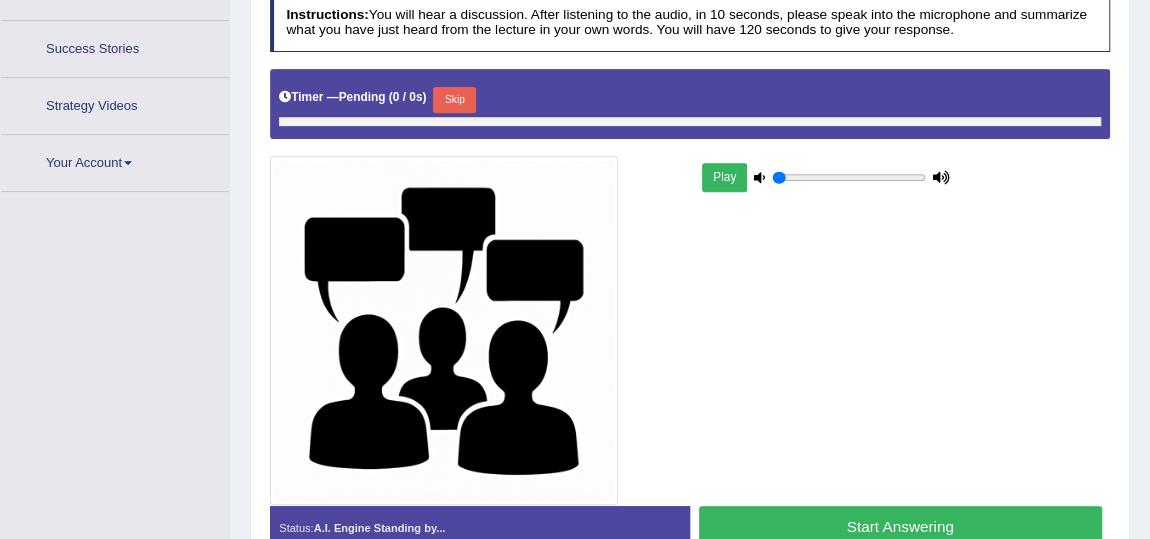type on "1" 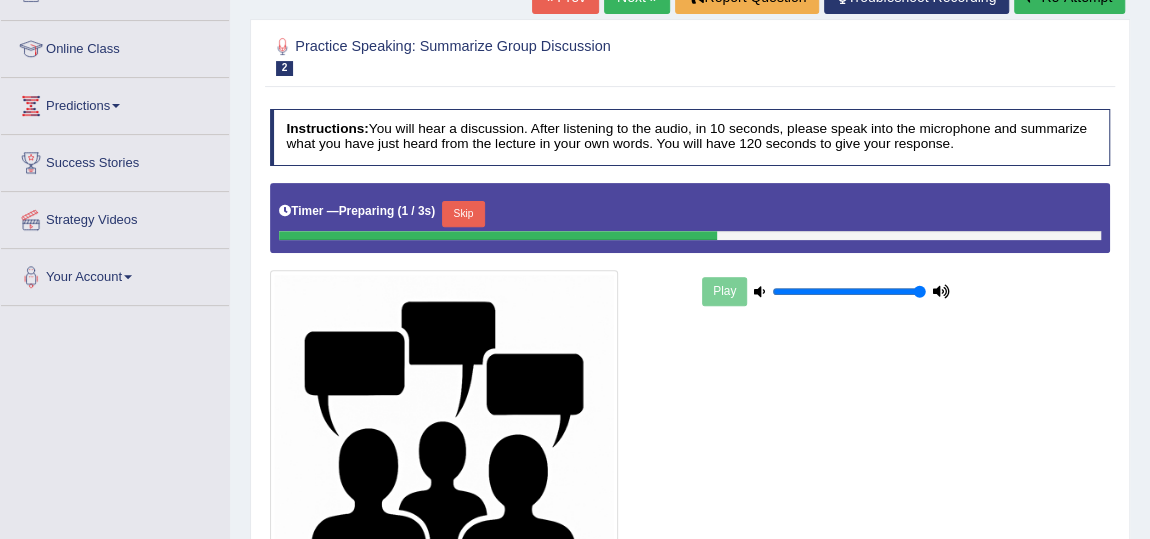 scroll, scrollTop: 327, scrollLeft: 0, axis: vertical 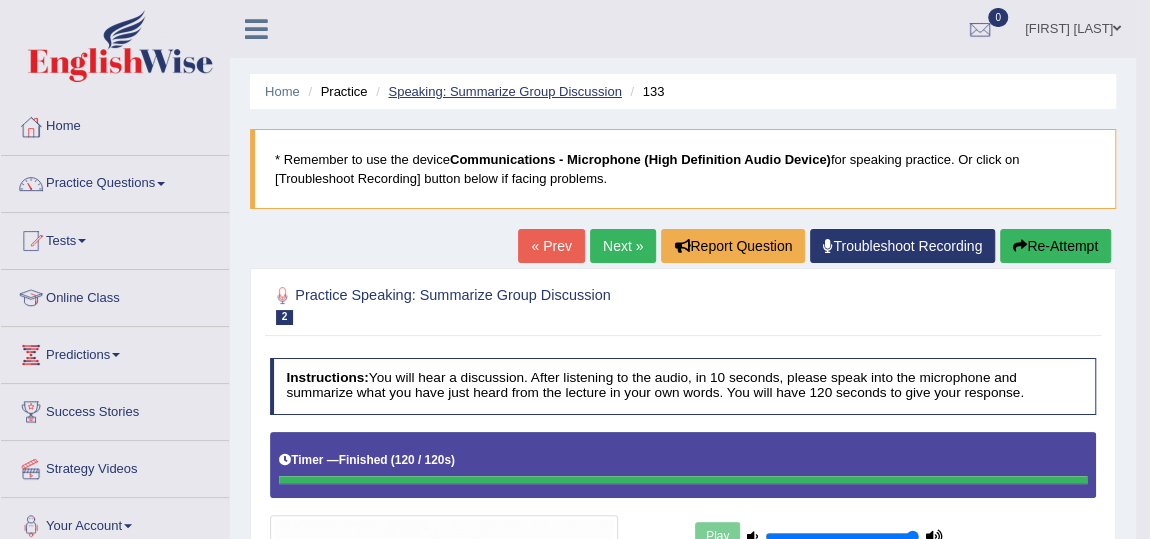 click on "Speaking: Summarize Group Discussion" at bounding box center (504, 91) 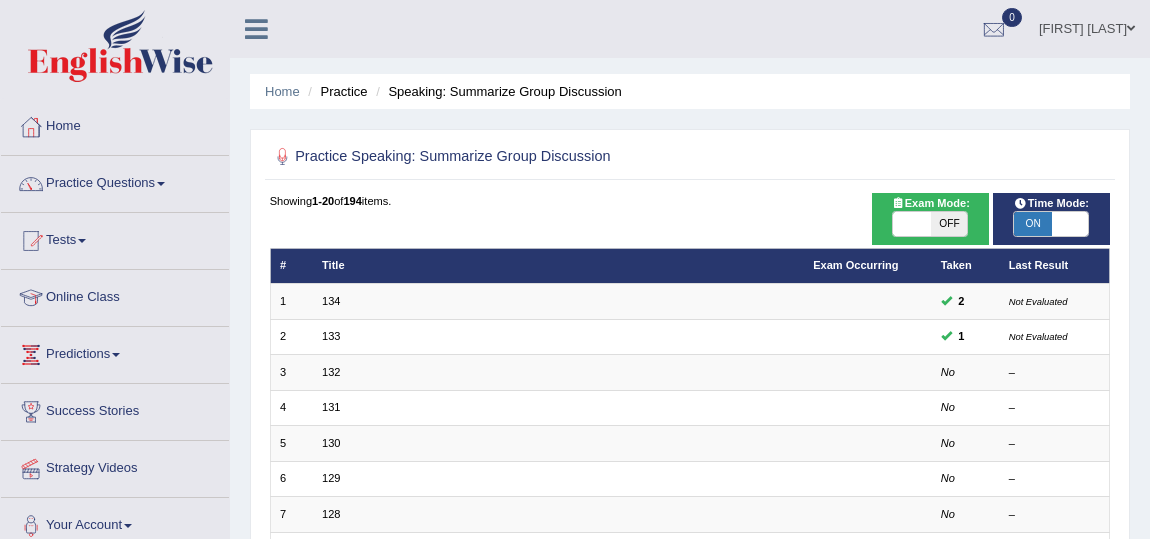 scroll, scrollTop: 0, scrollLeft: 0, axis: both 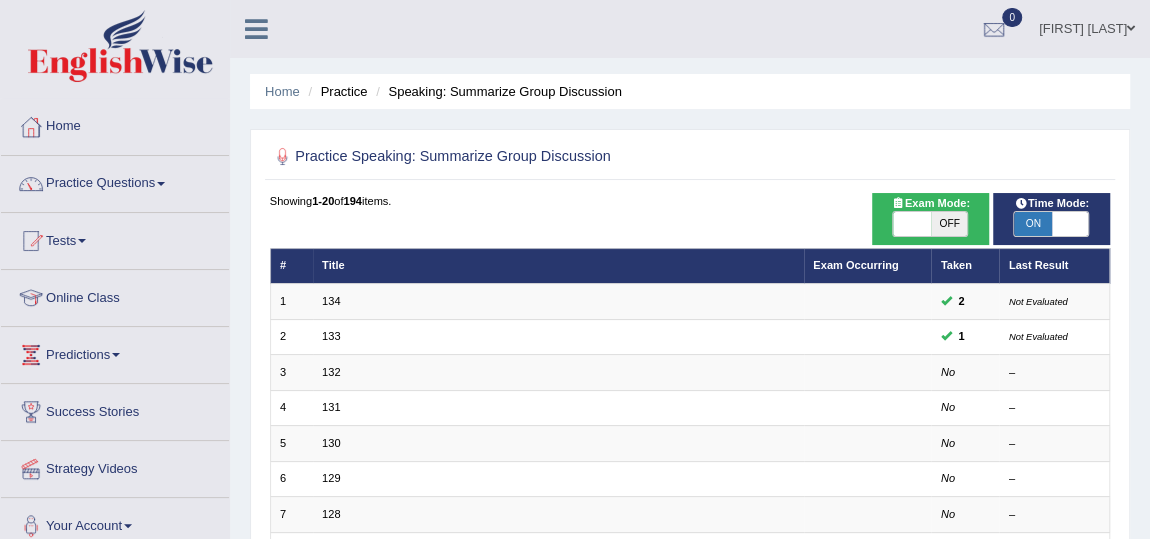 click on "ON" at bounding box center (1032, 224) 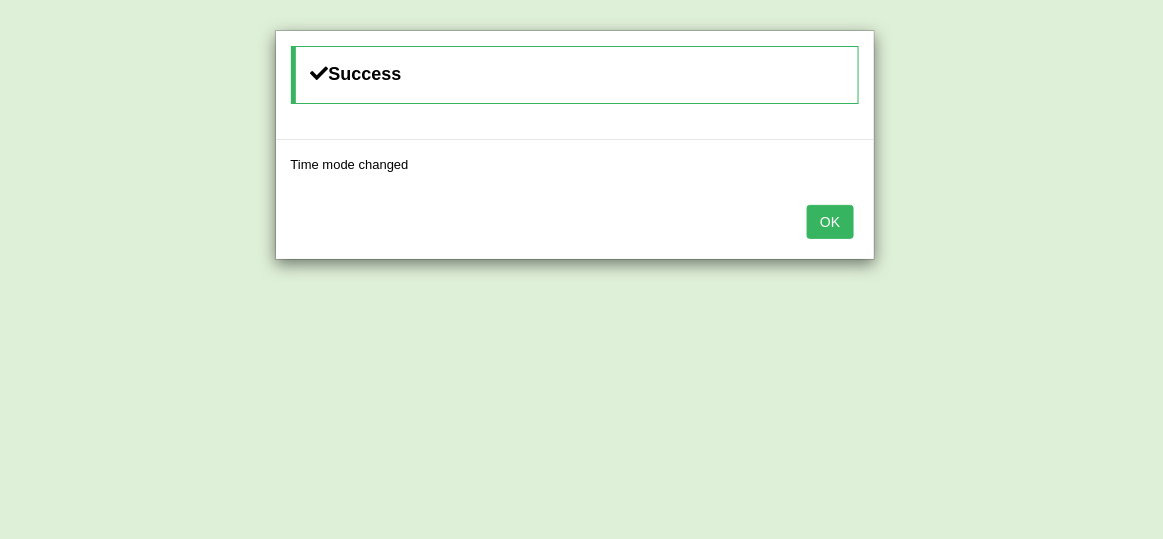 click on "OK" at bounding box center [575, 224] 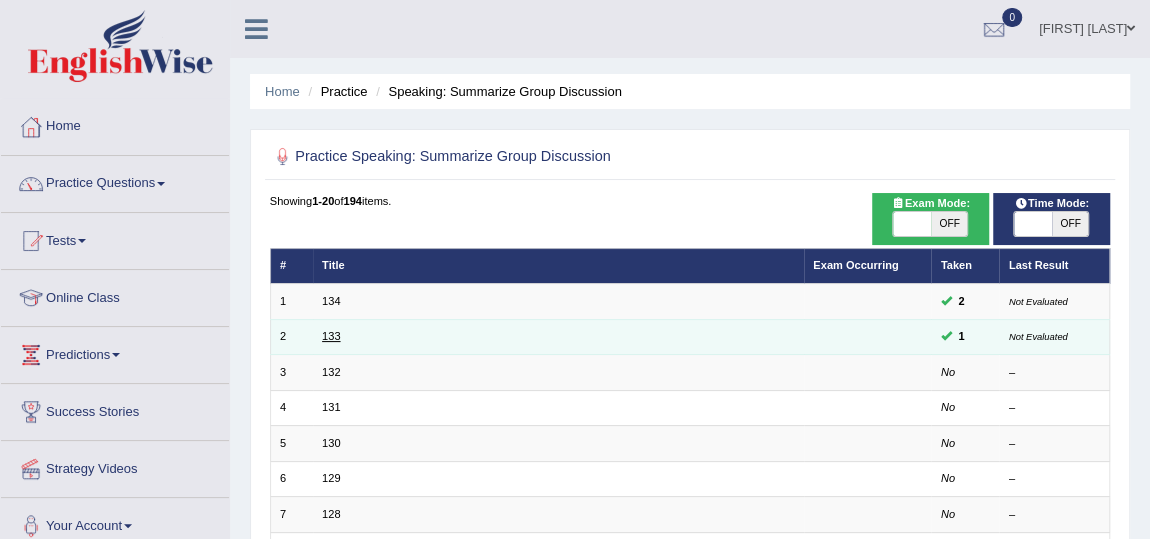 click on "133" at bounding box center [331, 336] 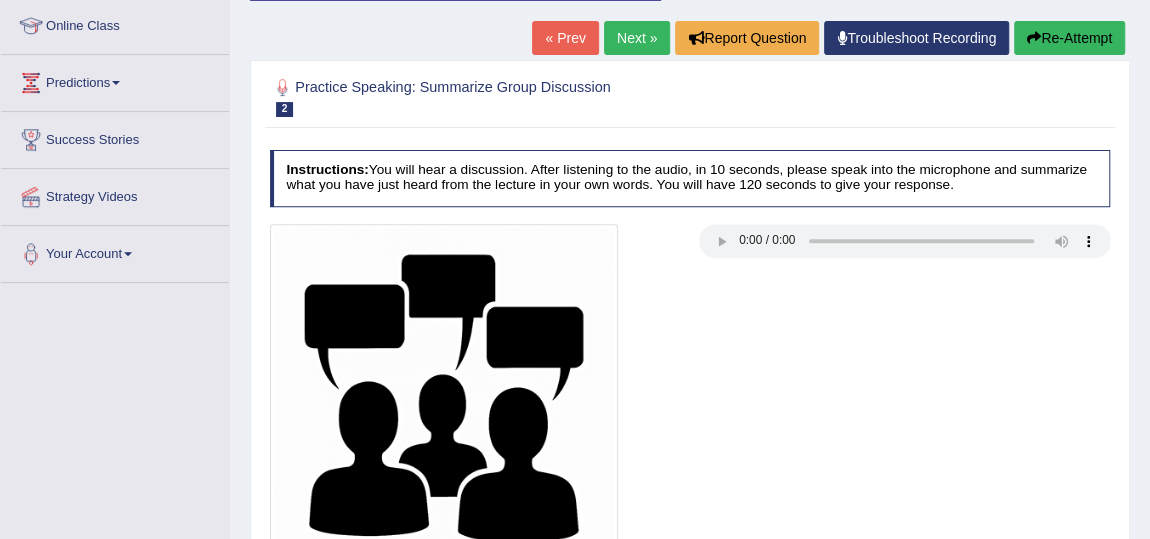 scroll, scrollTop: 272, scrollLeft: 0, axis: vertical 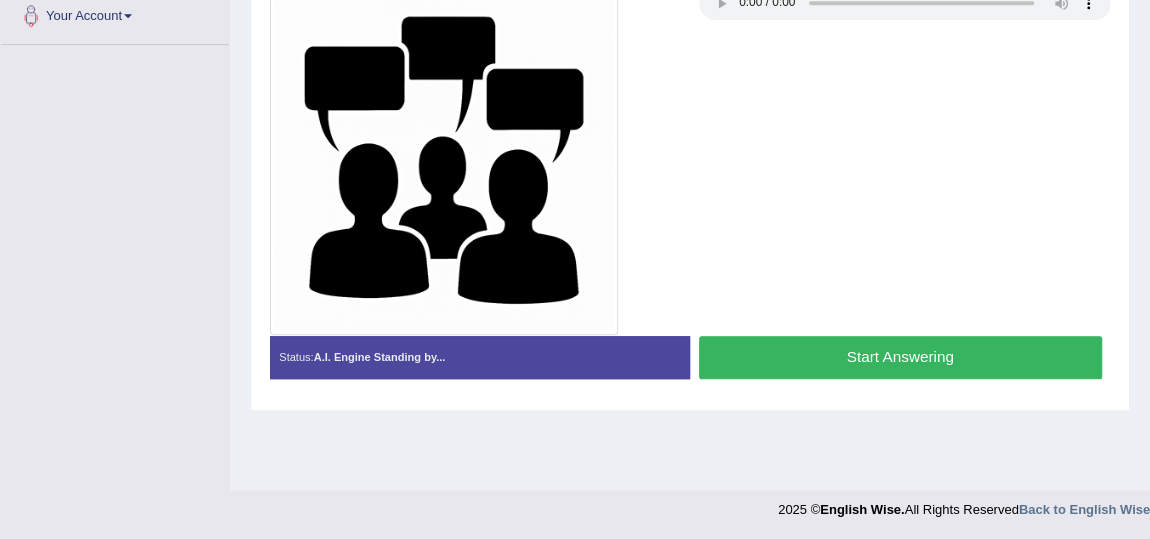 click on "Start Answering" at bounding box center (900, 357) 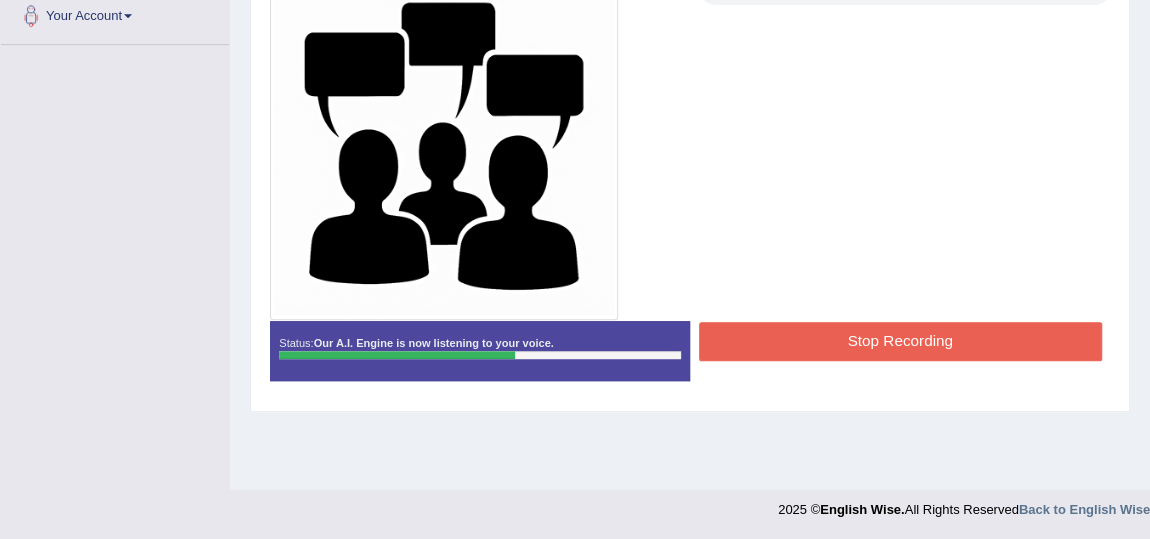 click on "Stop Recording" at bounding box center (900, 341) 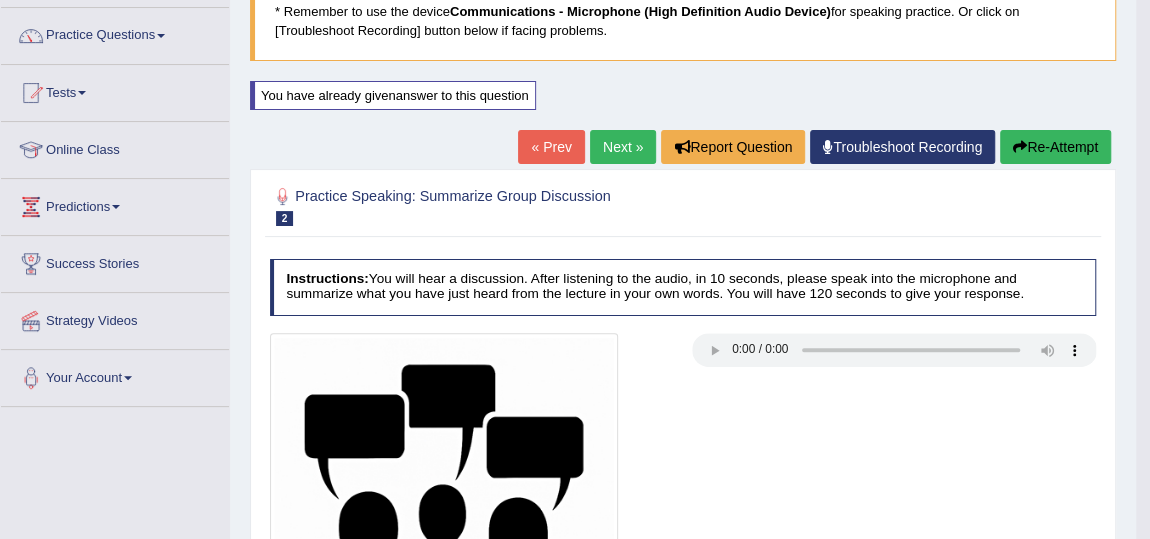 scroll, scrollTop: 0, scrollLeft: 0, axis: both 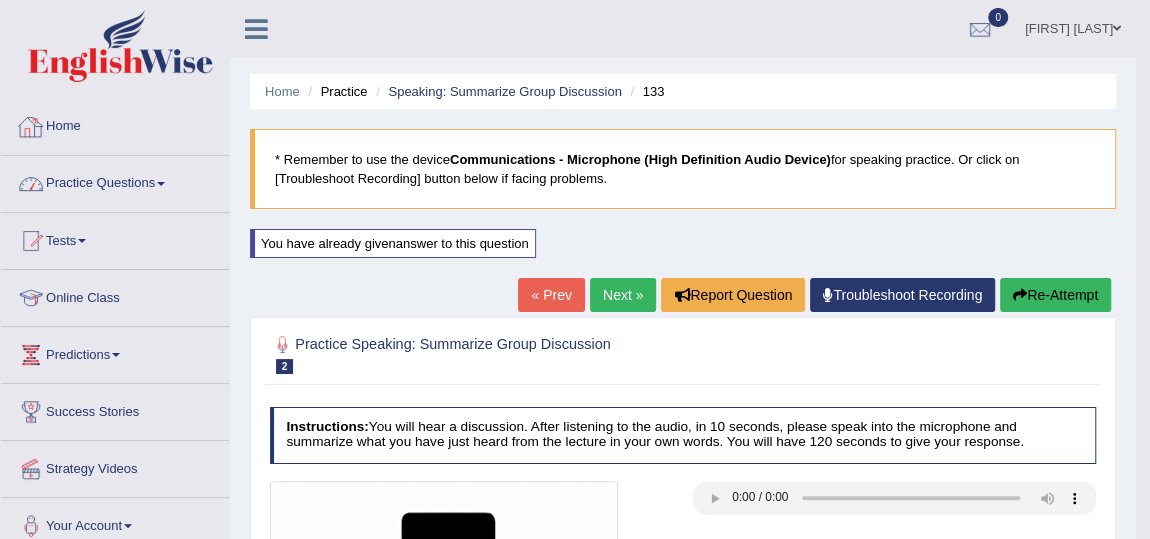 click on "Practice Questions" at bounding box center [115, 181] 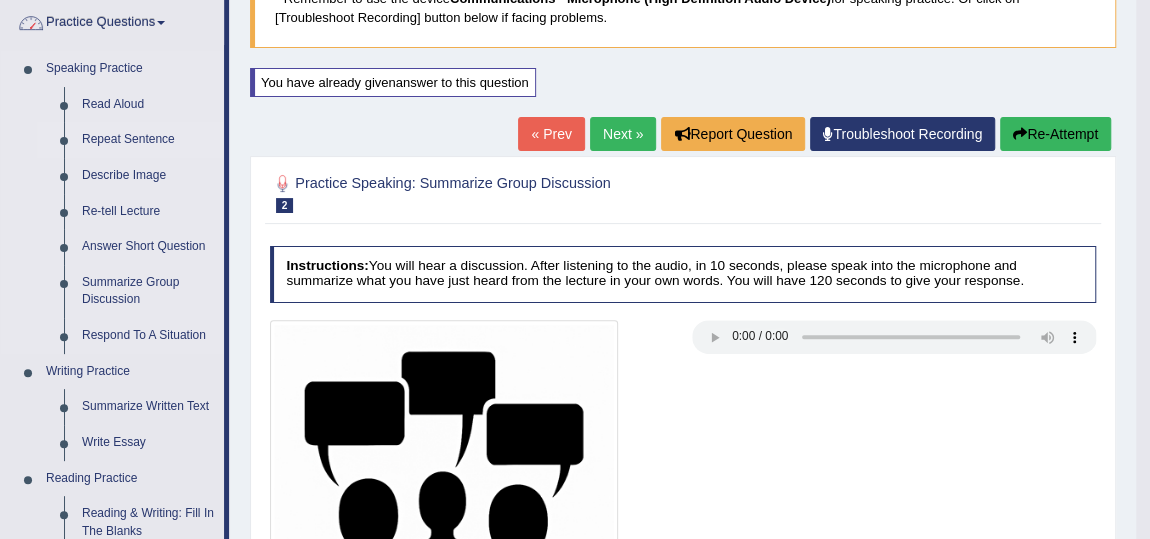 scroll, scrollTop: 272, scrollLeft: 0, axis: vertical 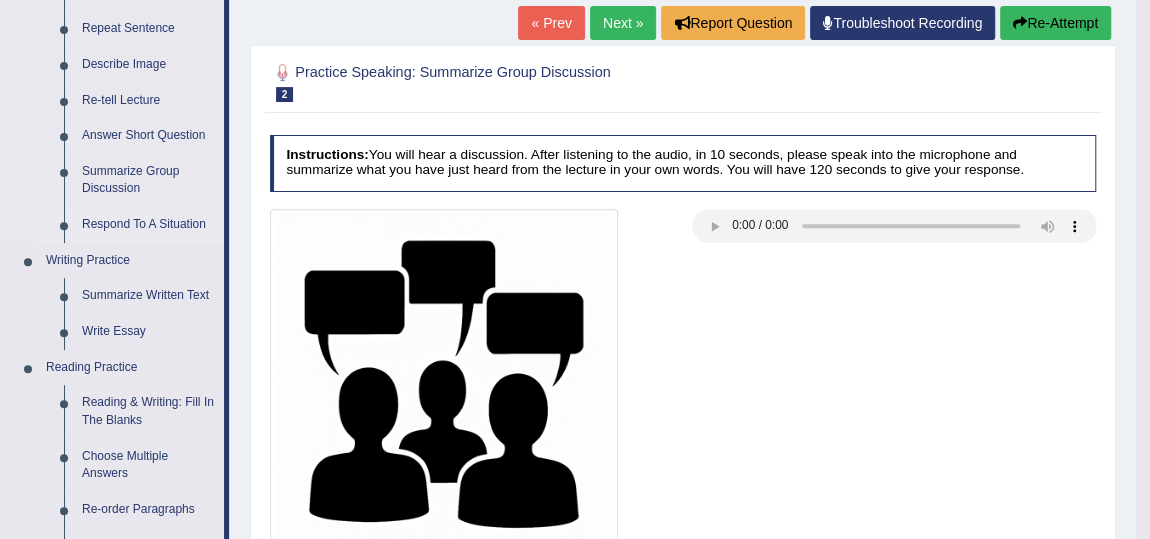 click on "Respond To A Situation" at bounding box center [148, 225] 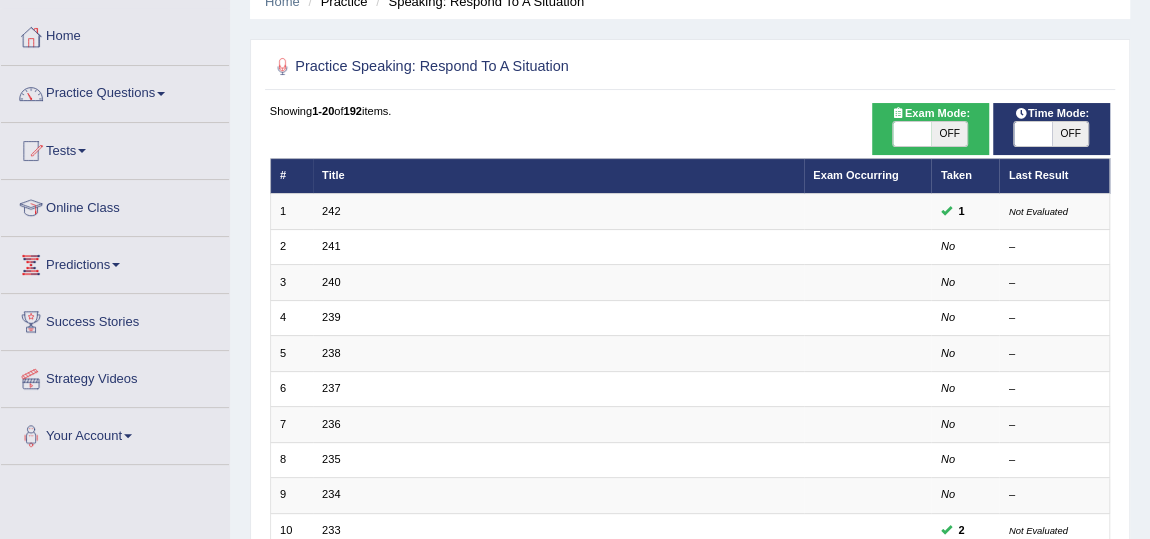 scroll, scrollTop: 90, scrollLeft: 0, axis: vertical 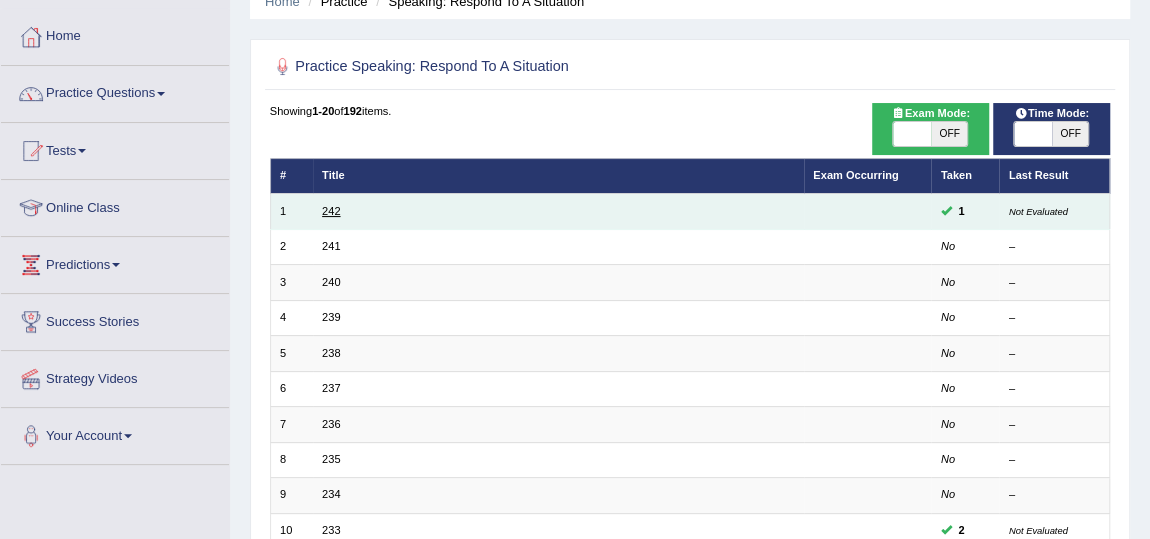 click on "242" at bounding box center (331, 211) 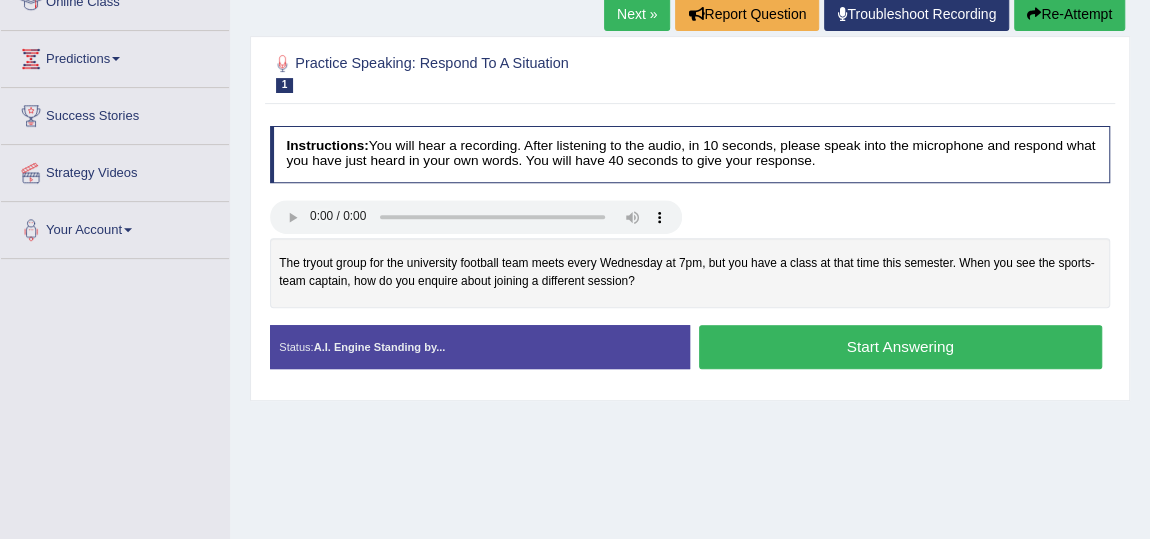 scroll, scrollTop: 0, scrollLeft: 0, axis: both 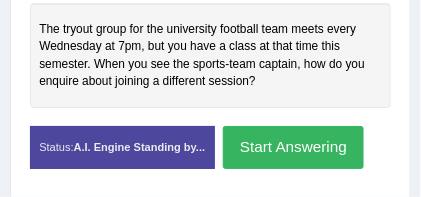 click on "Start Answering" at bounding box center [293, 147] 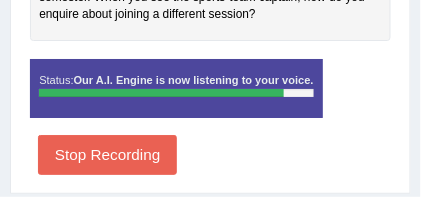 scroll, scrollTop: 738, scrollLeft: 0, axis: vertical 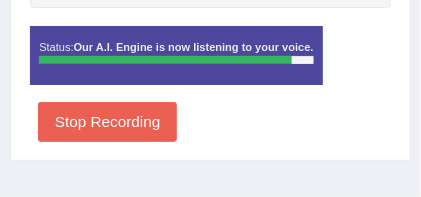 click on "Stop Recording" at bounding box center [107, 121] 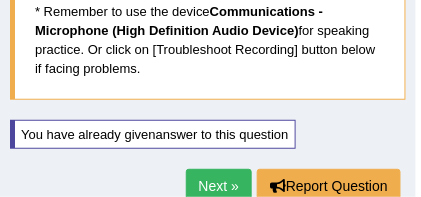 scroll, scrollTop: 233, scrollLeft: 0, axis: vertical 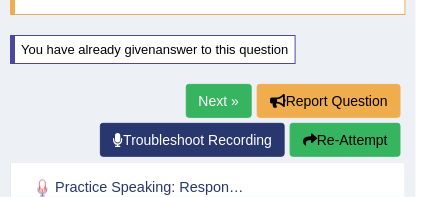 click on "Next »" at bounding box center [219, 101] 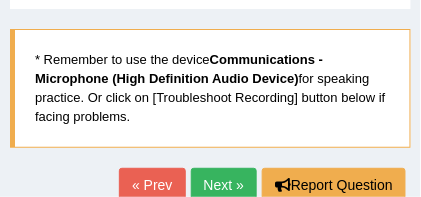 scroll, scrollTop: 0, scrollLeft: 0, axis: both 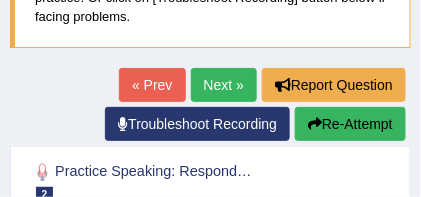 click on "Next »" at bounding box center [224, 85] 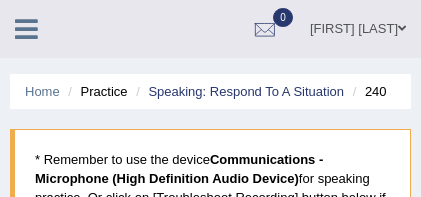 scroll, scrollTop: 151, scrollLeft: 0, axis: vertical 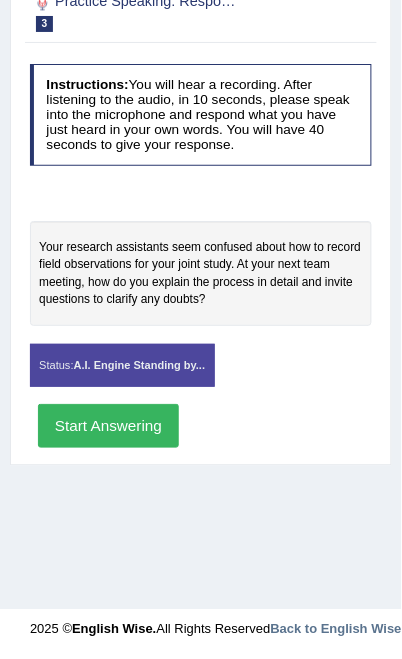 drag, startPoint x: 596, startPoint y: 124, endPoint x: 0, endPoint y: 245, distance: 608.1587 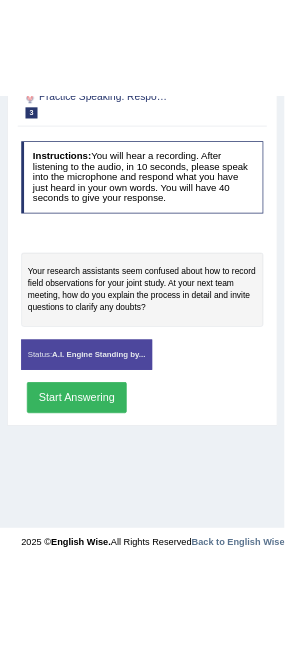scroll, scrollTop: 500, scrollLeft: 0, axis: vertical 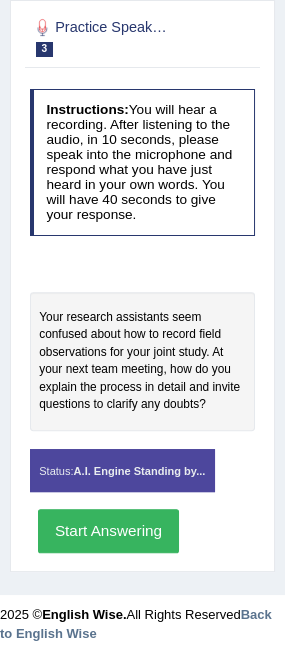 click at bounding box center (29, 272) 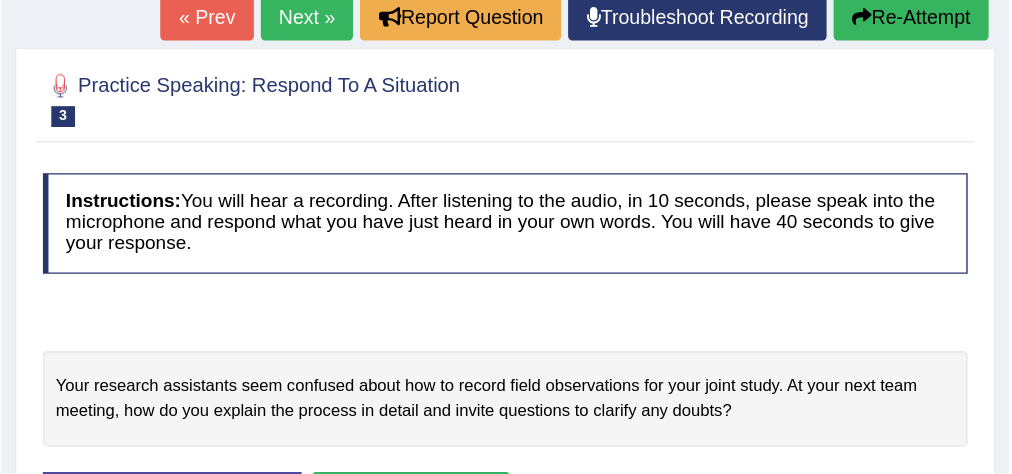 scroll, scrollTop: 66, scrollLeft: 0, axis: vertical 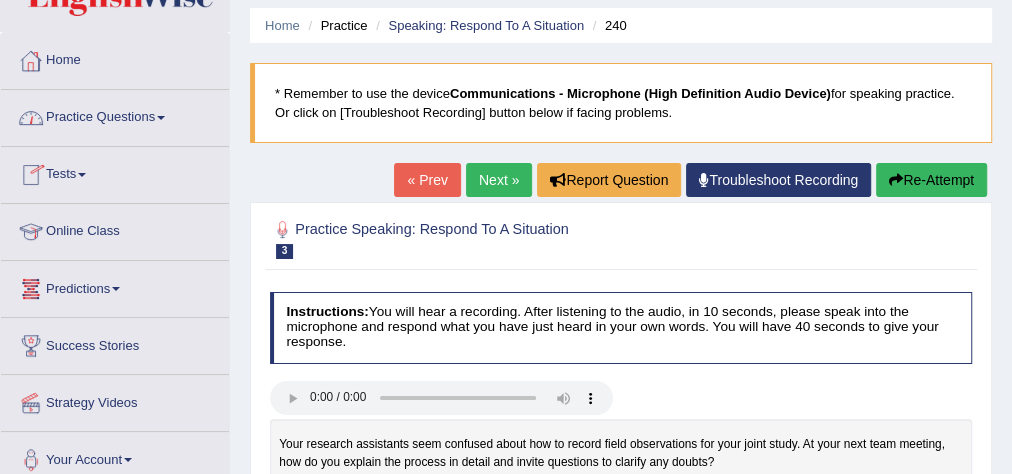 click on "Practice Questions" at bounding box center [115, 115] 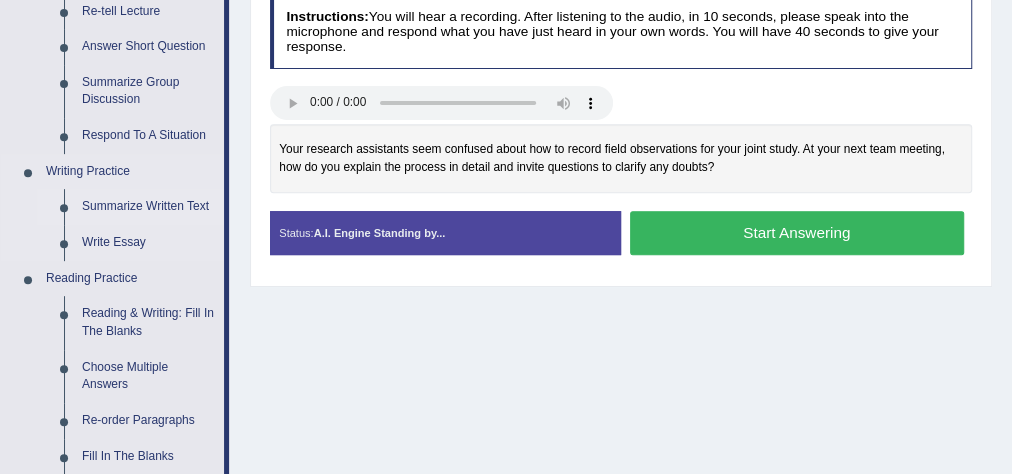 scroll, scrollTop: 386, scrollLeft: 0, axis: vertical 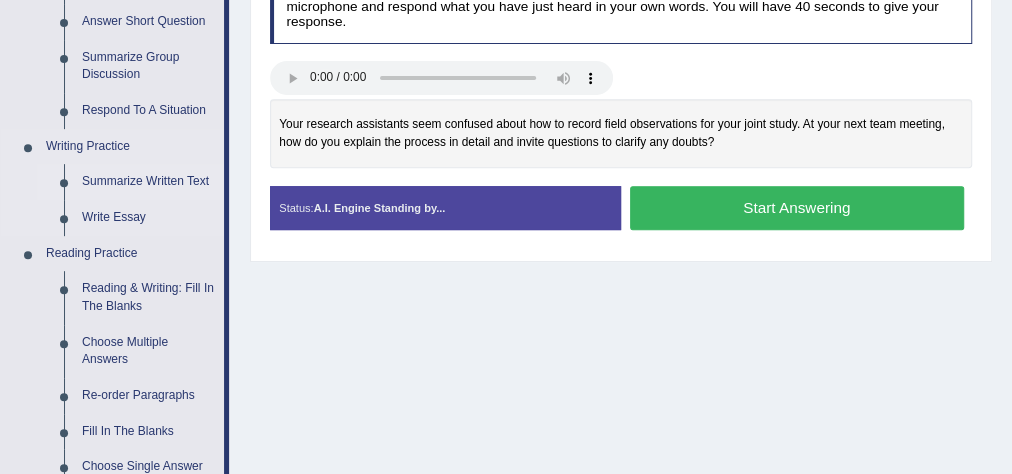 click on "Summarize Written Text" at bounding box center (148, 182) 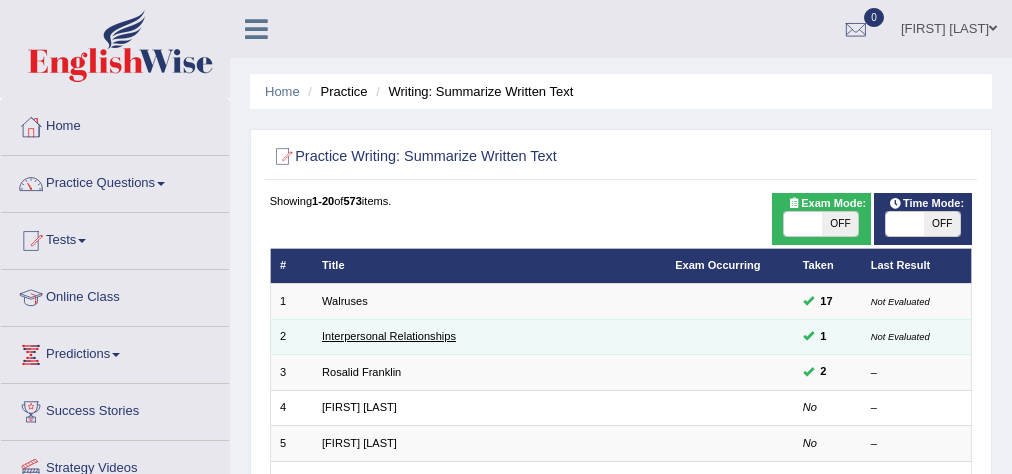 scroll, scrollTop: 0, scrollLeft: 0, axis: both 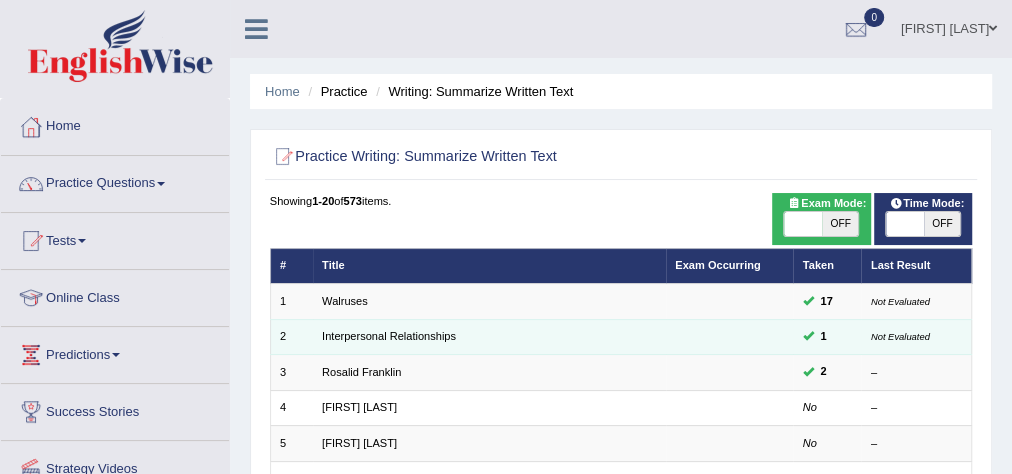 click on "Interpersonal Relationships" at bounding box center [489, 336] 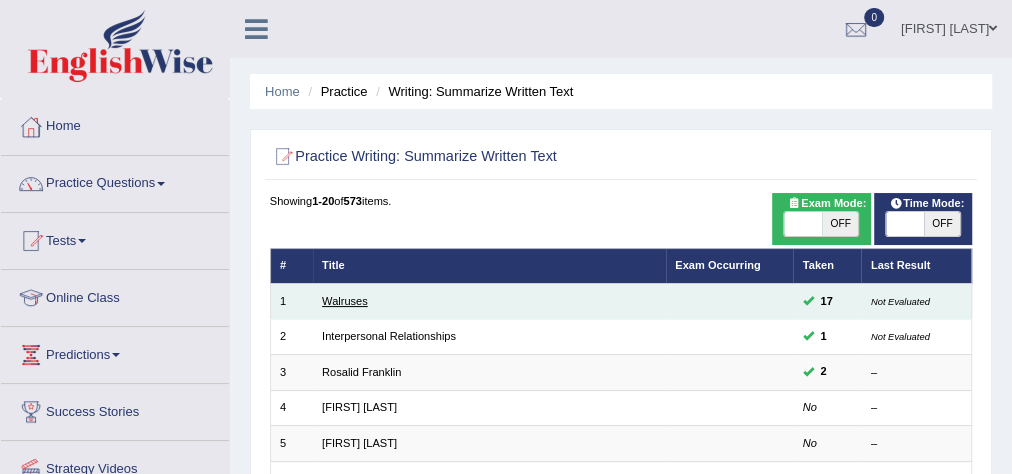 click on "Walruses" at bounding box center [345, 301] 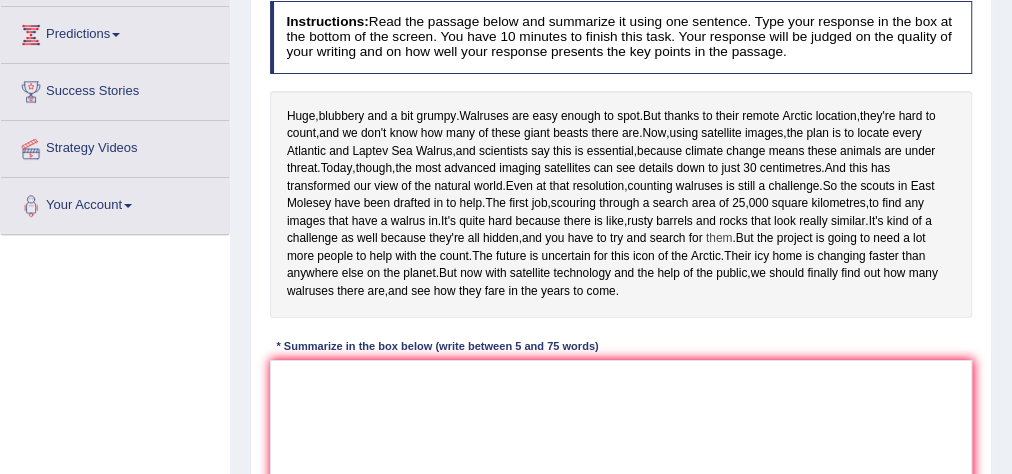 scroll, scrollTop: 320, scrollLeft: 0, axis: vertical 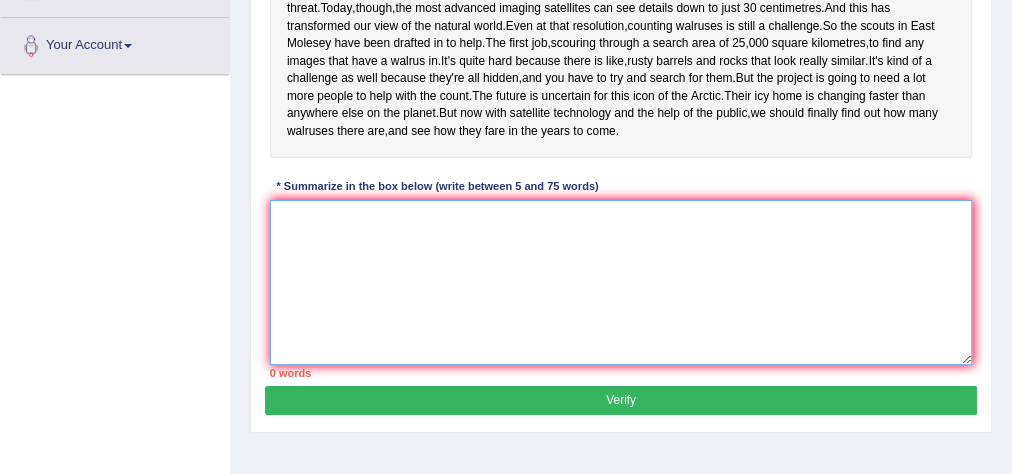 click at bounding box center [621, 282] 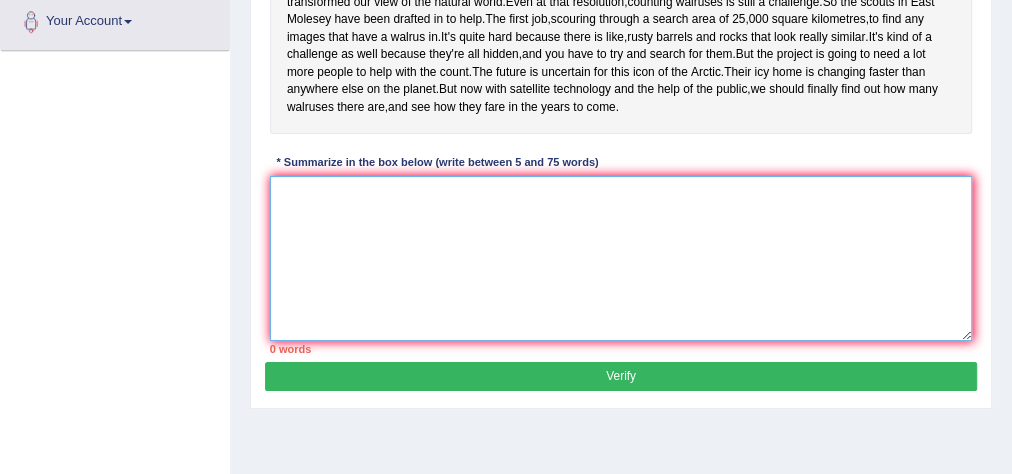 scroll, scrollTop: 560, scrollLeft: 0, axis: vertical 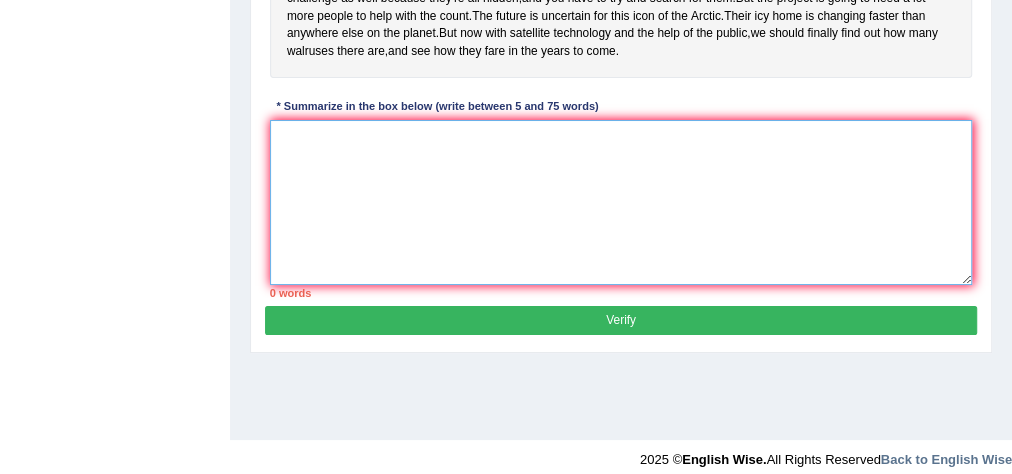 click at bounding box center (621, 202) 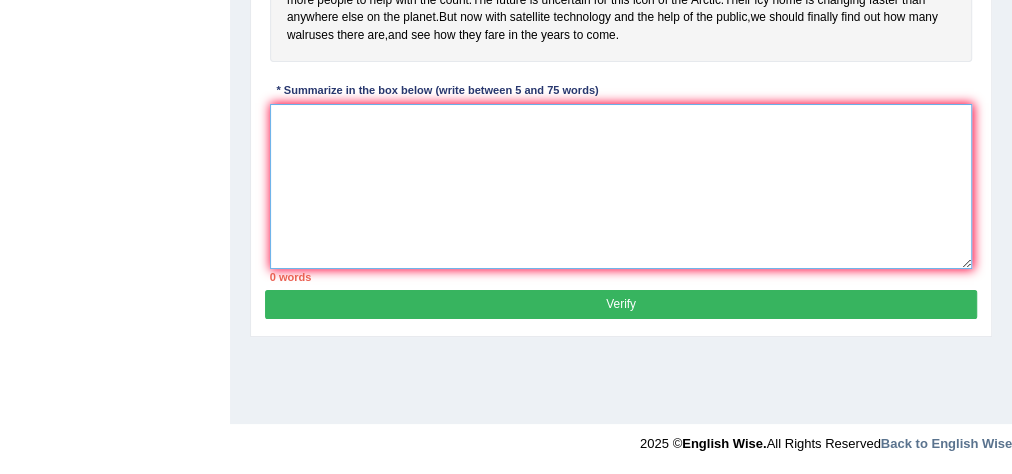 click at bounding box center (621, 186) 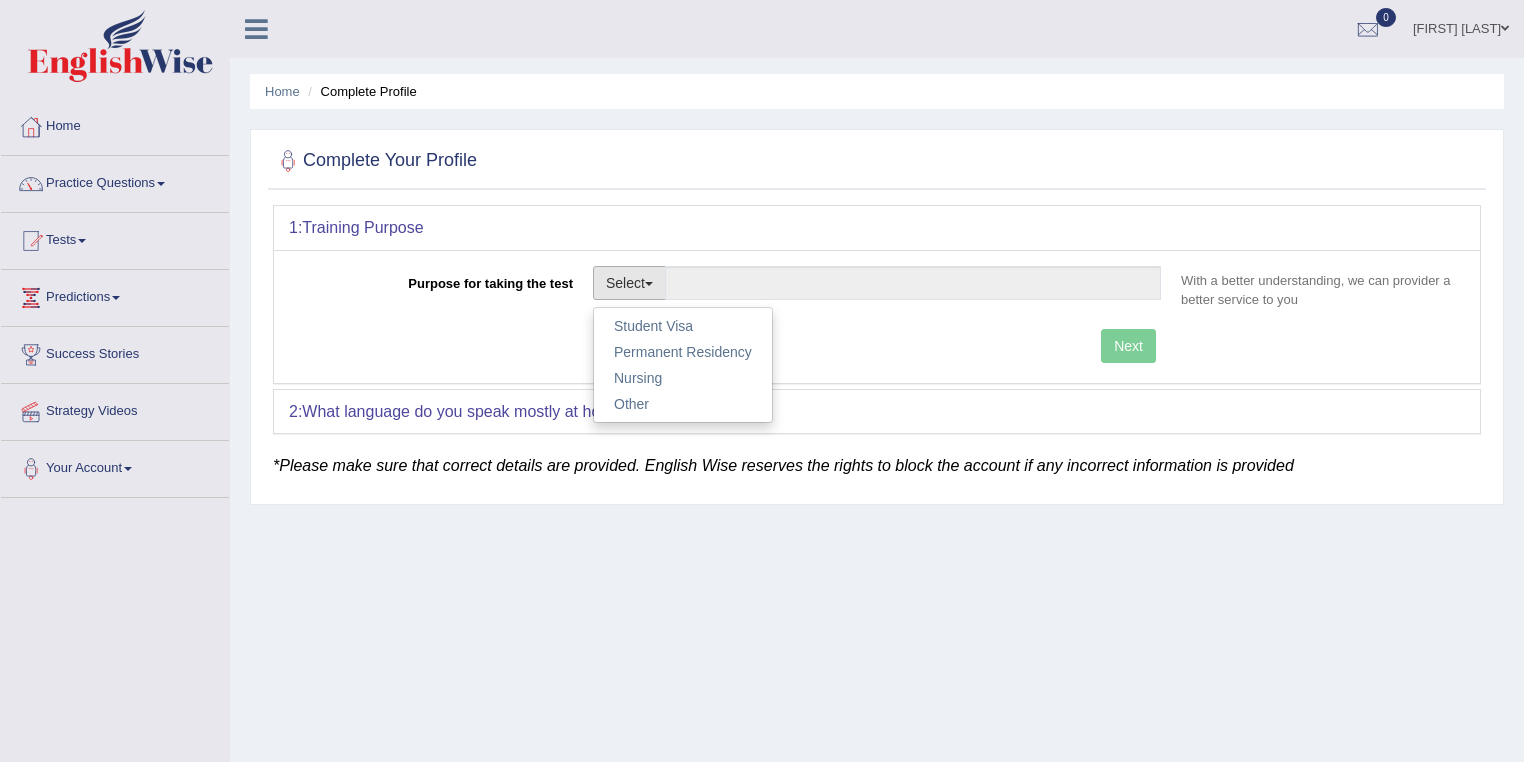 scroll, scrollTop: 0, scrollLeft: 0, axis: both 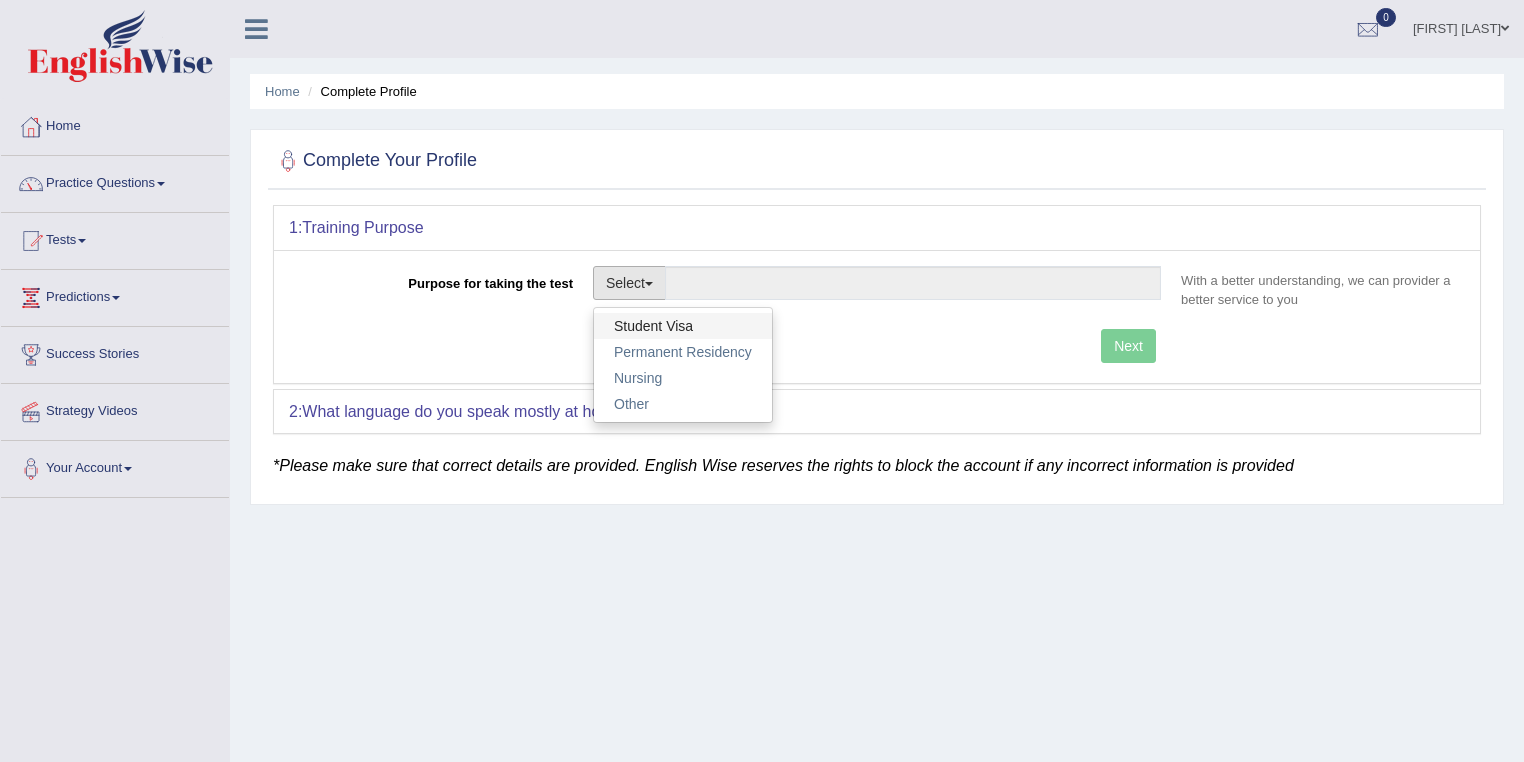 click on "Student Visa" at bounding box center [683, 326] 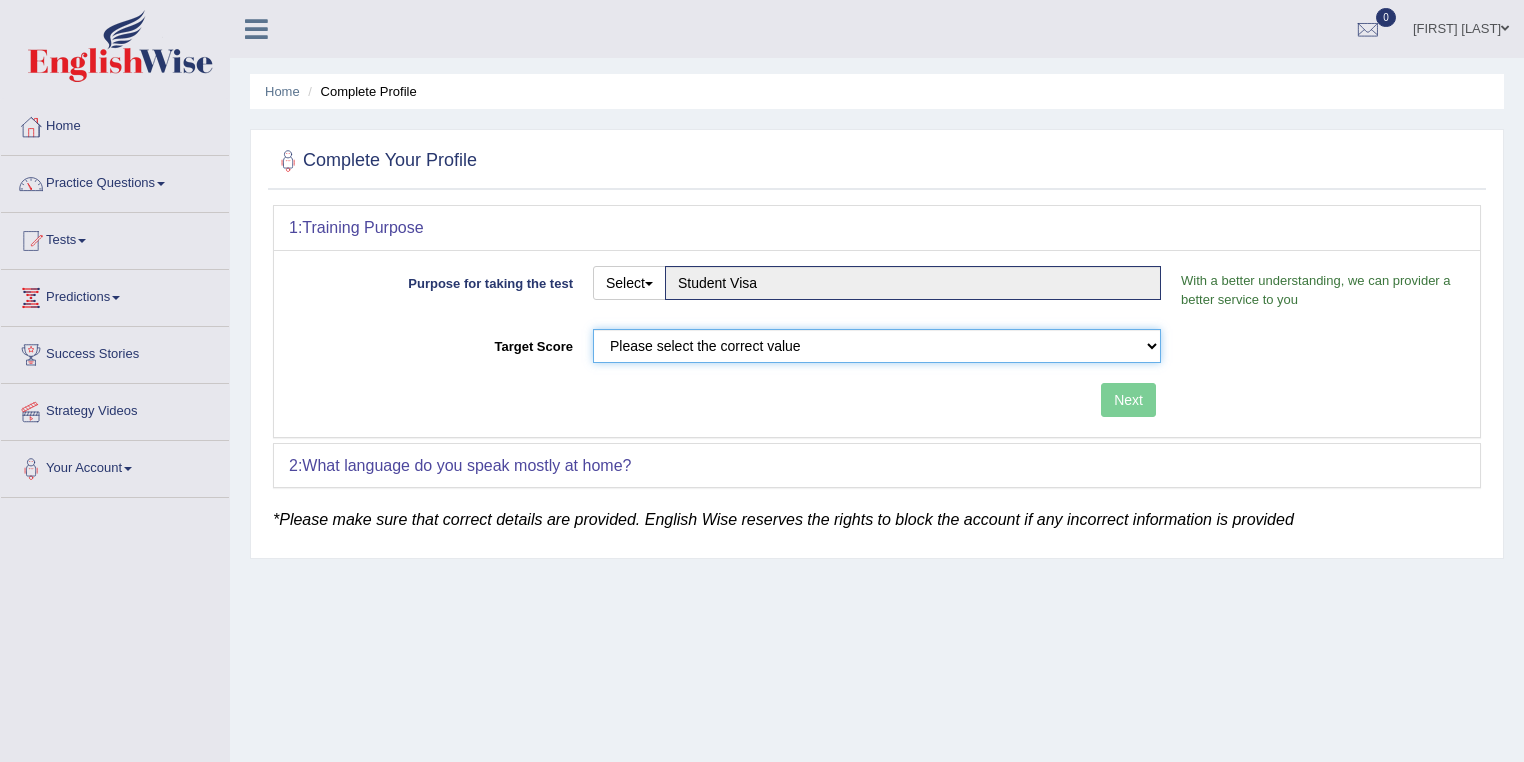 click on "Please select the correct value
50 (6 bands)
58 (6.5 bands)
65 (7 bands)
79 (8 bands)" at bounding box center [877, 346] 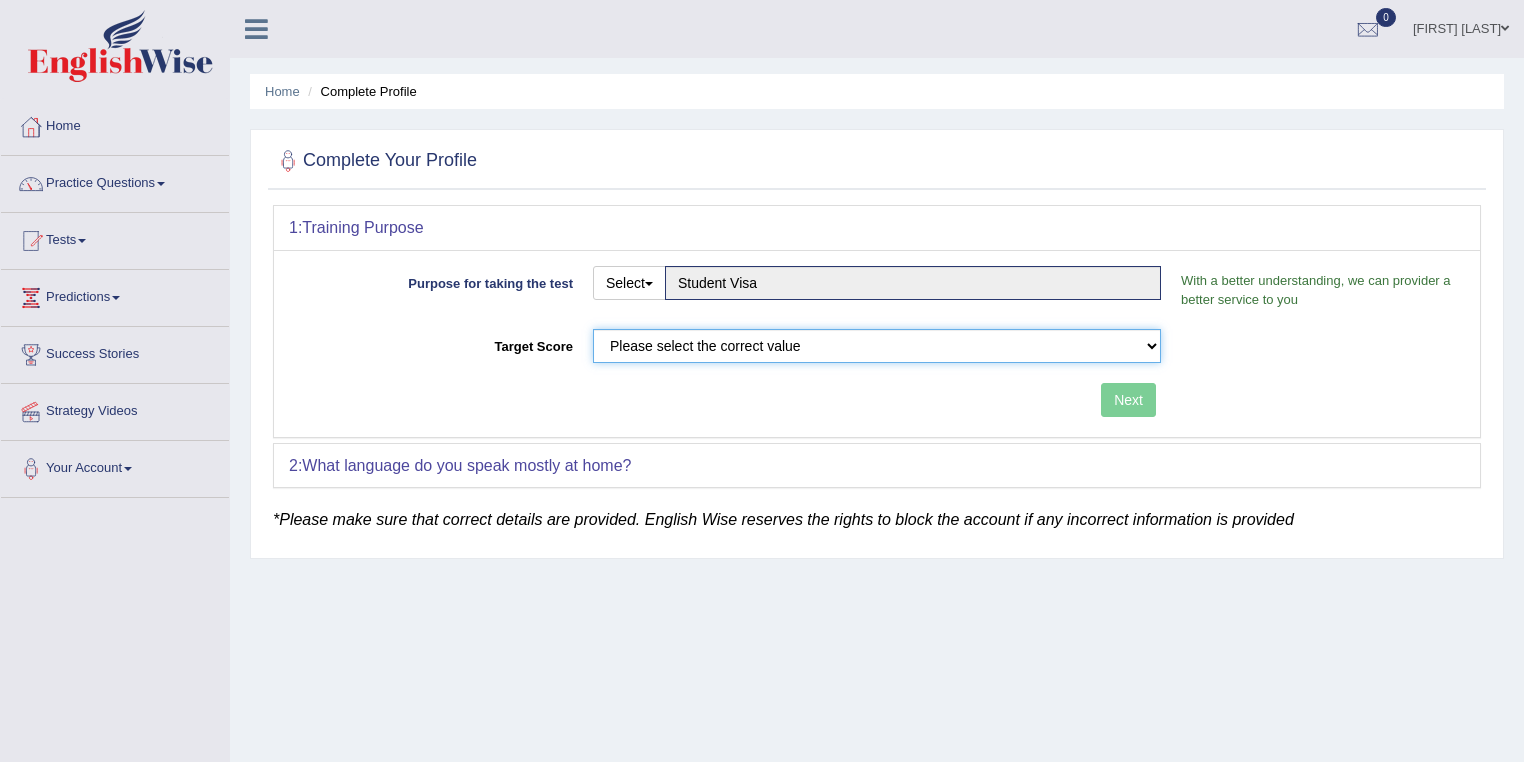 select on "58" 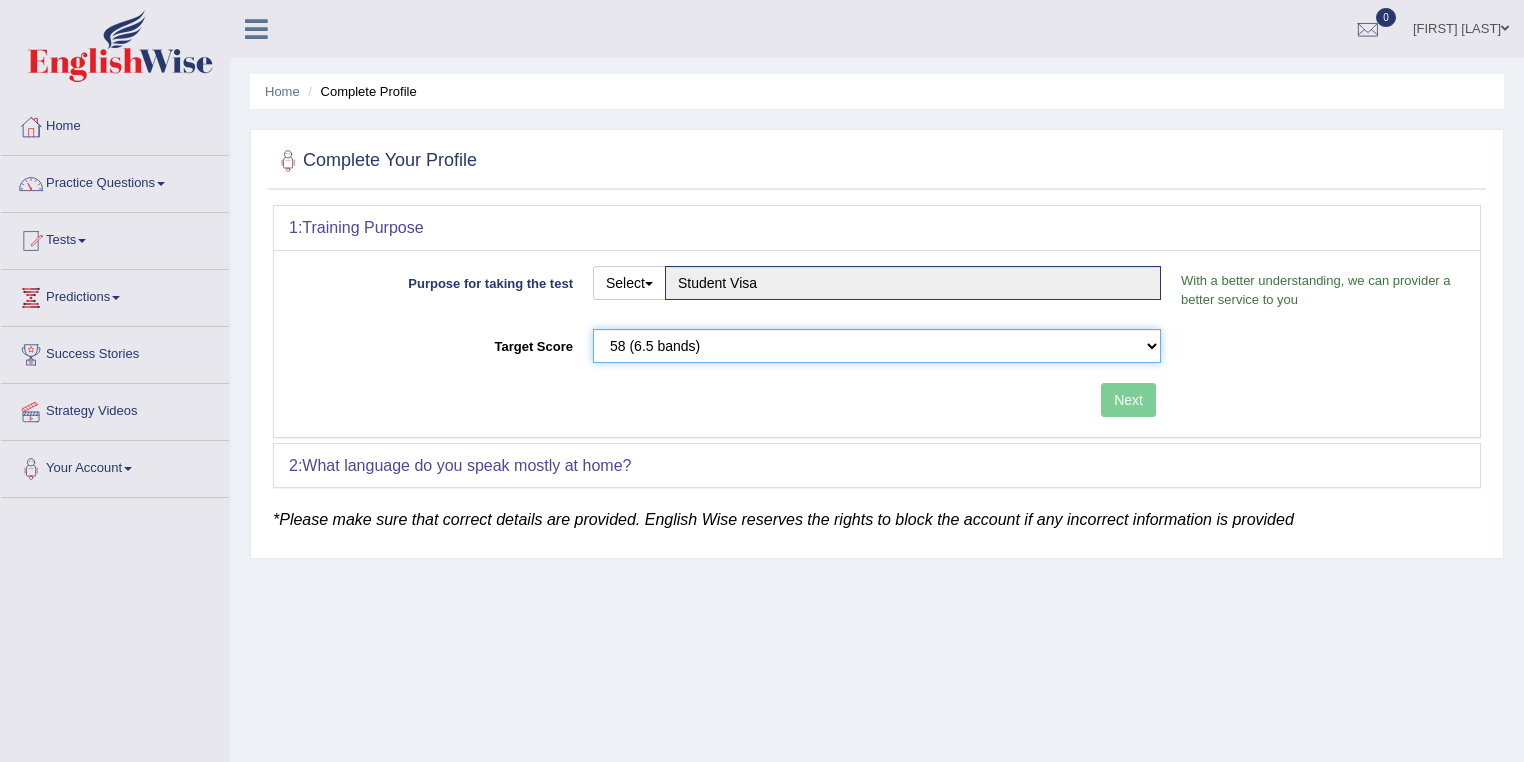 click on "Please select the correct value
50 (6 bands)
58 (6.5 bands)
65 (7 bands)
79 (8 bands)" at bounding box center (877, 346) 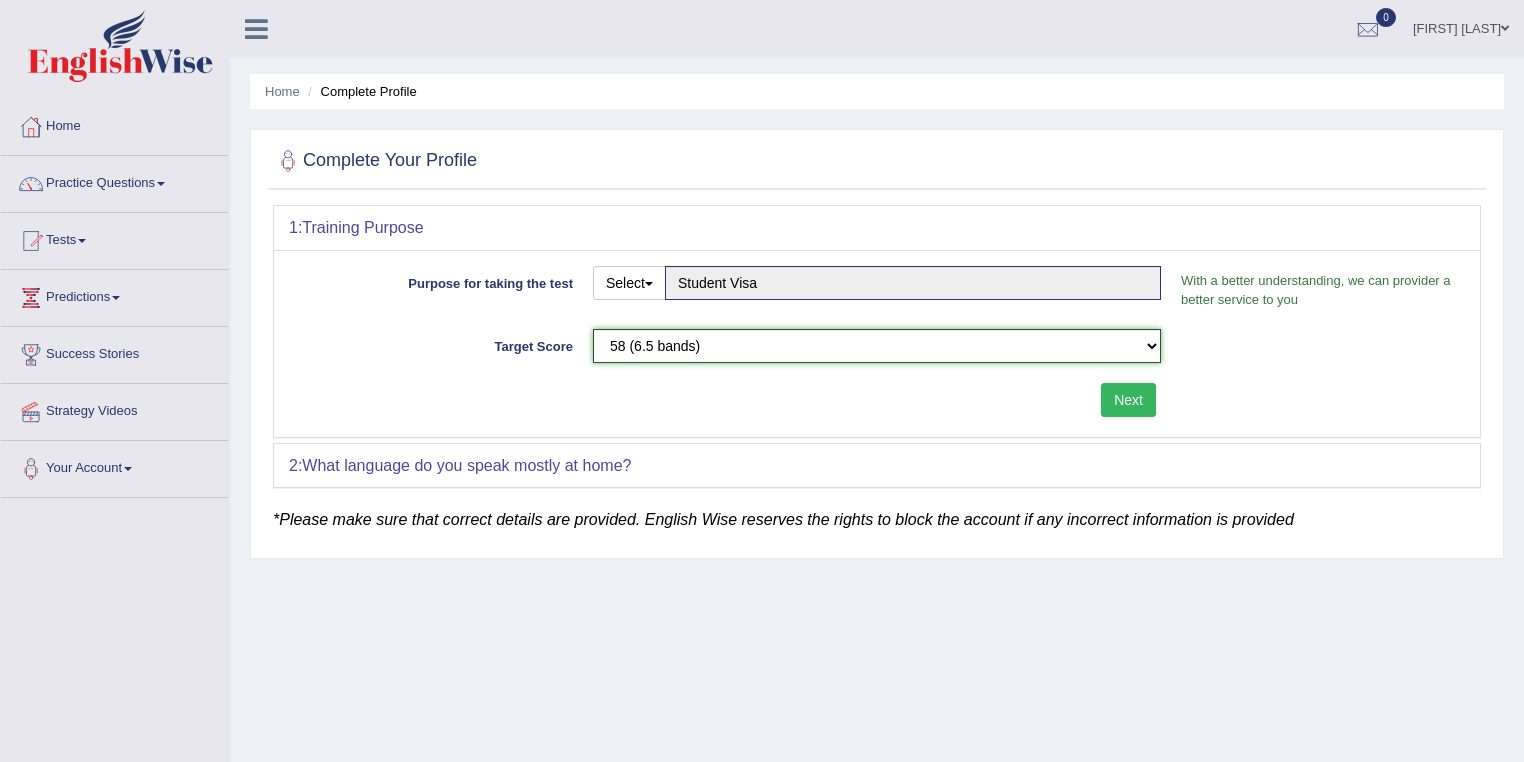 click on "Please select the correct value
50 (6 bands)
58 (6.5 bands)
65 (7 bands)
79 (8 bands)" at bounding box center [877, 346] 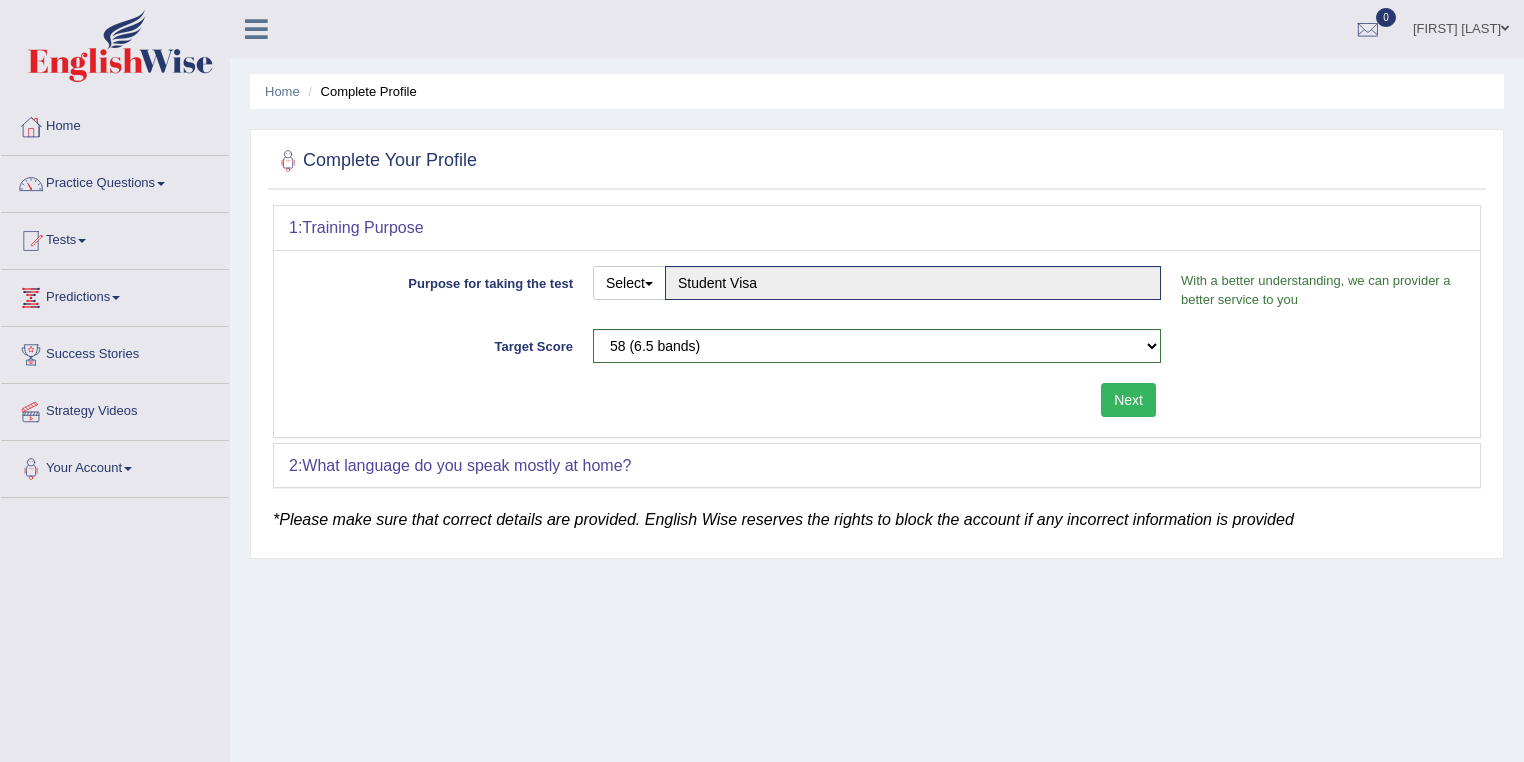 click on "Home
Complete Profile
Complete Your Profile
1:  Training Purpose
Purpose for taking the test
Select
Student Visa
Permanent Residency
Nursing
Other
Student Visa
With a better understanding, we can provider a better service to you
Target Score
Please select the correct value
50 (6 bands)
58 (6.5 bands)
65 (7 bands)
79 (8 bands)
Next 2:  What language do you speak mostly at home?
Language
Select a language ...
Afrikaans
Albanian
Amharic
Arabic
Armenian
Ashanti
Azeri
Basque
Byelorussian
Bengali
Bosnian
Bulgarian
Burmese
Catalan
Cebuano
Chichewa
Chinese-Mandarin
Chinese-Cantonese/Yue
Chinese-Hakka
Danish
Farsi, Eastern (Dari)
Dutch
English
French
German
Gujurati
Hindi
Italian
Indonesian
Japanese
Javanese
Kannada" at bounding box center (877, 500) 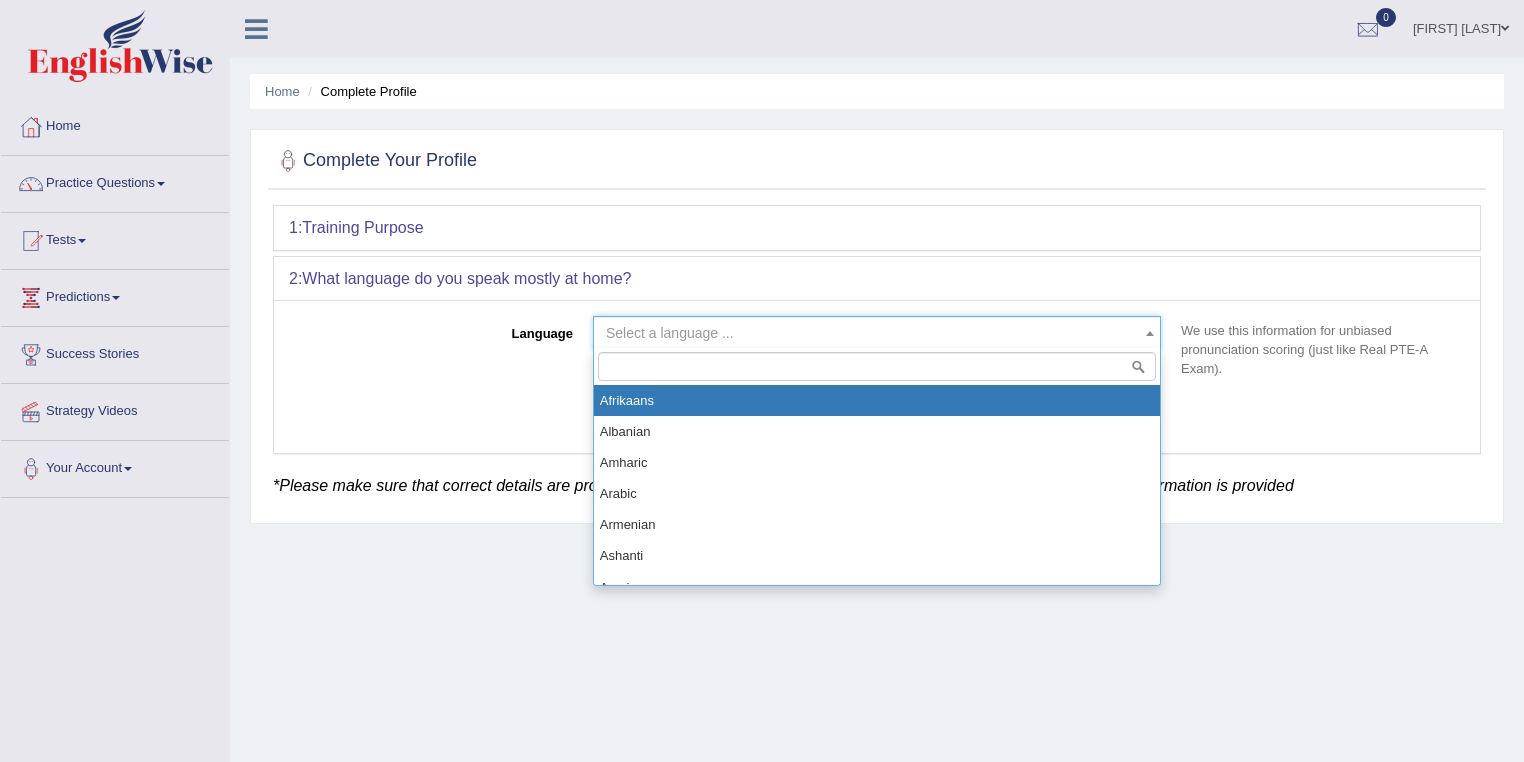 click at bounding box center (1150, 333) 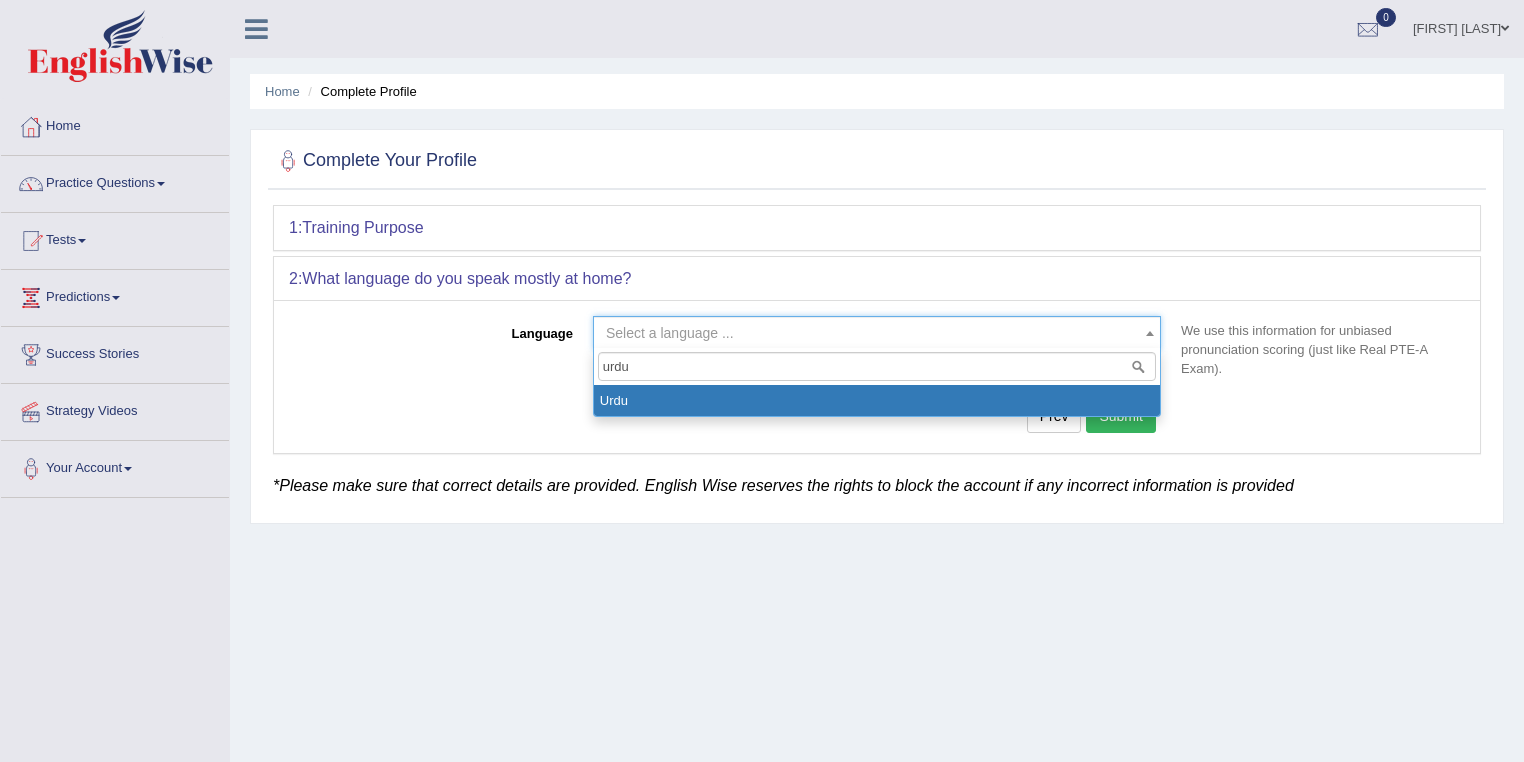 type on "urdu" 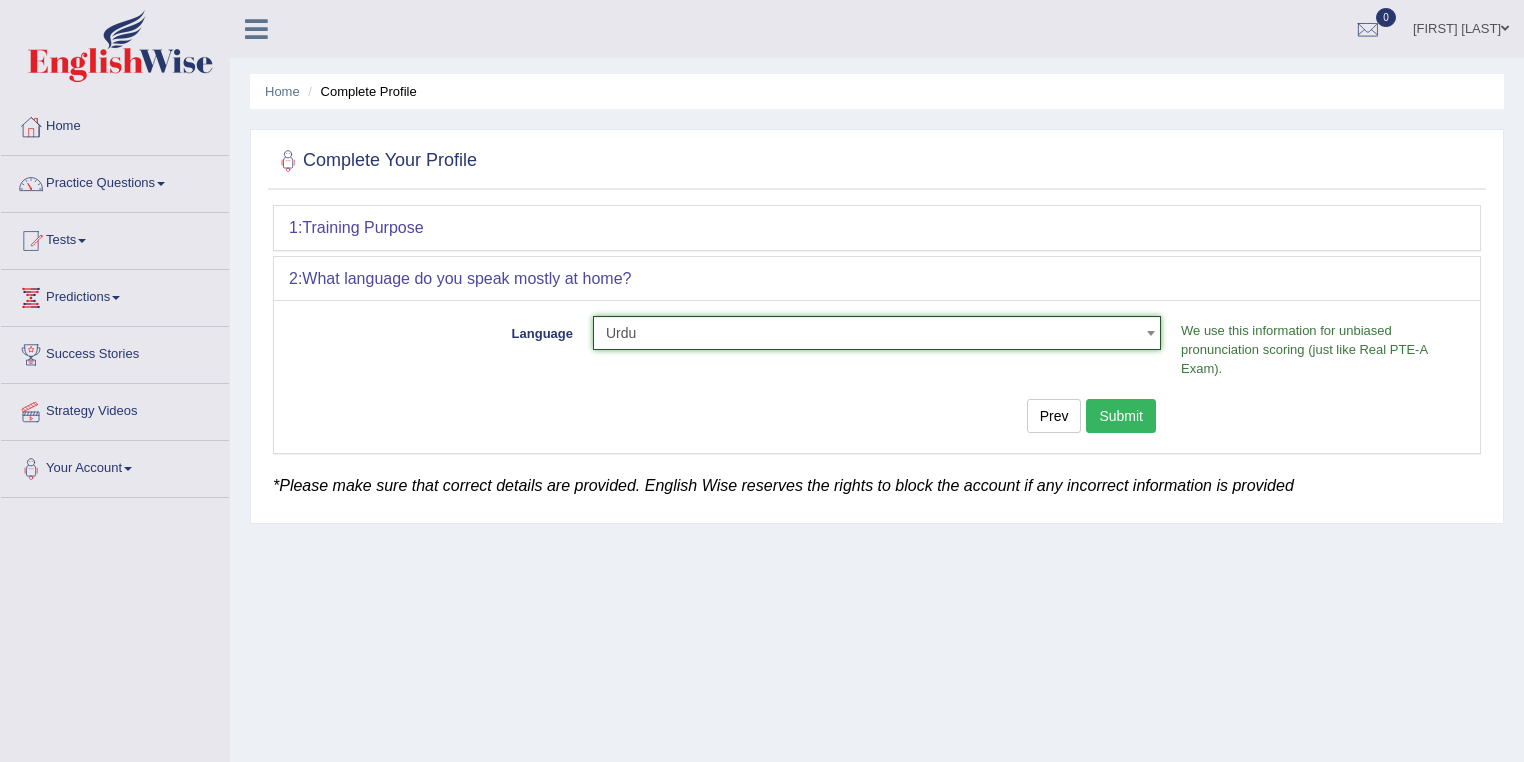 click on "Submit" at bounding box center [1121, 416] 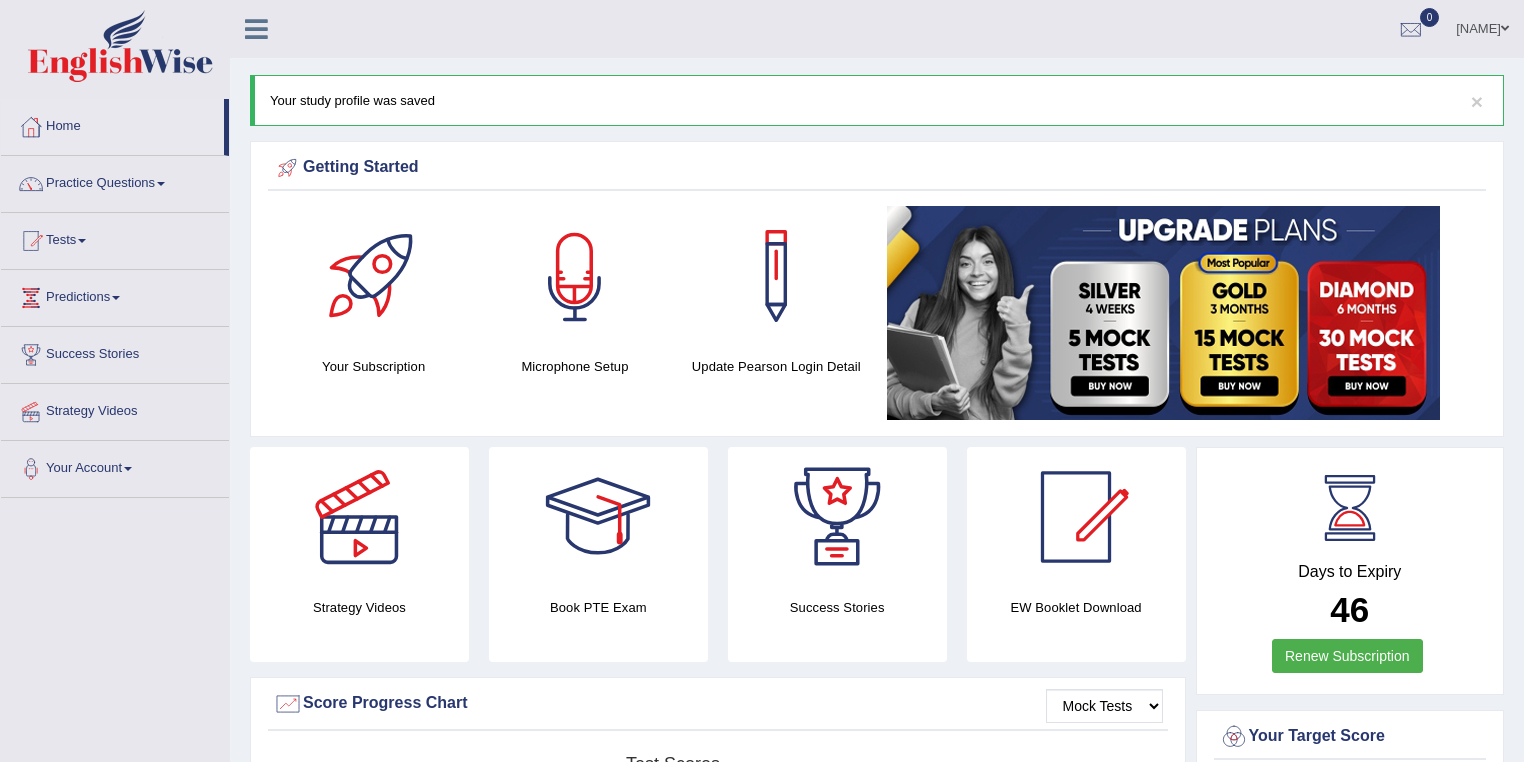 scroll, scrollTop: 0, scrollLeft: 0, axis: both 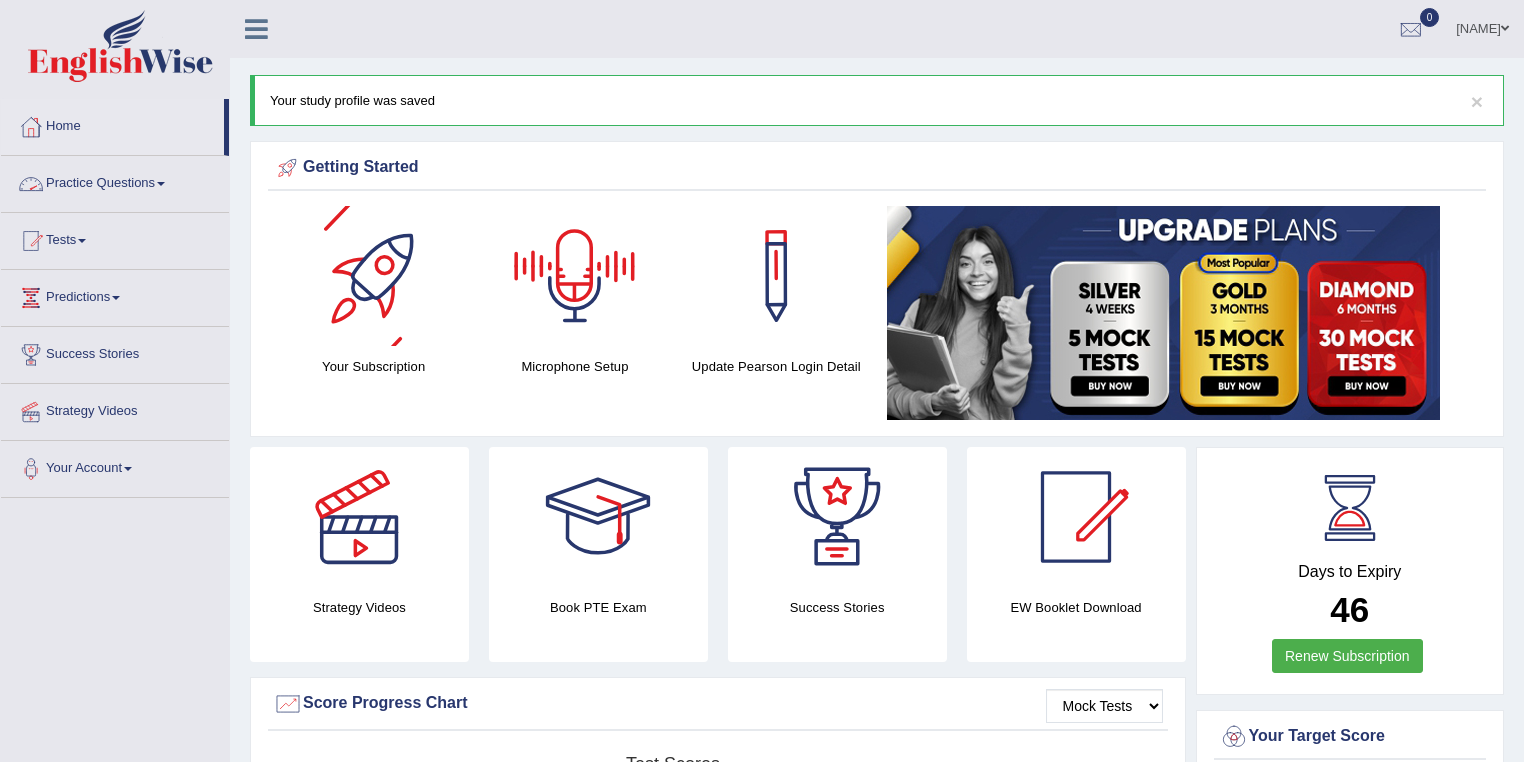 click on "Practice Questions" at bounding box center (115, 181) 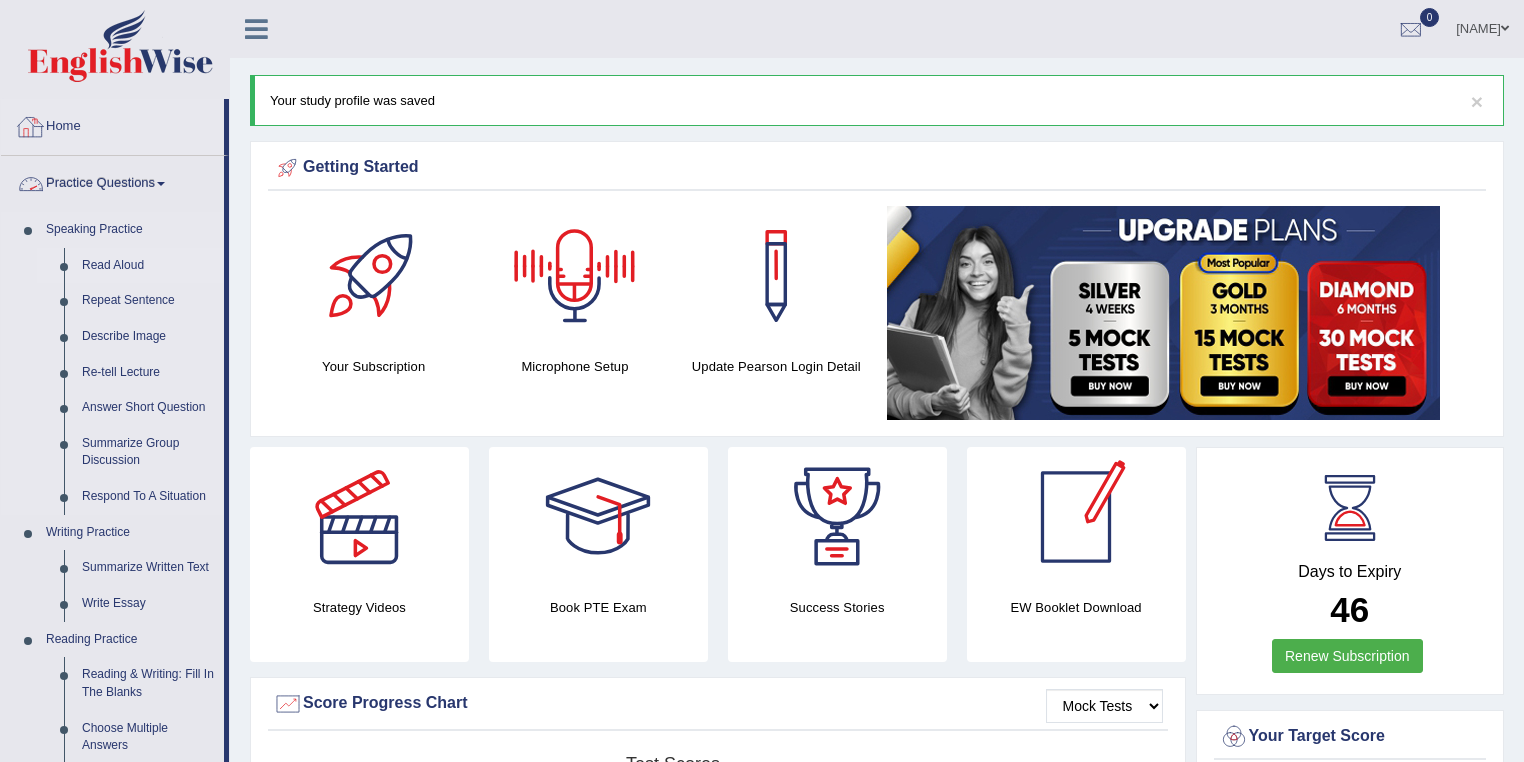 click on "Read Aloud" at bounding box center [148, 266] 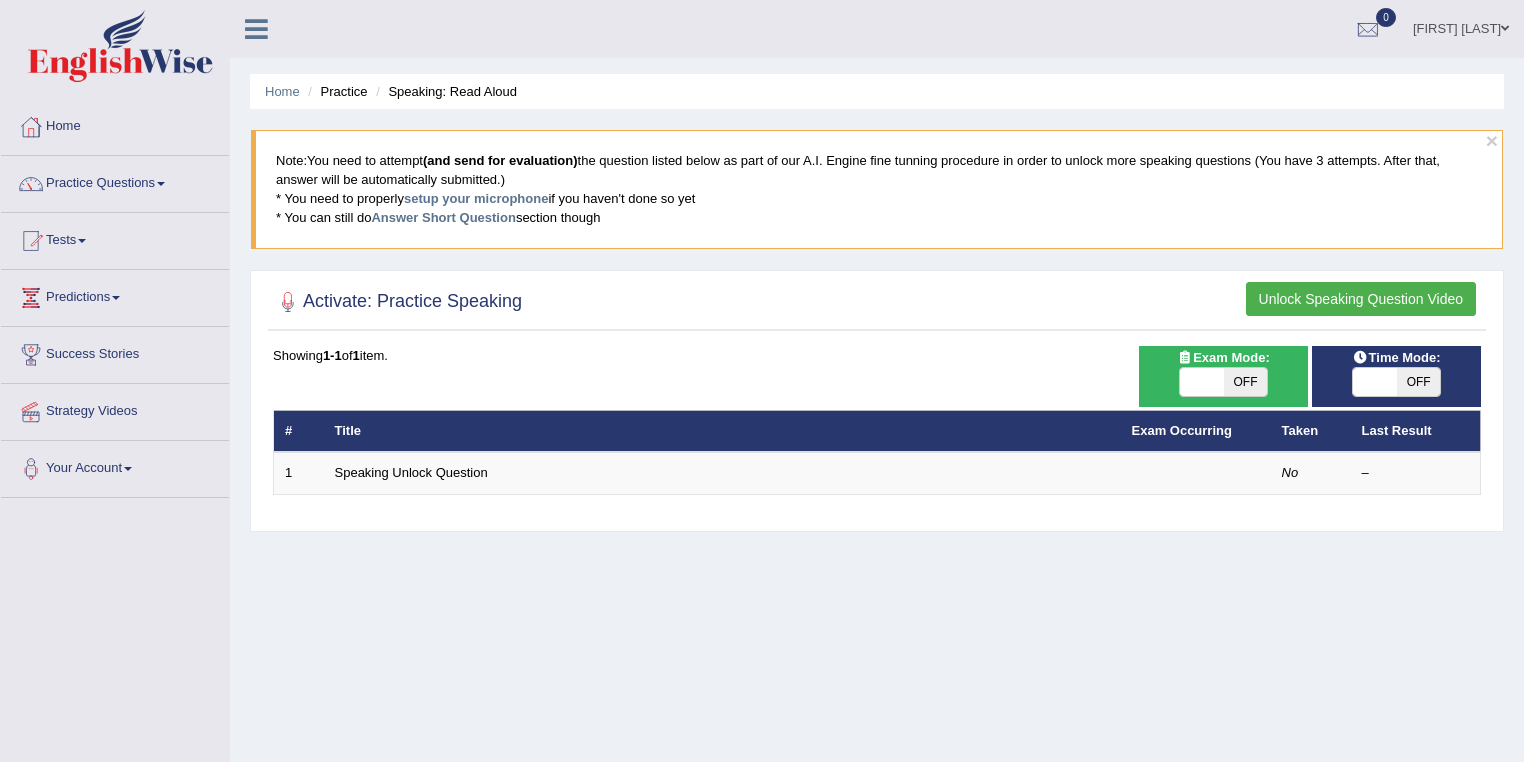 scroll, scrollTop: 0, scrollLeft: 0, axis: both 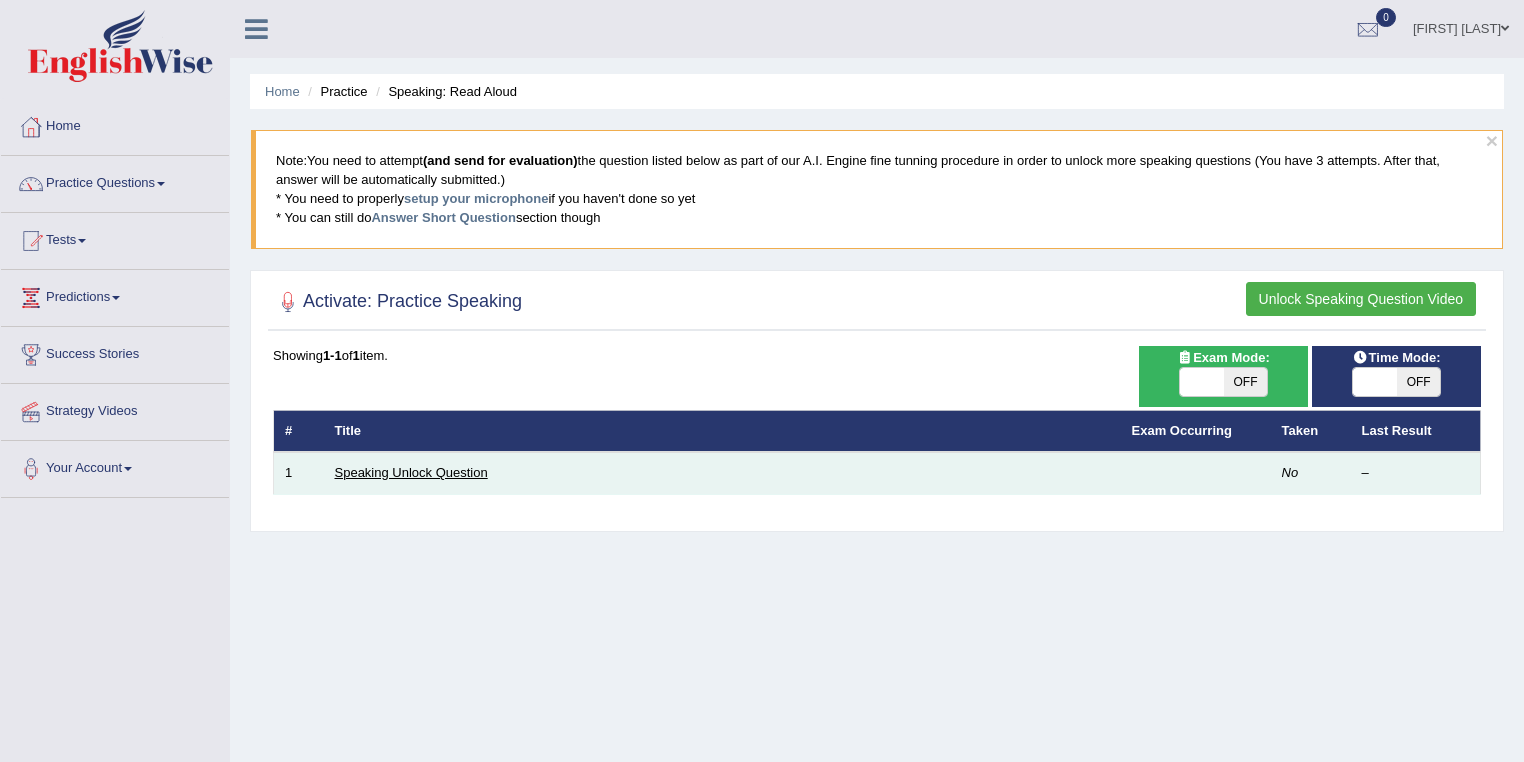 click on "Speaking Unlock Question" at bounding box center [411, 472] 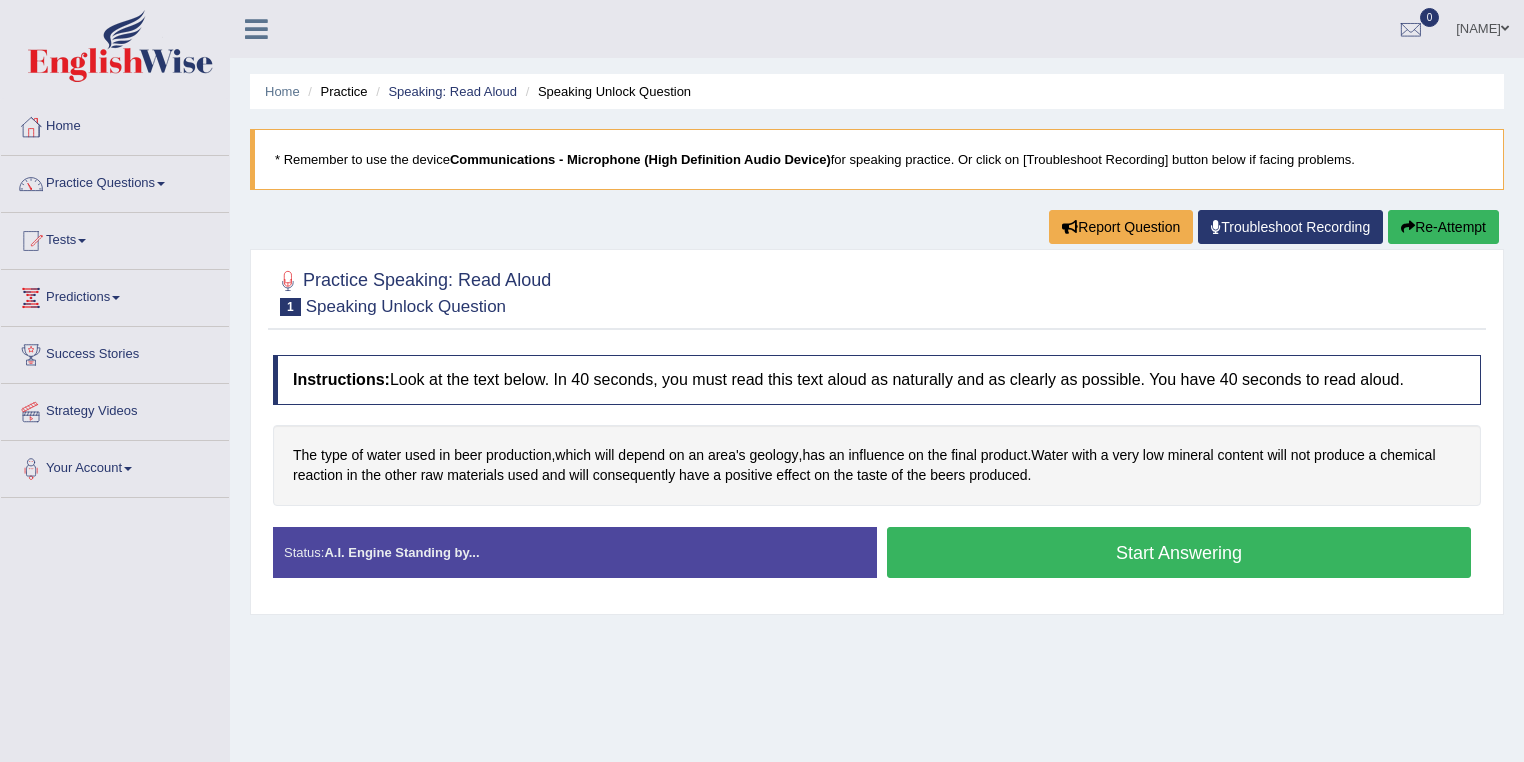 scroll, scrollTop: 0, scrollLeft: 0, axis: both 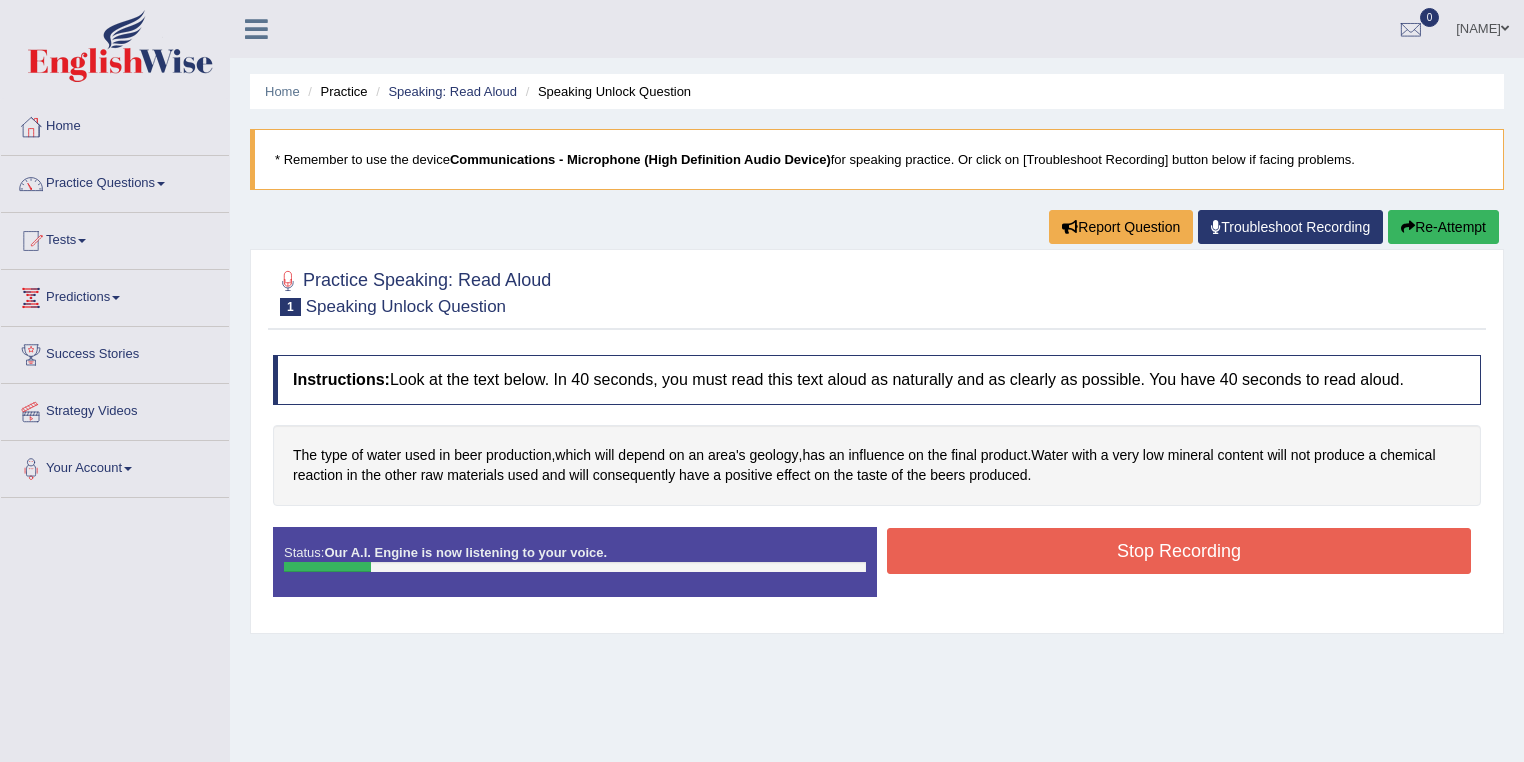 click on "Stop Recording" at bounding box center [1179, 551] 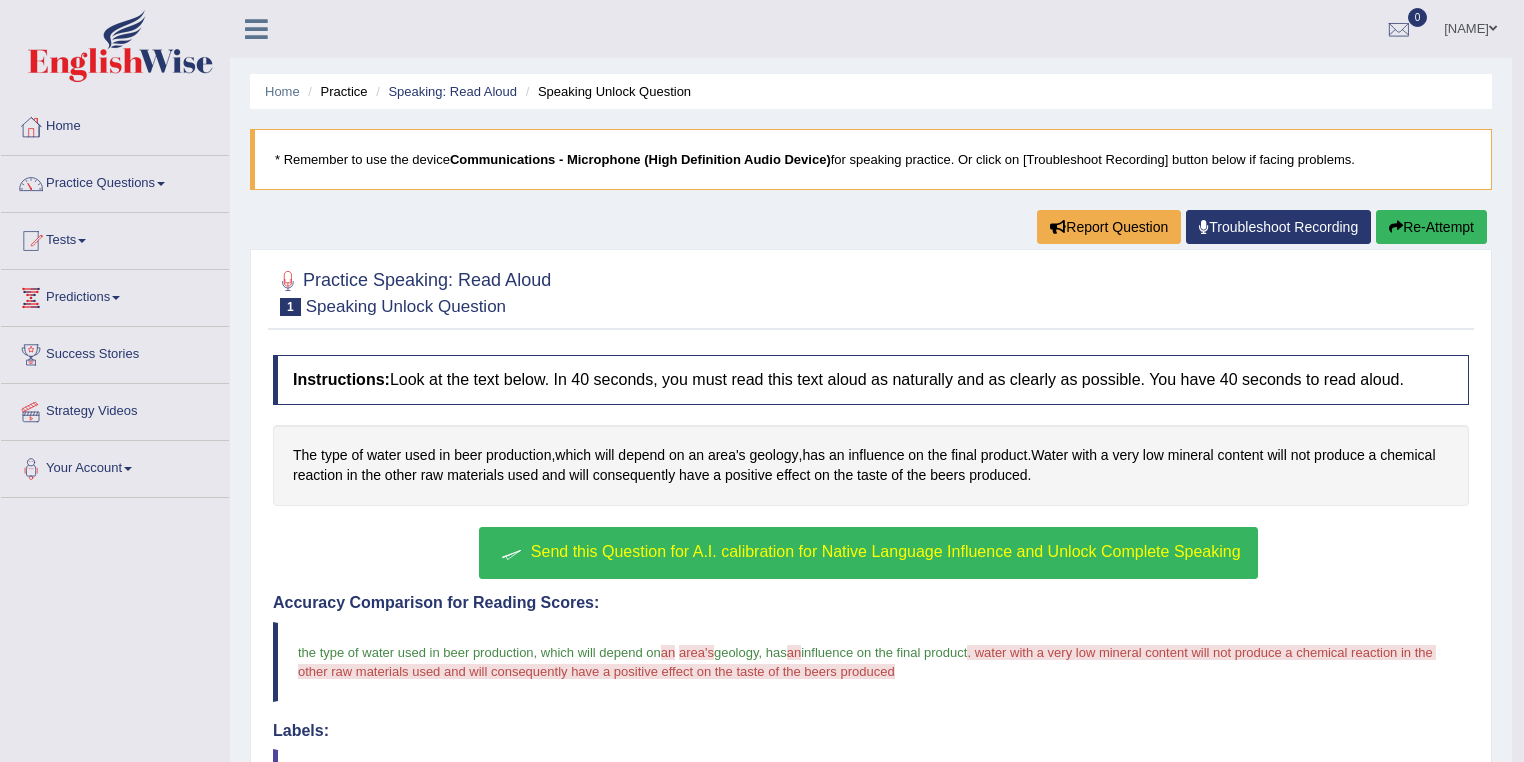 click on "Send this Question for A.I. calibration for Native Language Influence and Unlock Complete Speaking" at bounding box center [886, 551] 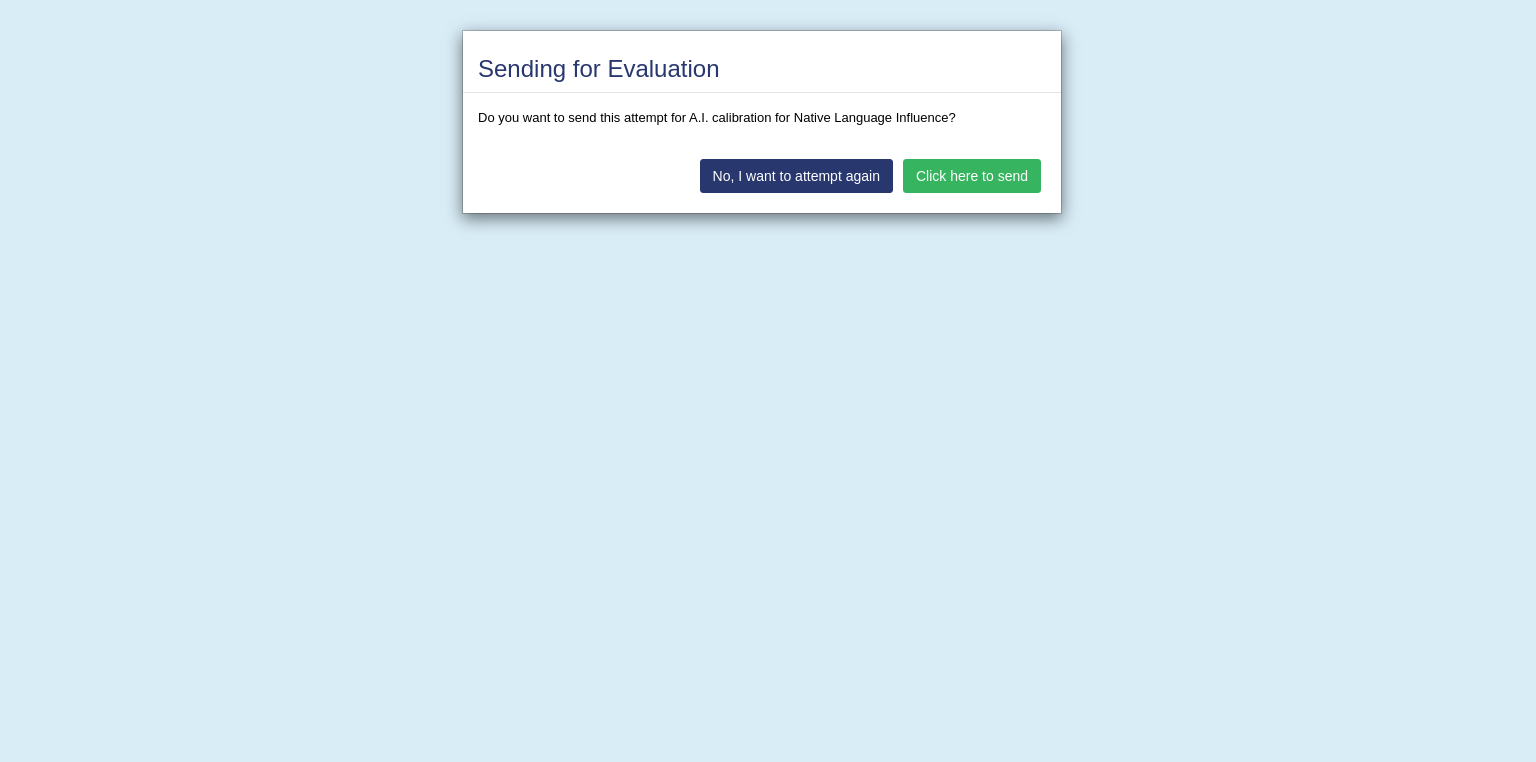 click on "Click here to send" at bounding box center [972, 176] 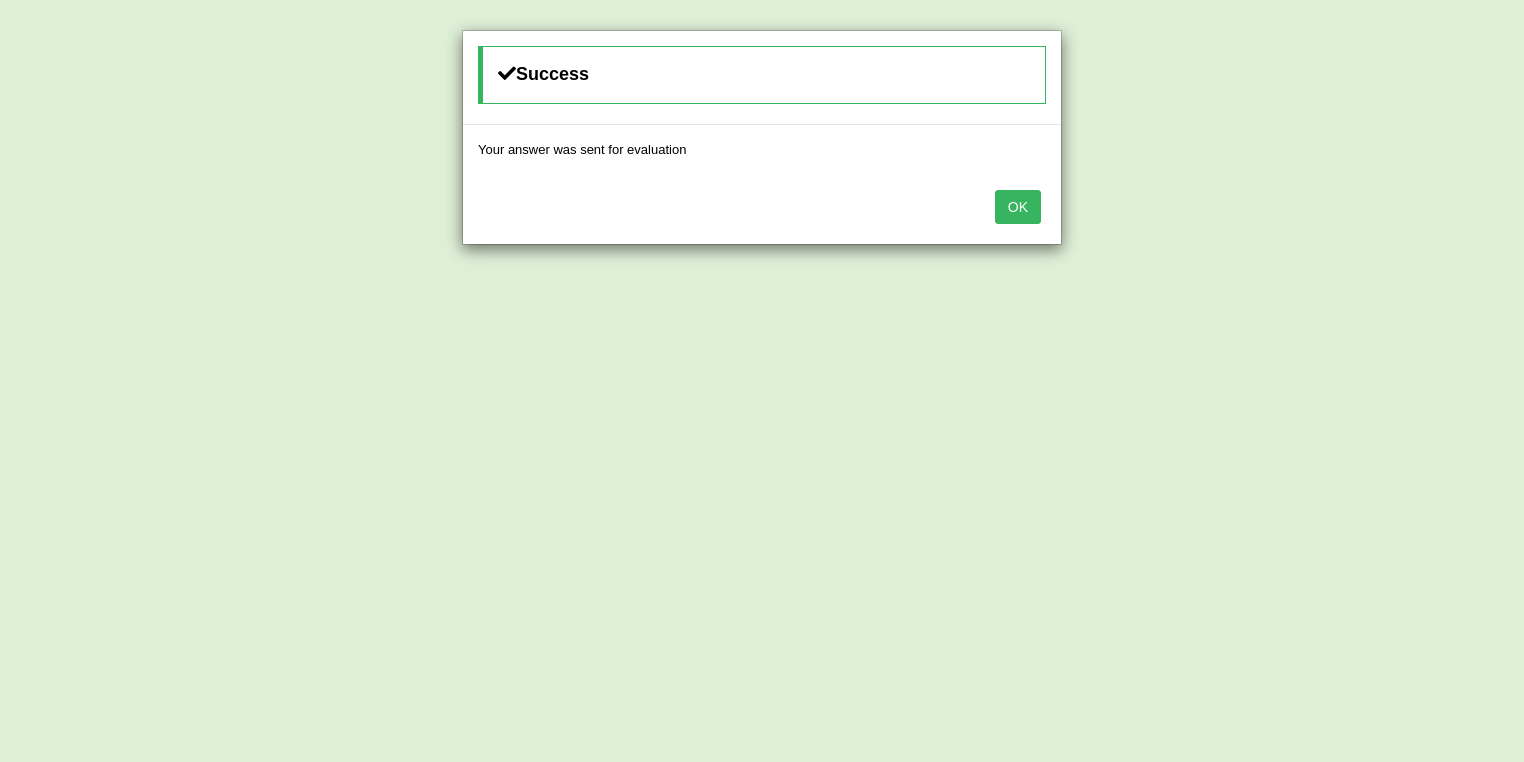click on "OK" at bounding box center (1018, 207) 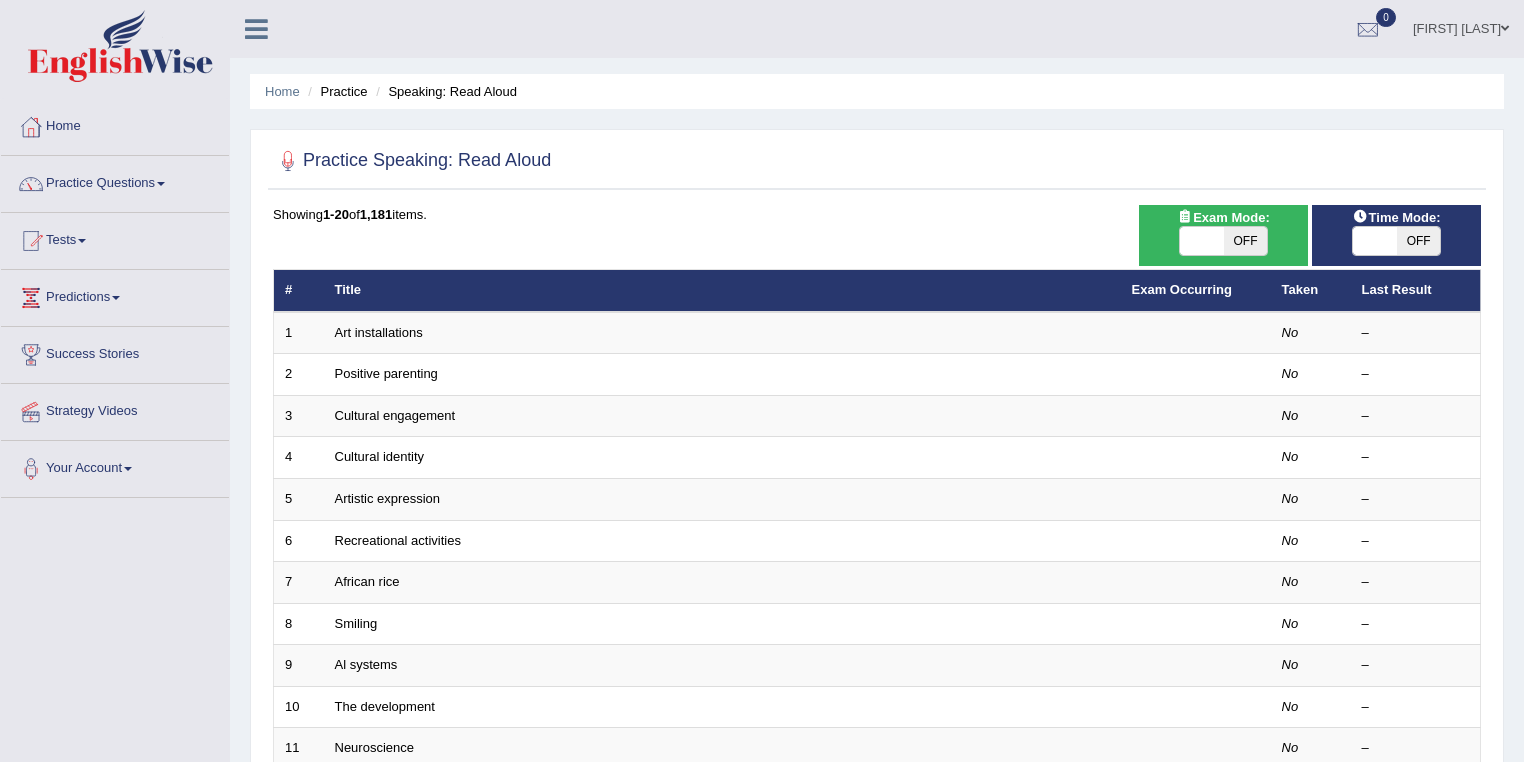 scroll, scrollTop: 0, scrollLeft: 0, axis: both 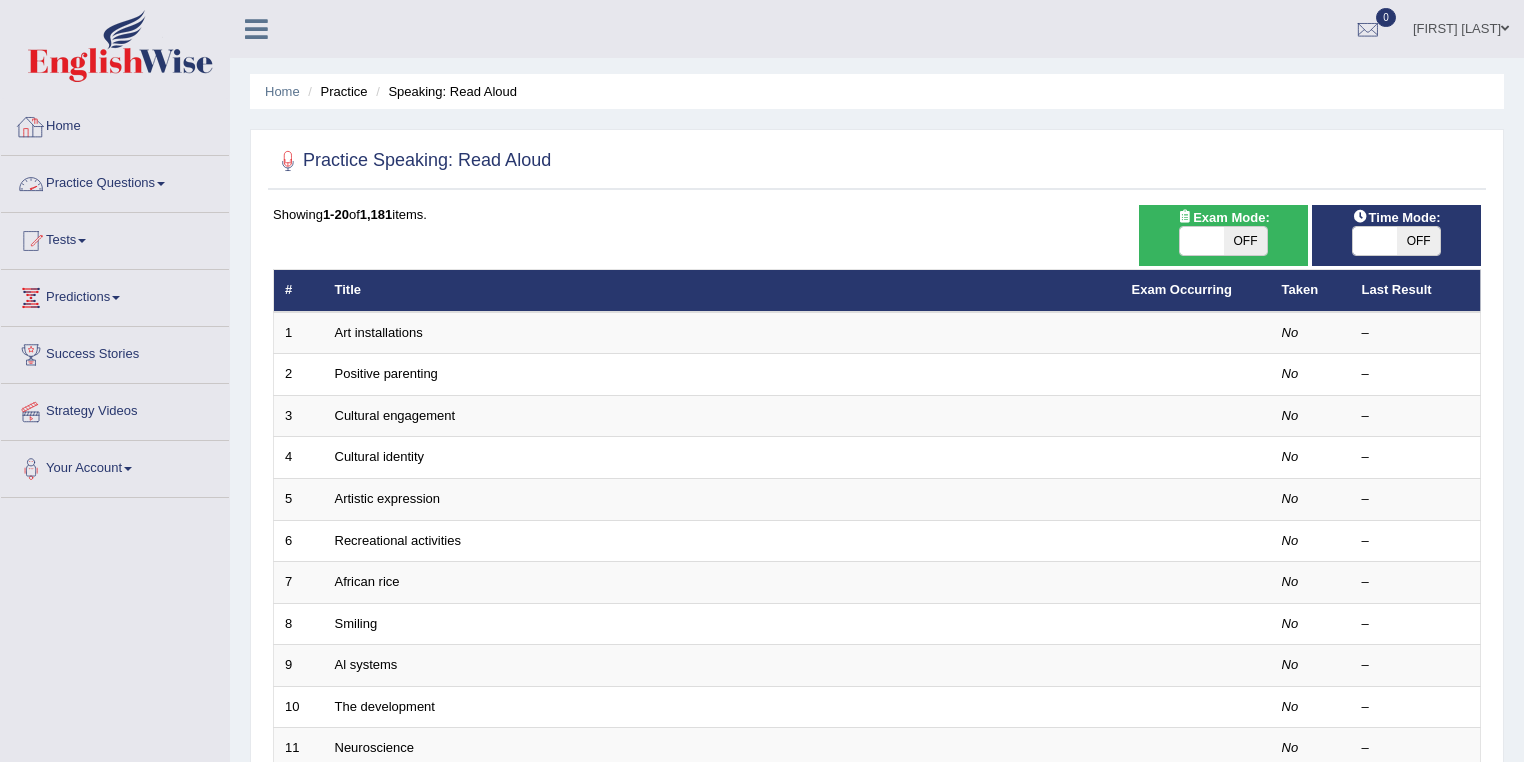 click on "Practice Questions" at bounding box center [115, 181] 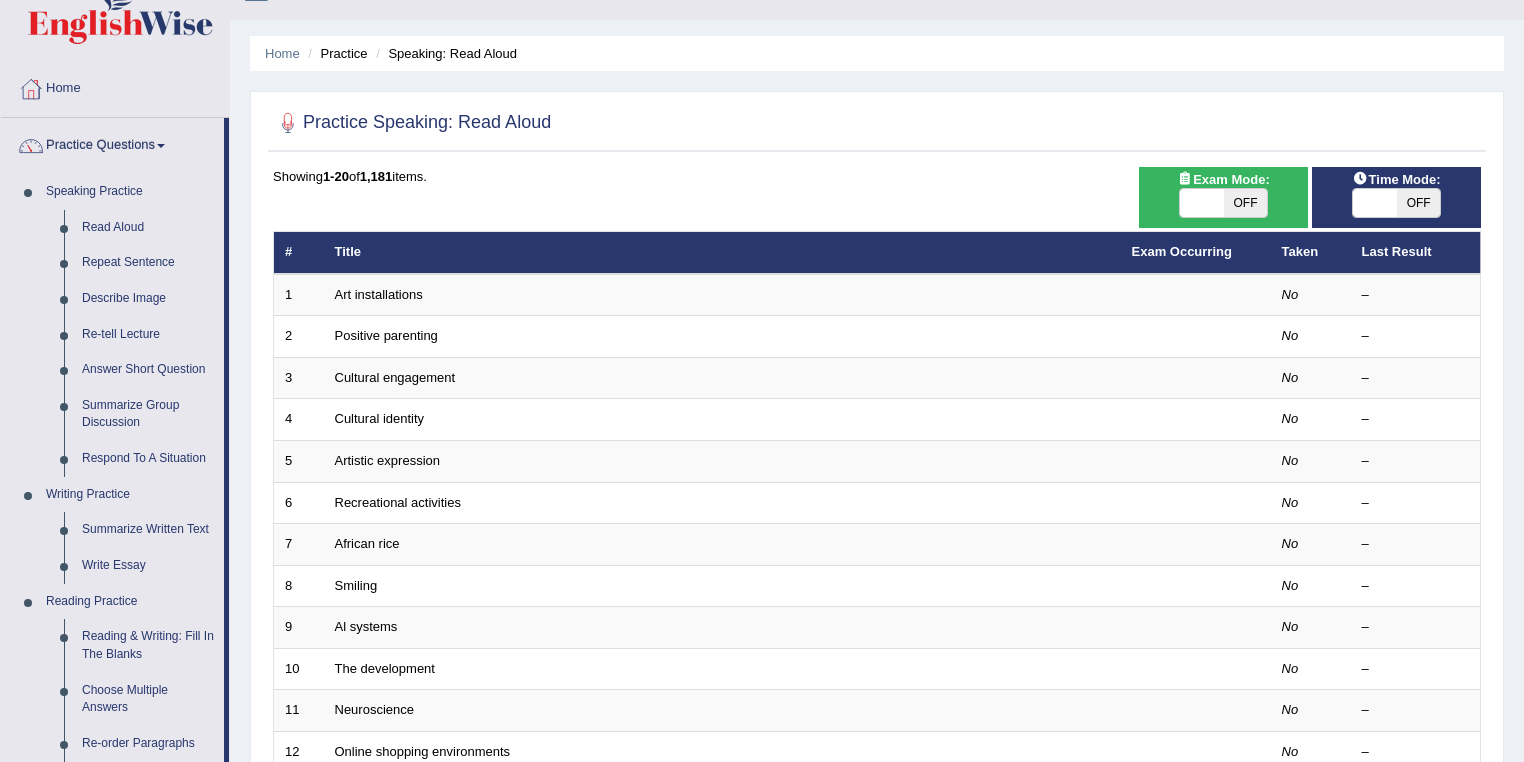 scroll, scrollTop: 0, scrollLeft: 0, axis: both 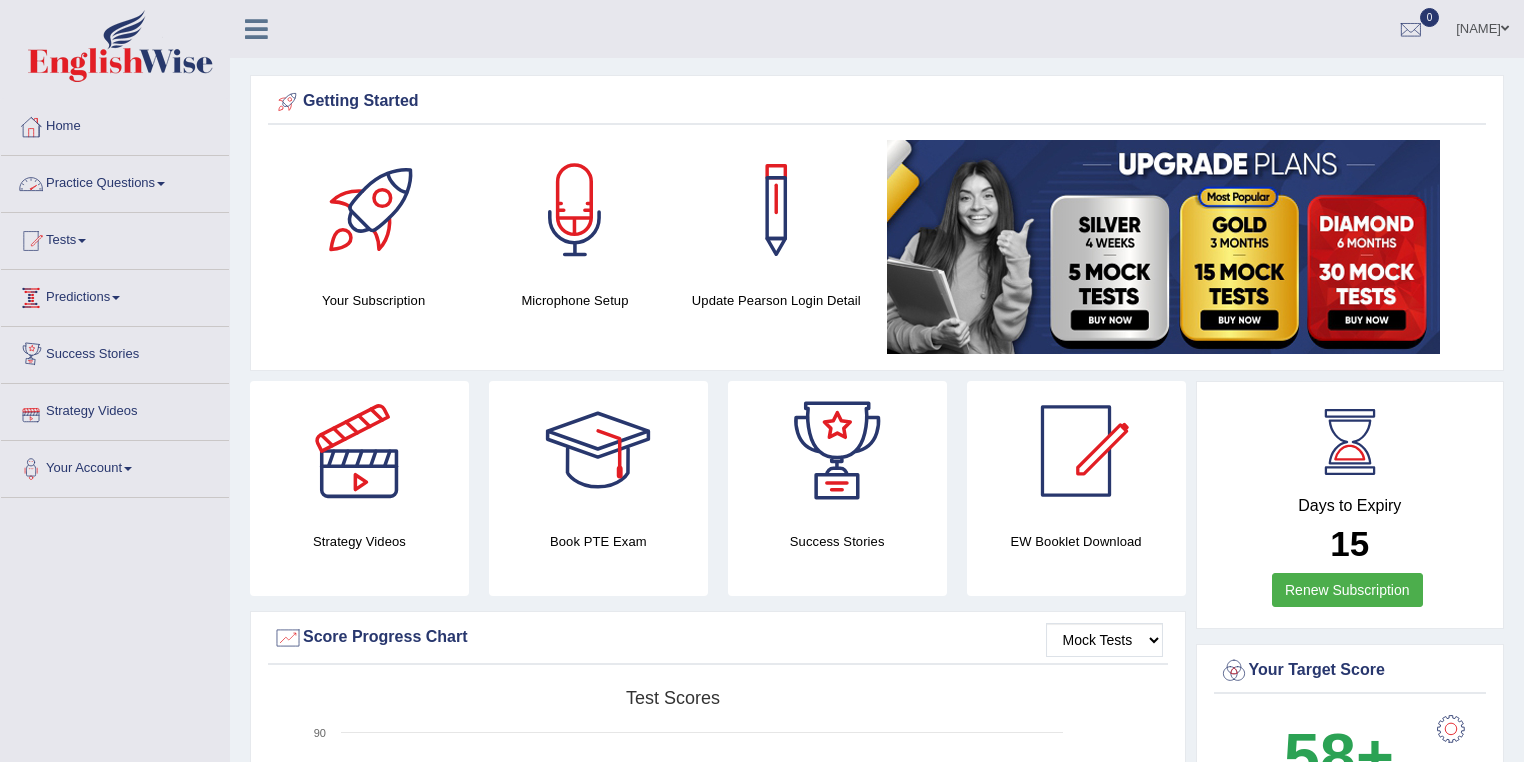 click on "Practice Questions" at bounding box center [115, 181] 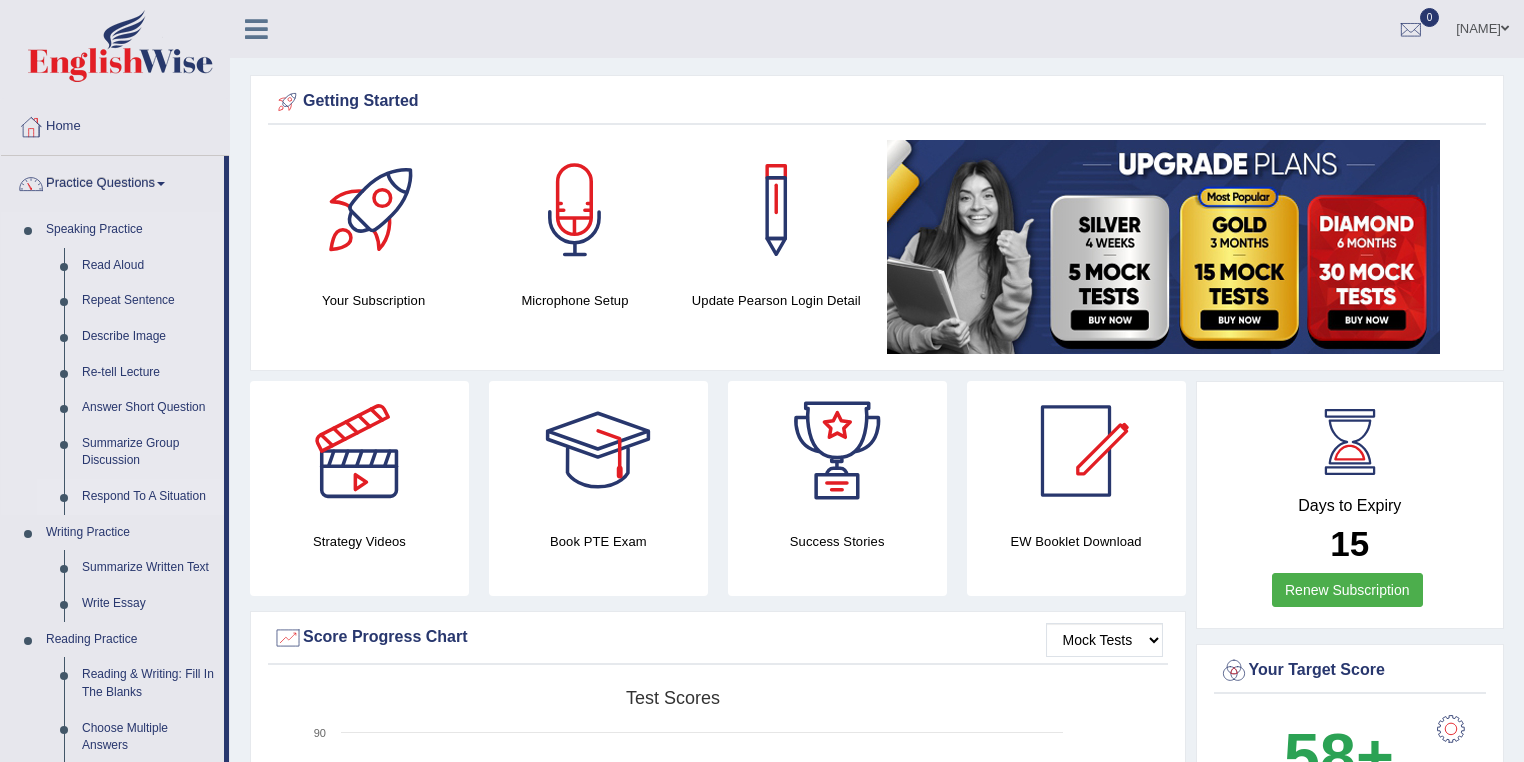 click on "Respond To A Situation" at bounding box center (148, 497) 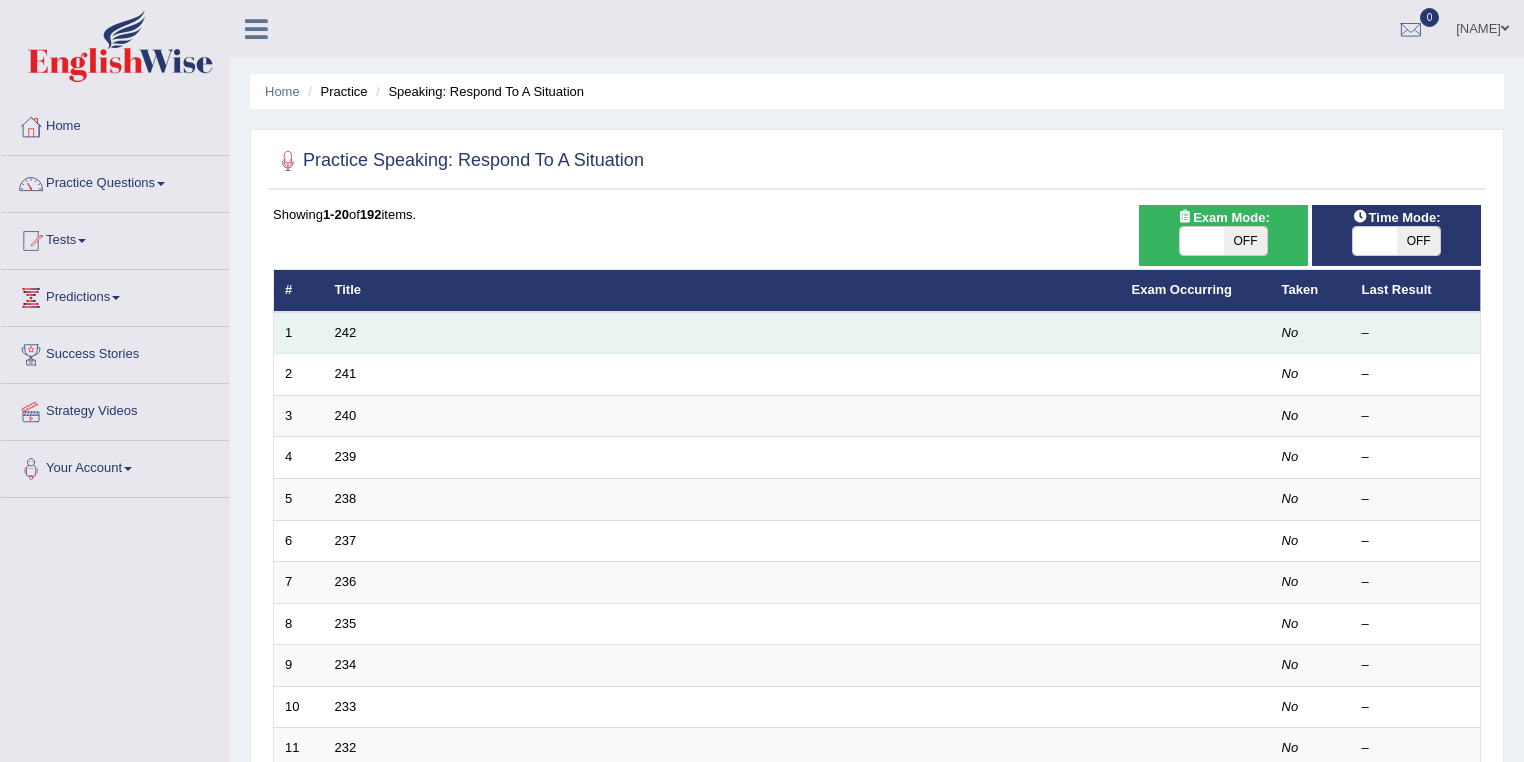 scroll, scrollTop: 0, scrollLeft: 0, axis: both 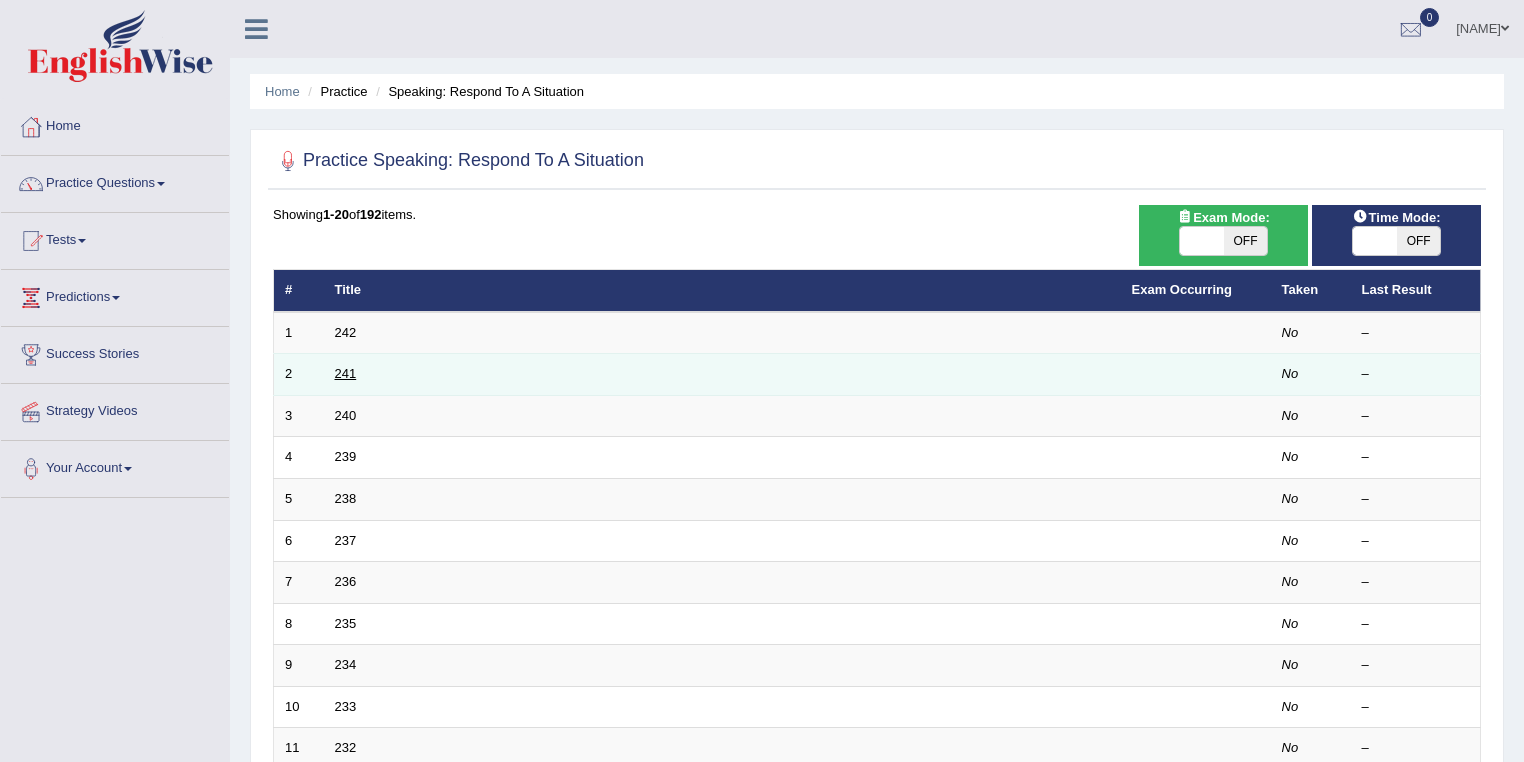click on "241" at bounding box center (346, 373) 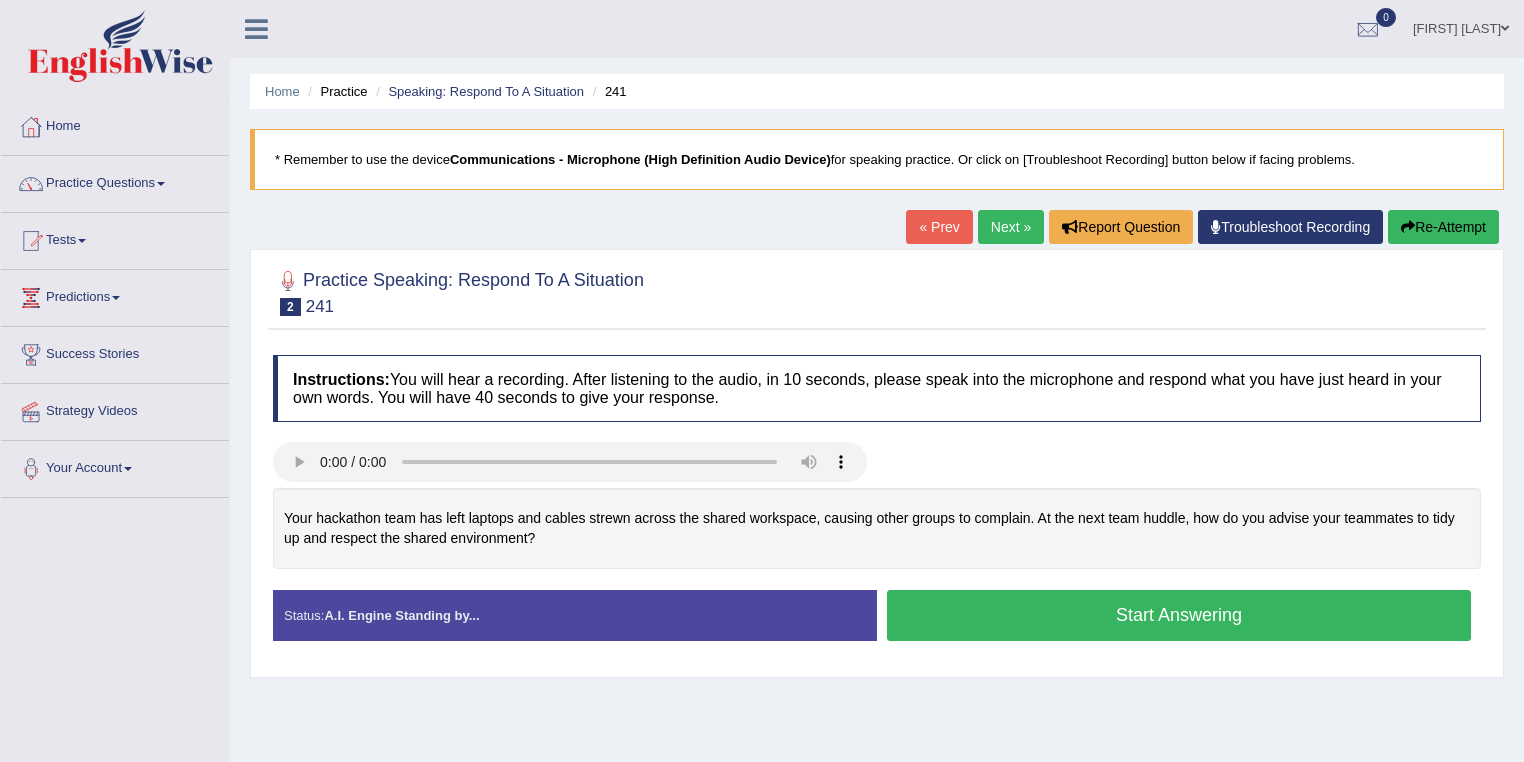 scroll, scrollTop: 0, scrollLeft: 0, axis: both 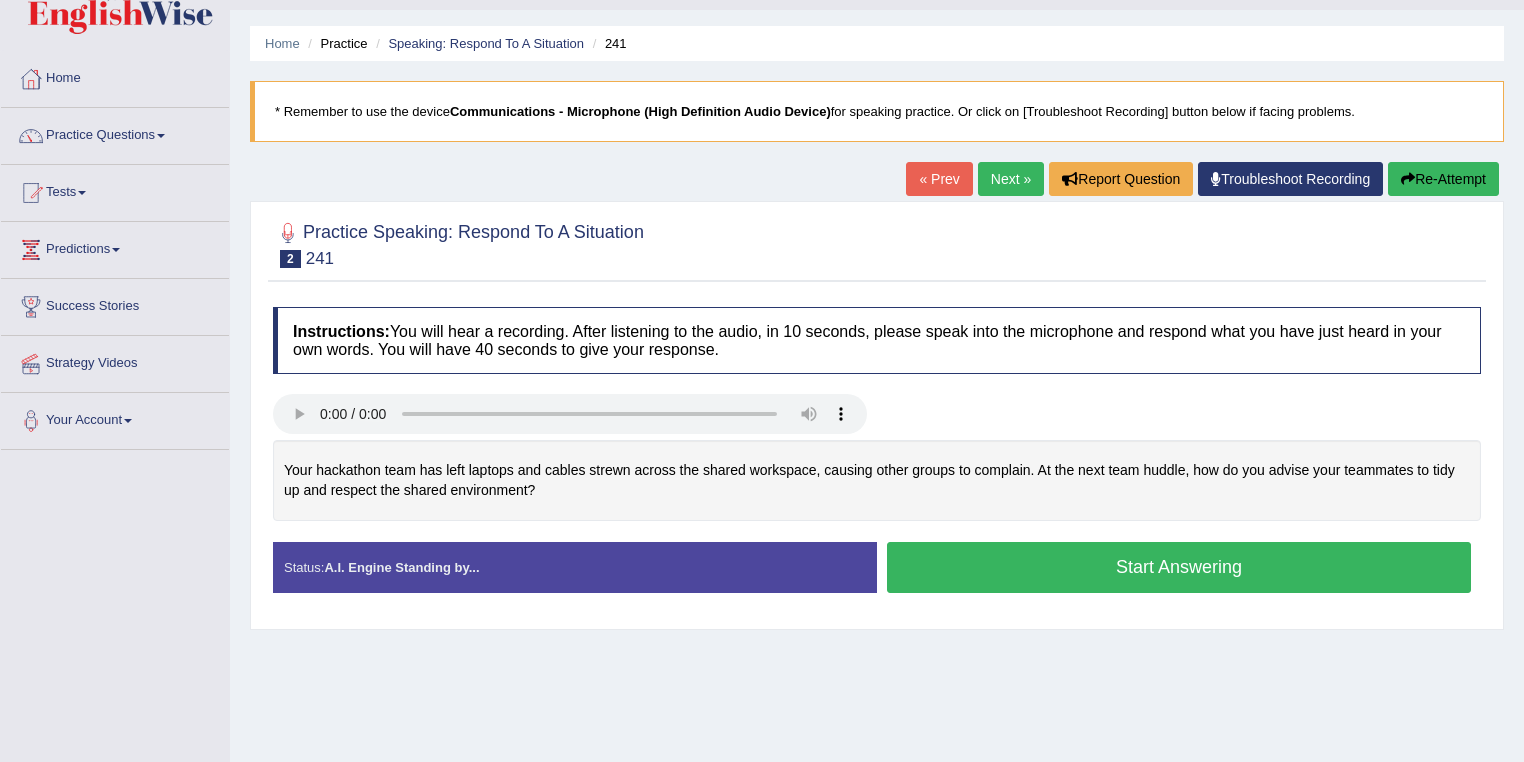 click on "« Prev" at bounding box center (939, 179) 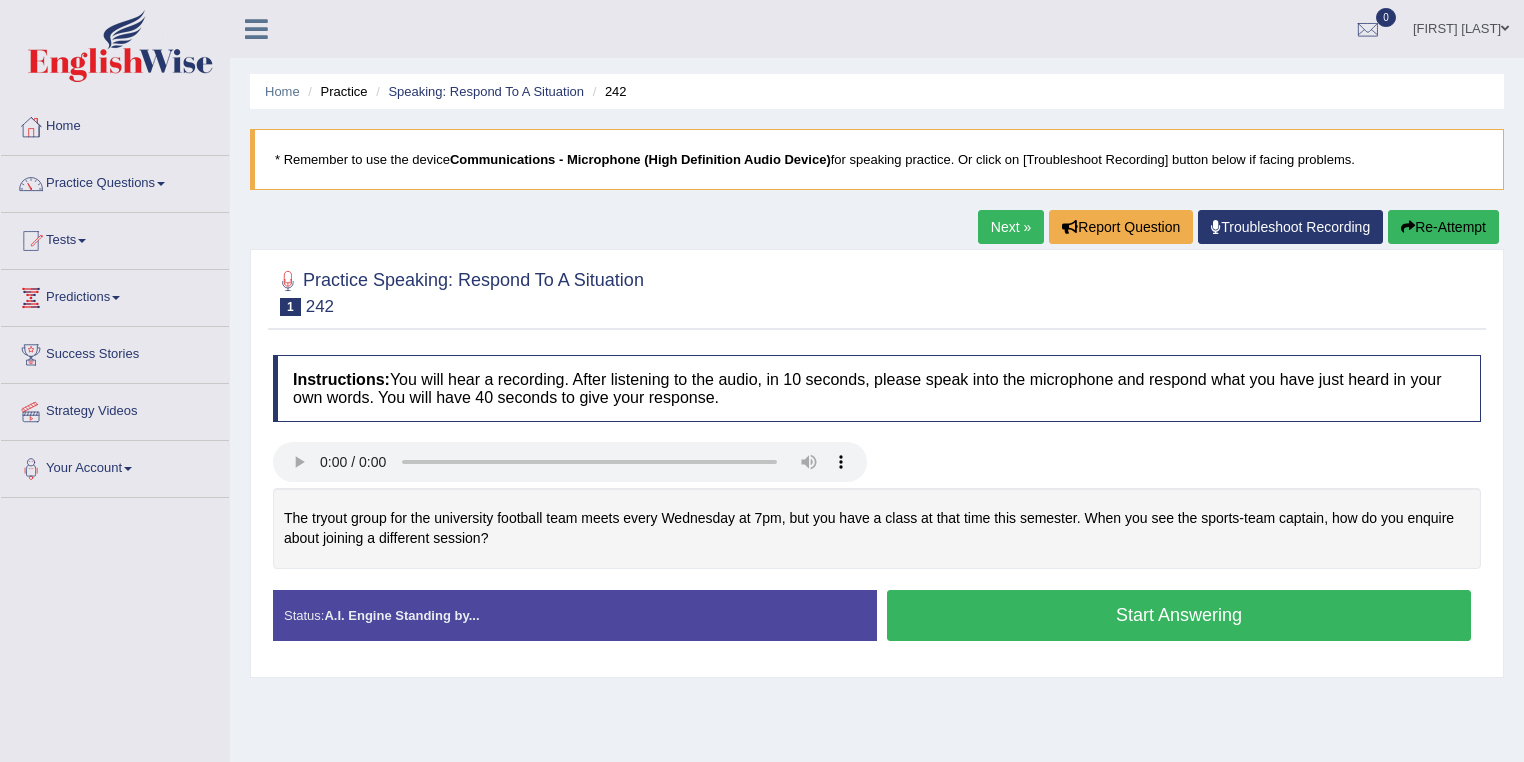 scroll, scrollTop: 0, scrollLeft: 0, axis: both 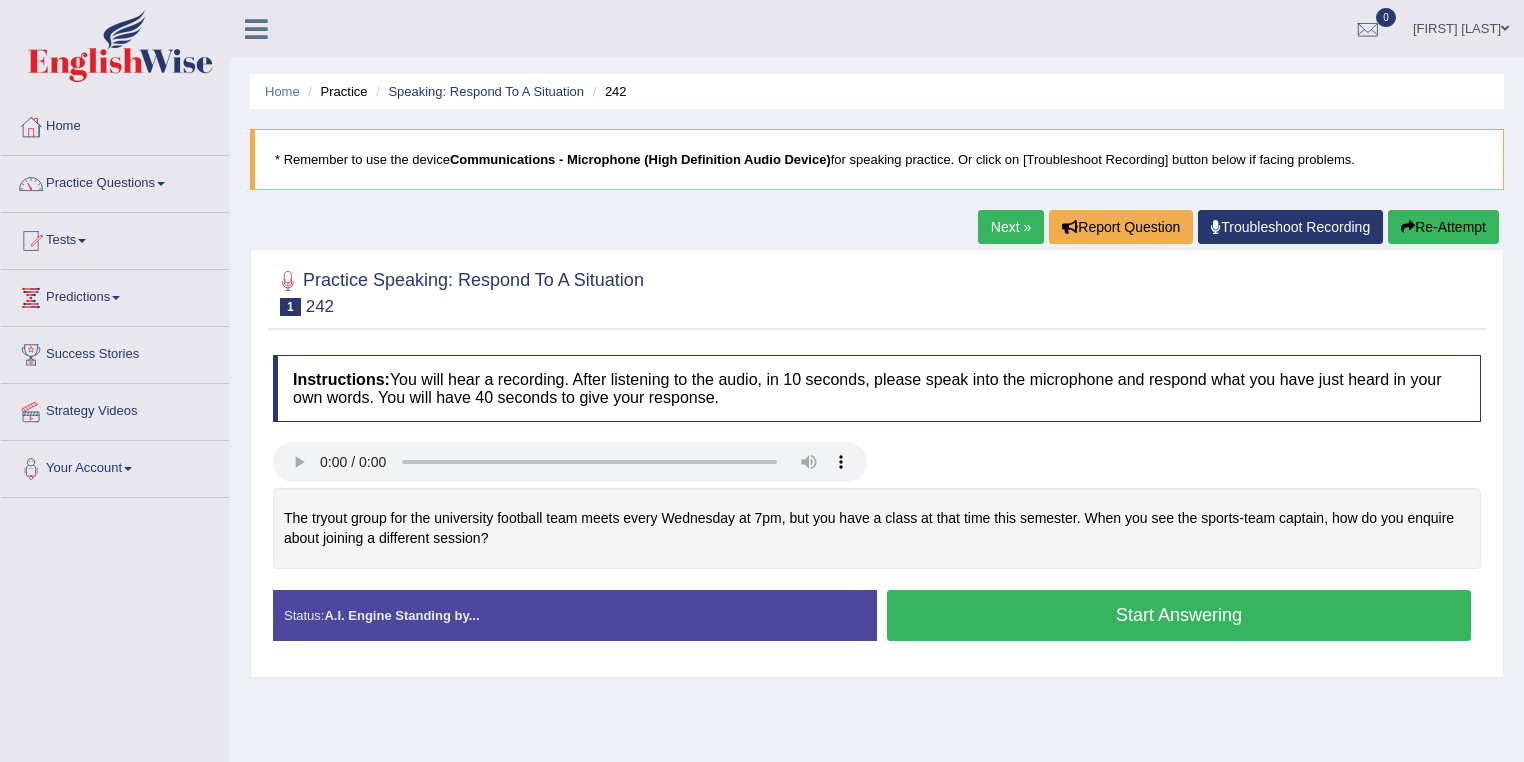 click on "Next »" at bounding box center [1011, 227] 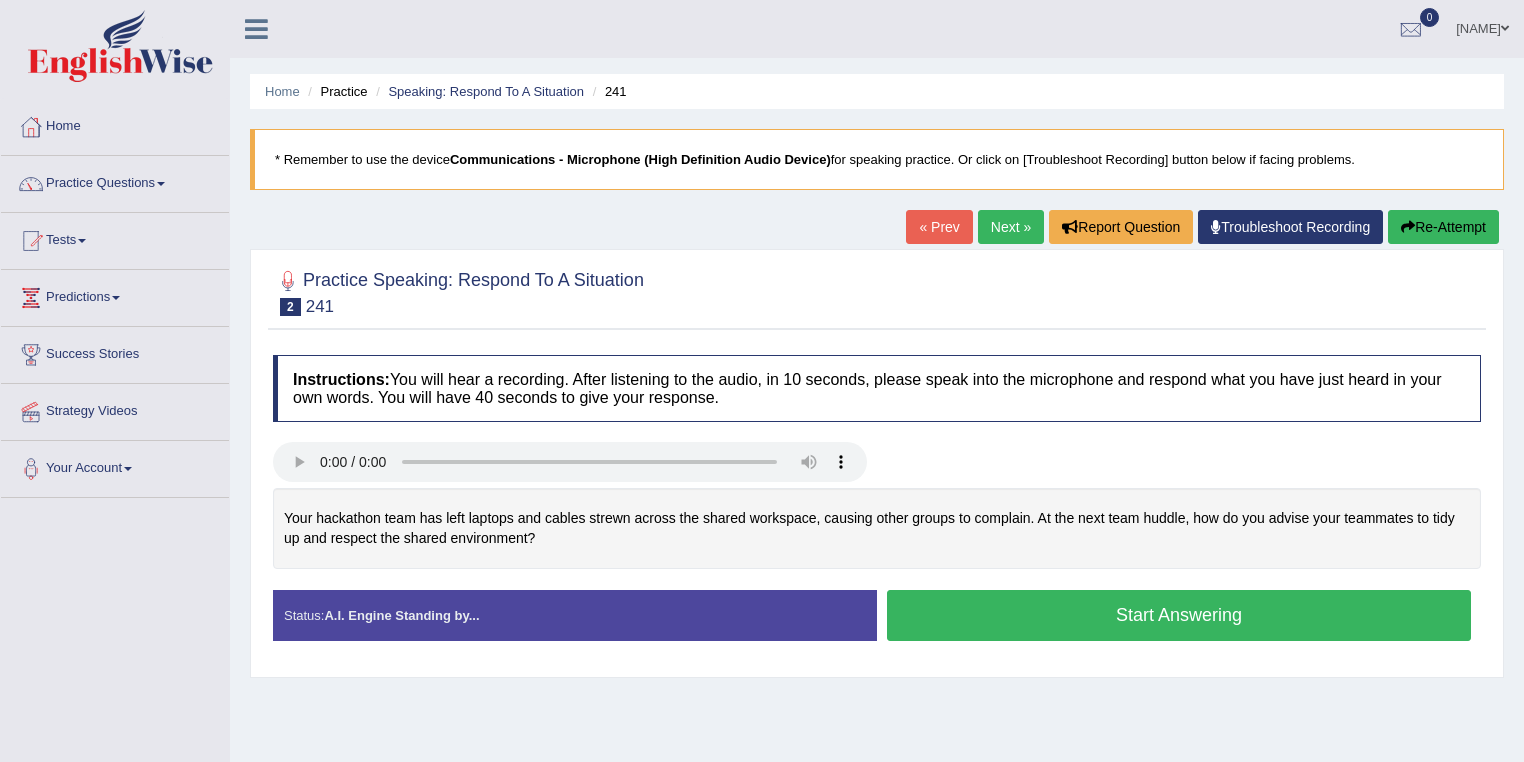scroll, scrollTop: 0, scrollLeft: 0, axis: both 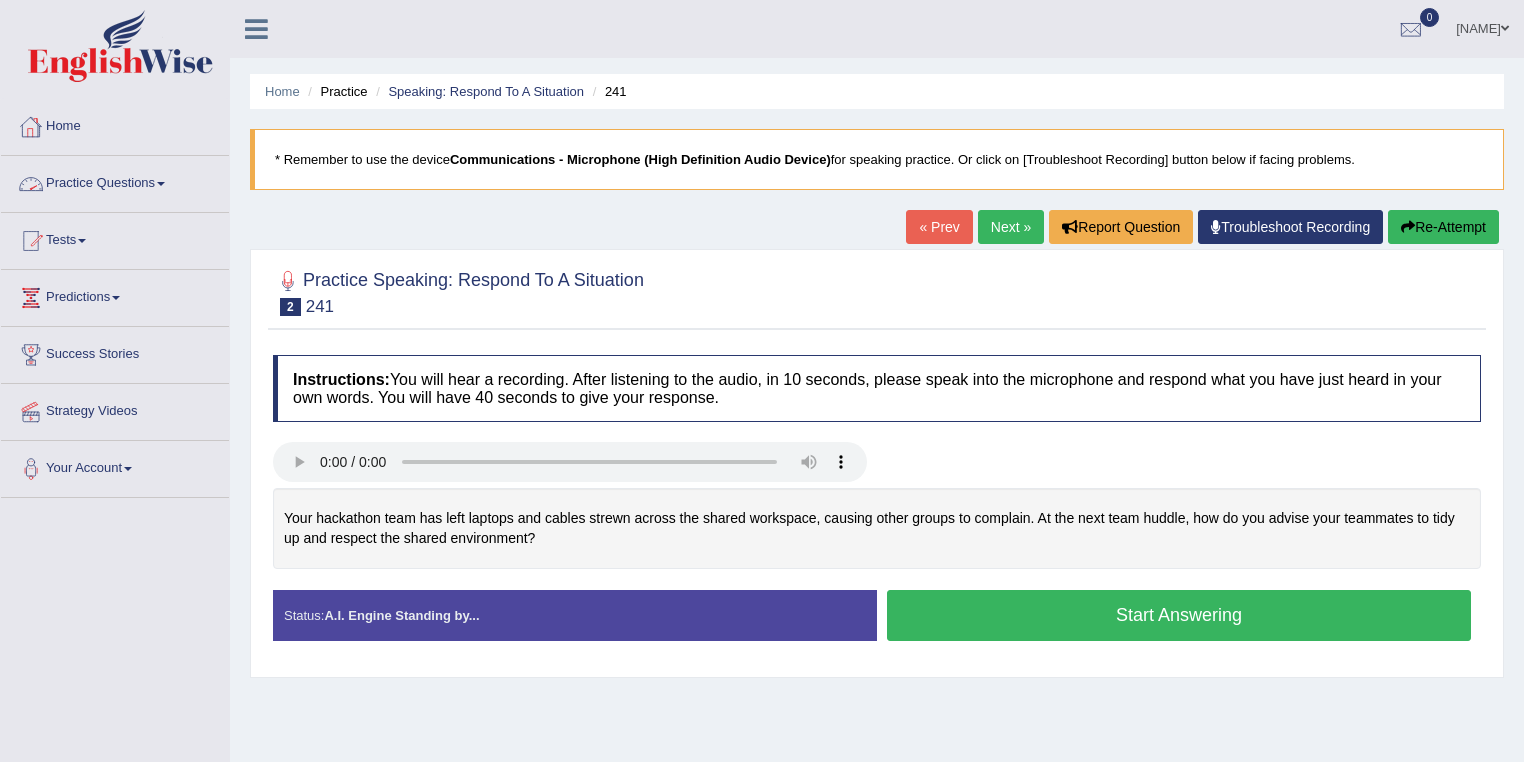 click on "Home" at bounding box center [115, 124] 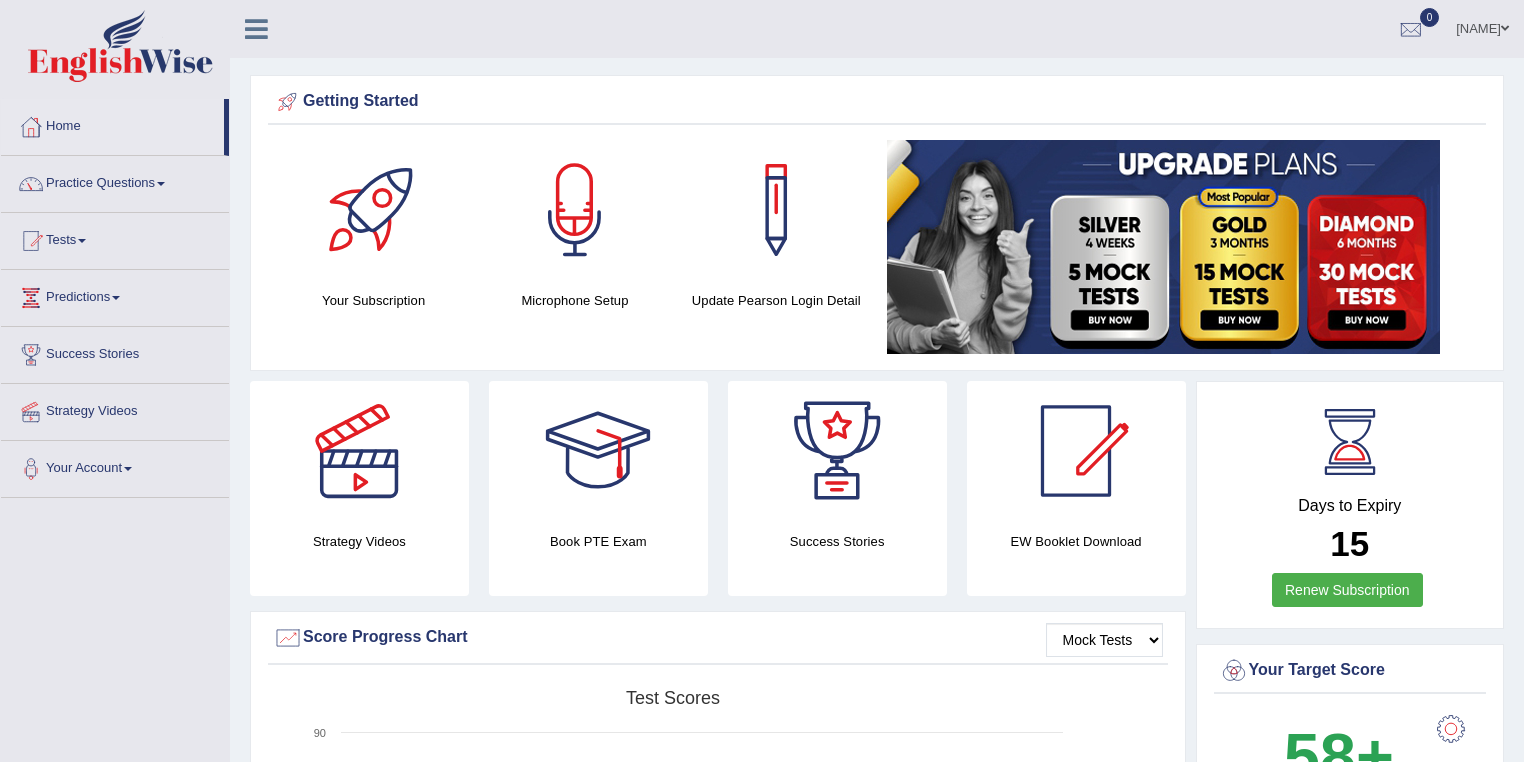 scroll, scrollTop: 0, scrollLeft: 0, axis: both 